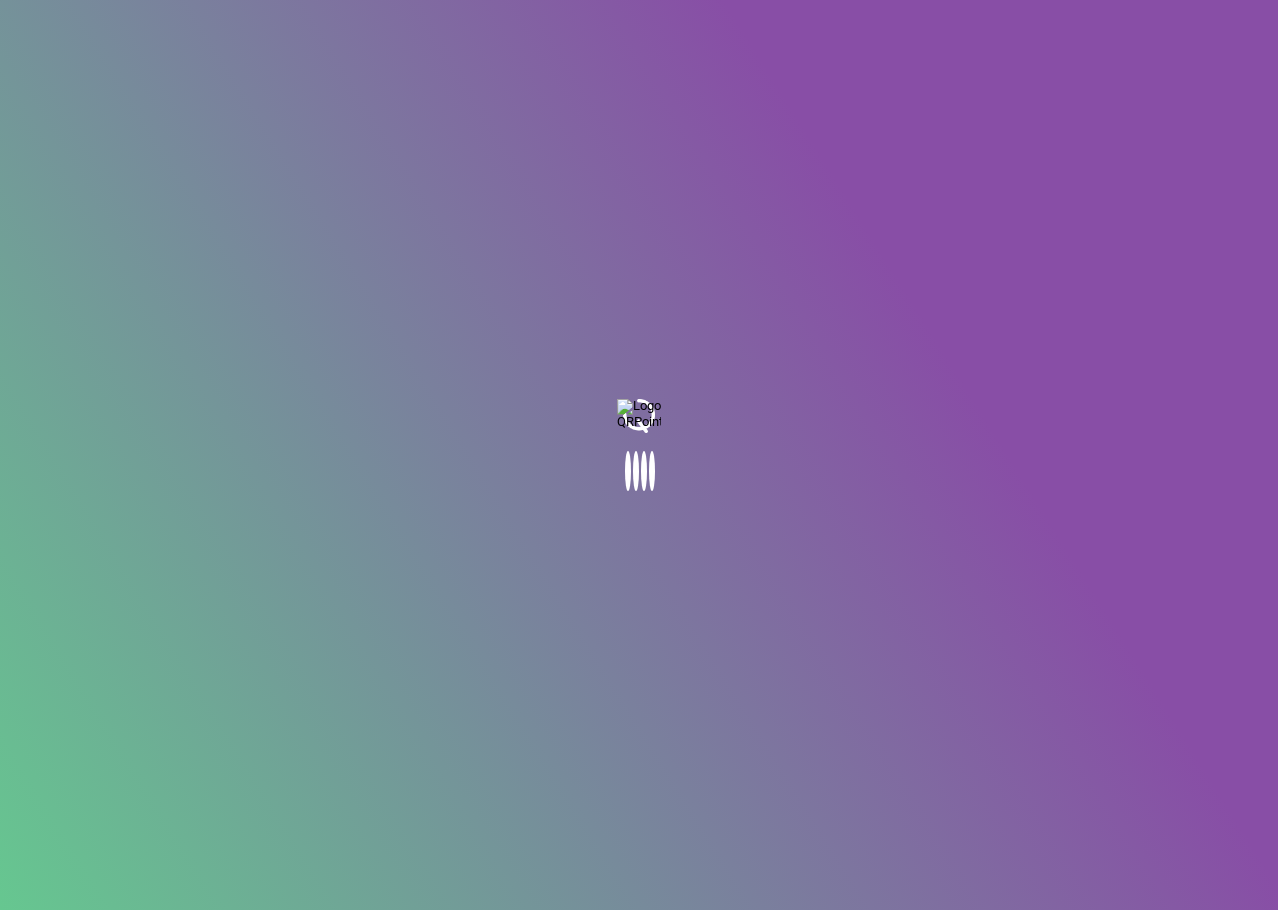 scroll, scrollTop: 0, scrollLeft: 0, axis: both 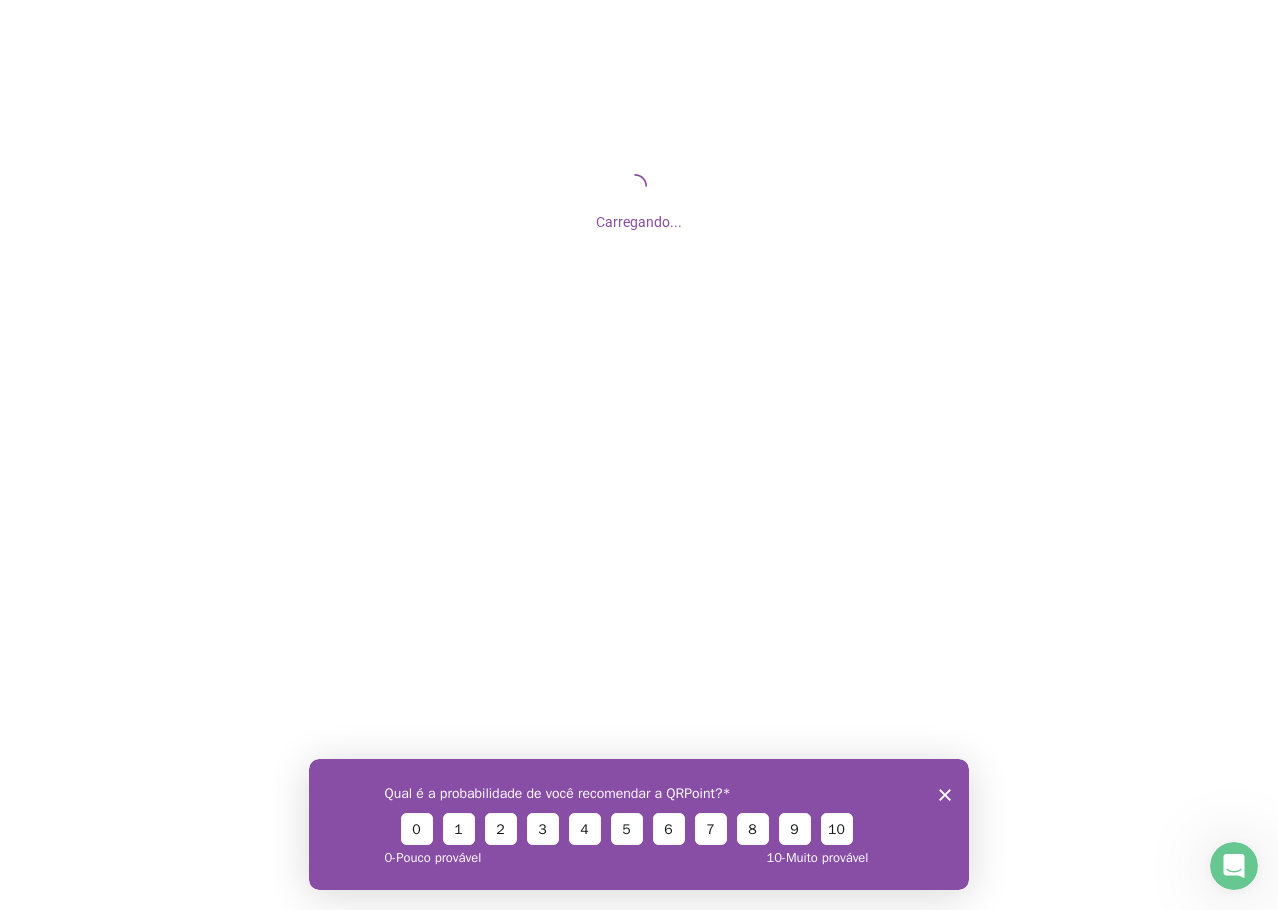click 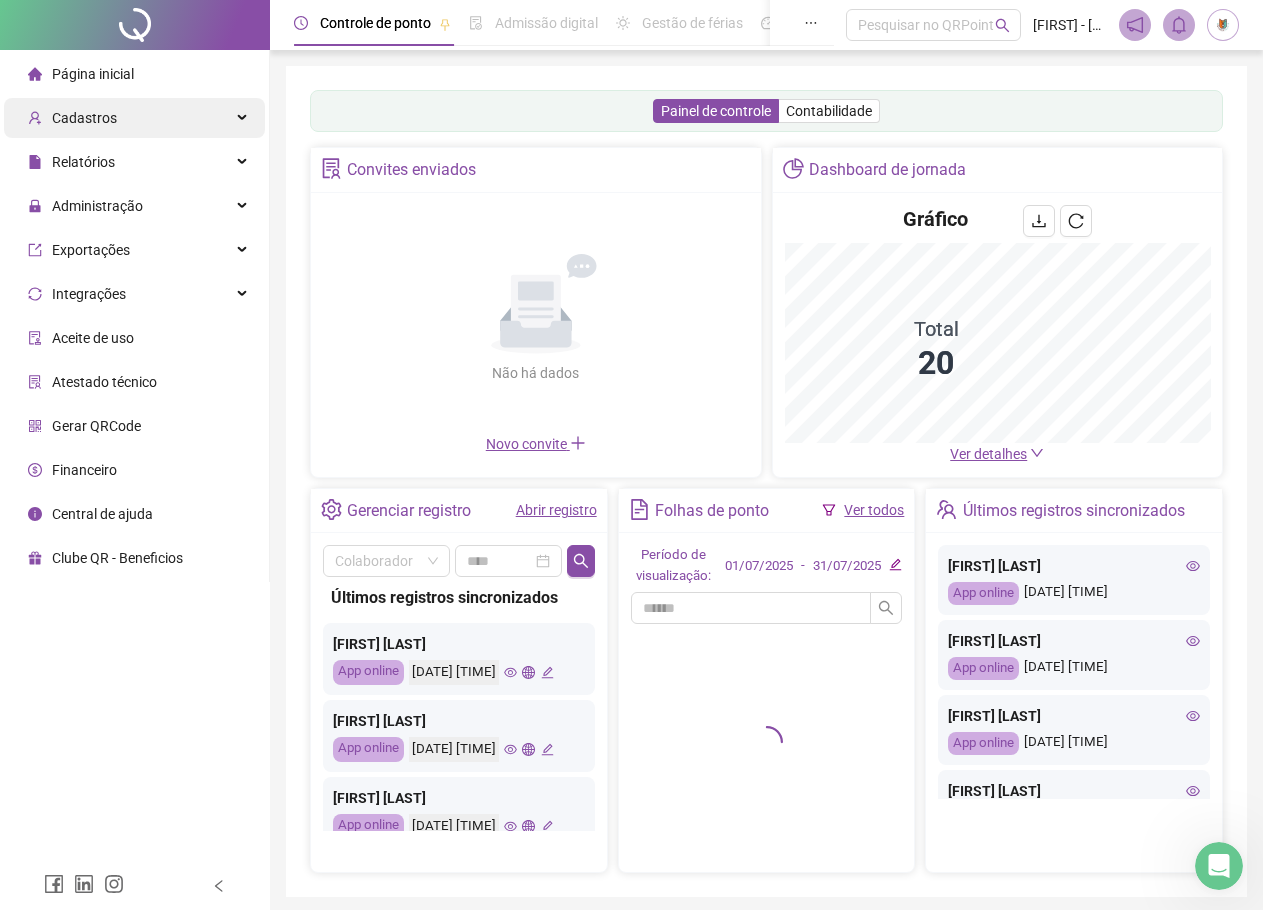 click on "Cadastros" at bounding box center [84, 118] 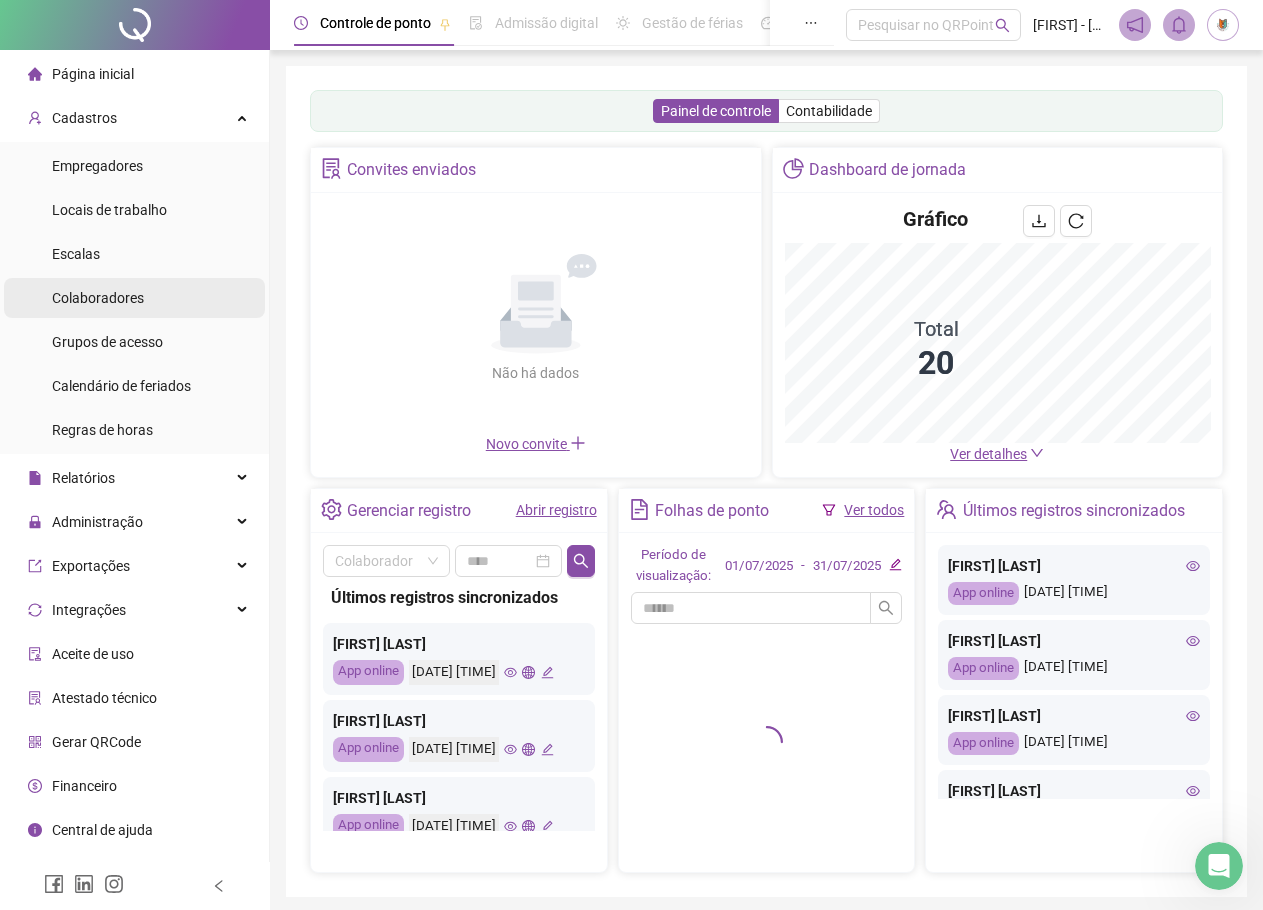click on "Colaboradores" at bounding box center [98, 298] 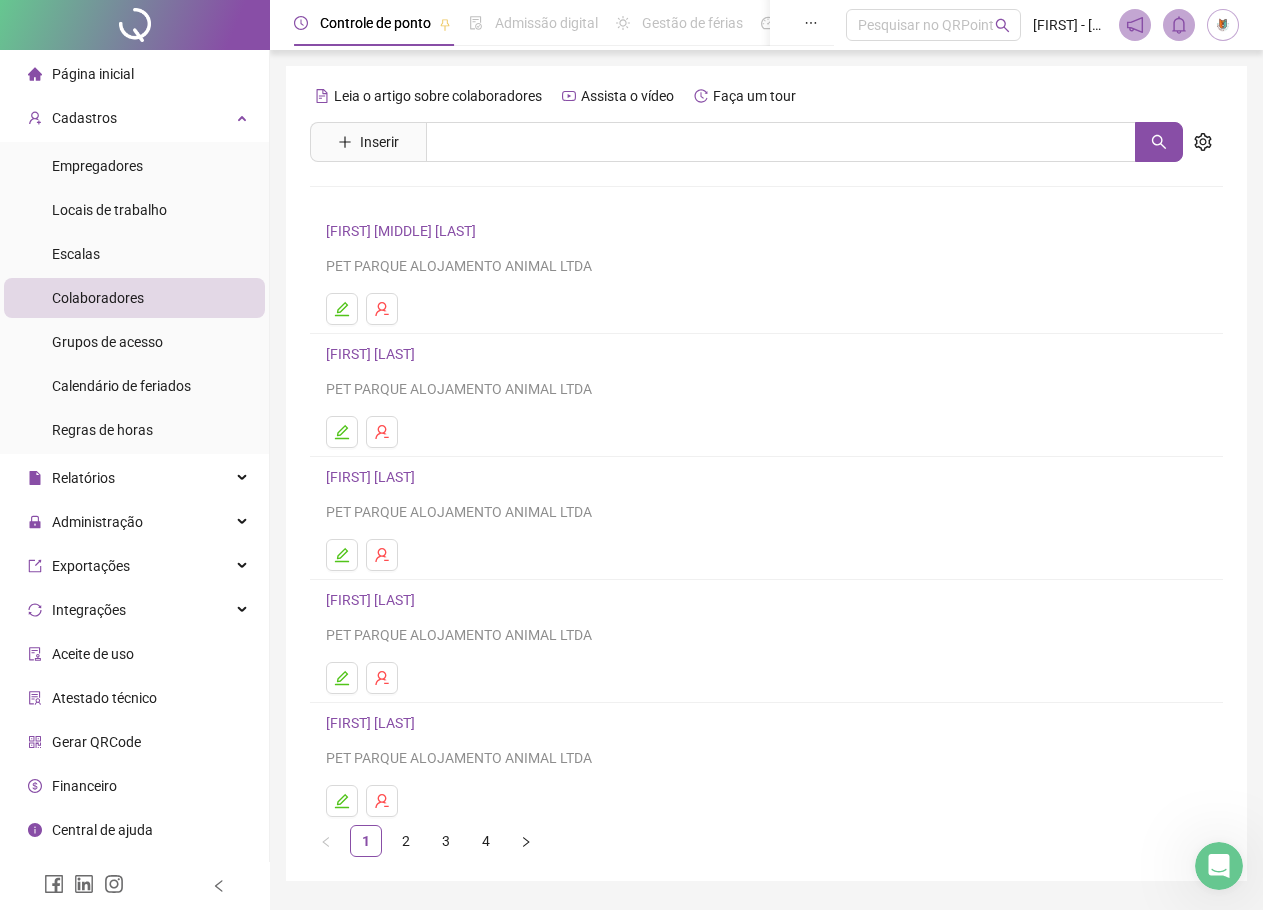 click on "[FIRST] [LAST]" at bounding box center [373, 477] 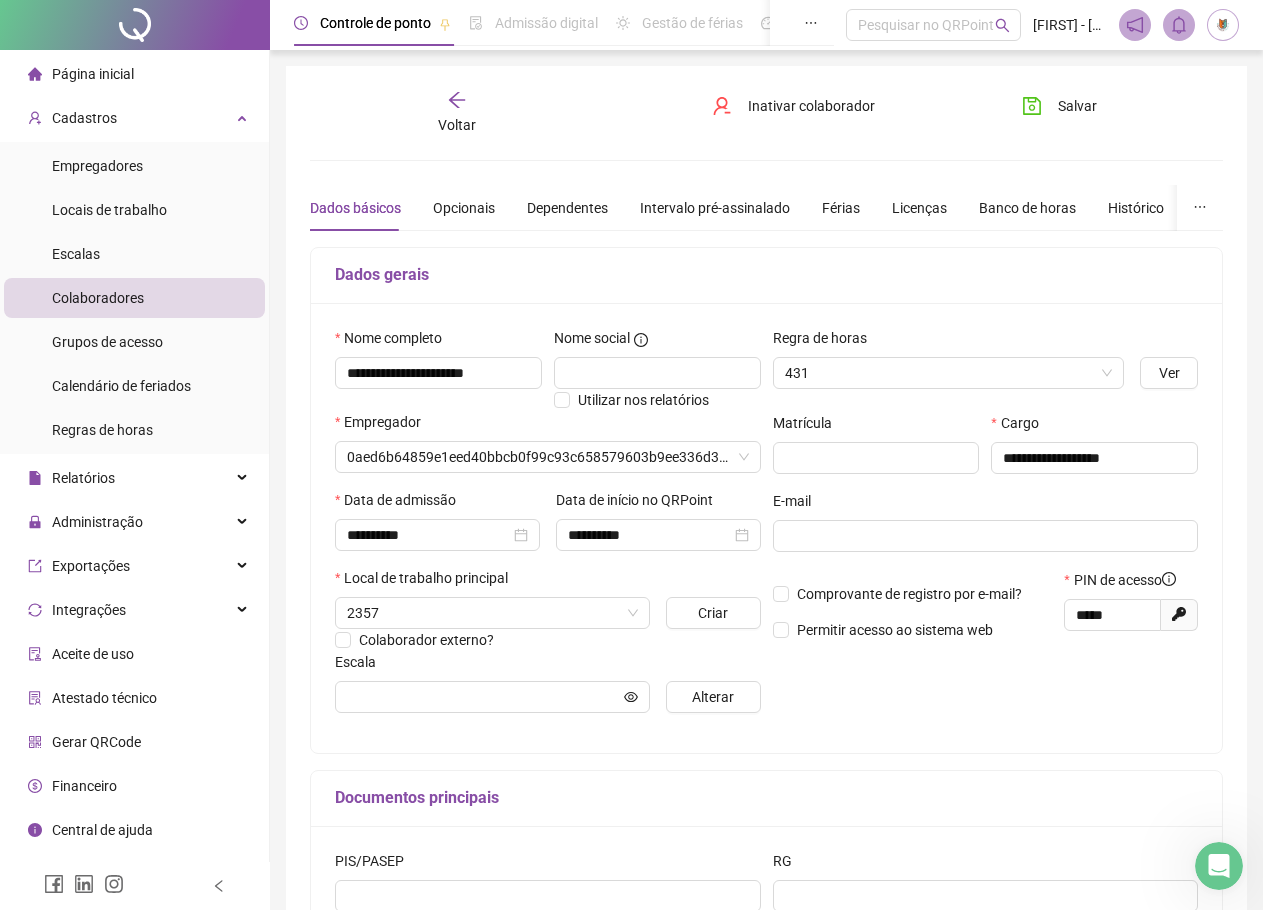 type on "**********" 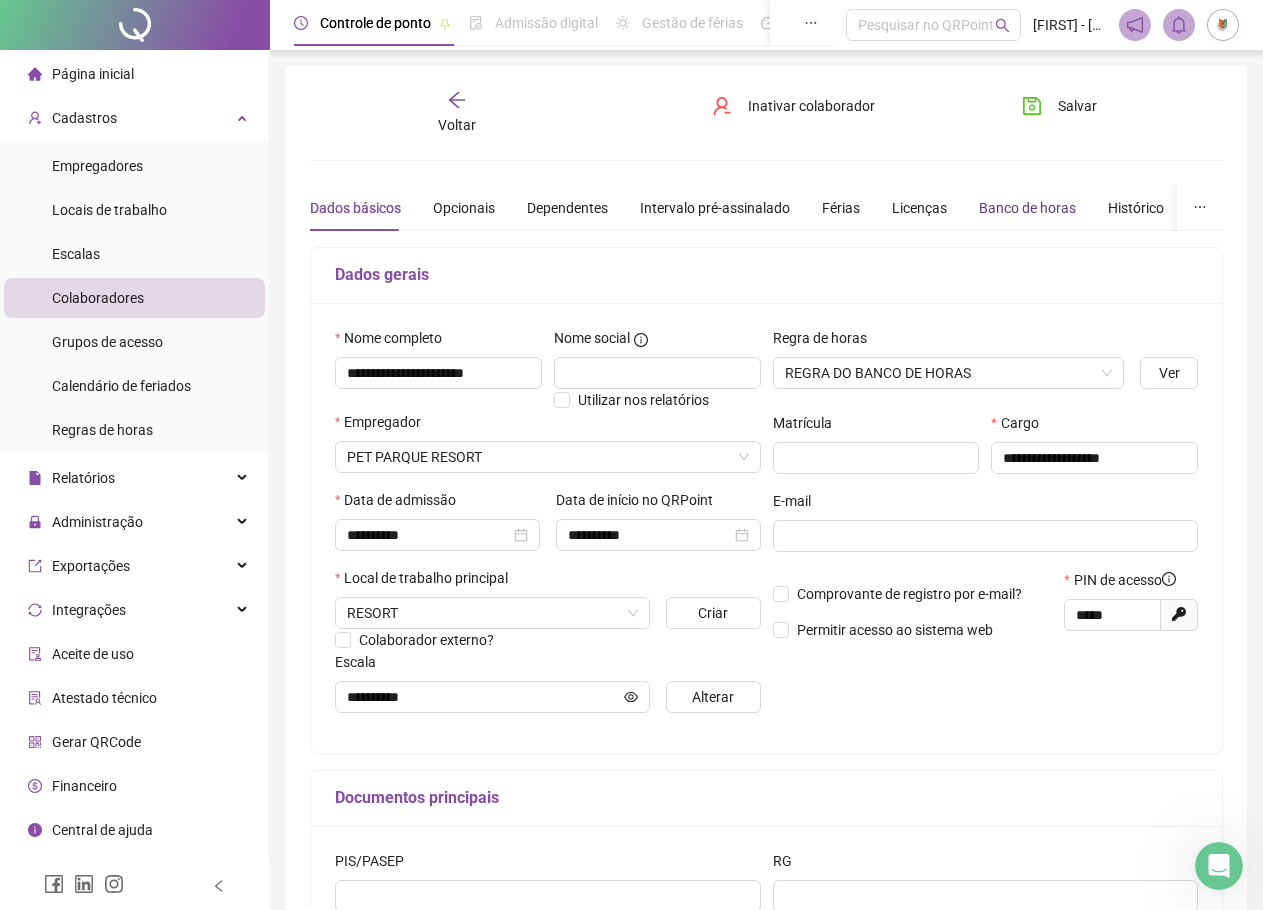 click on "Banco de horas" at bounding box center (1027, 208) 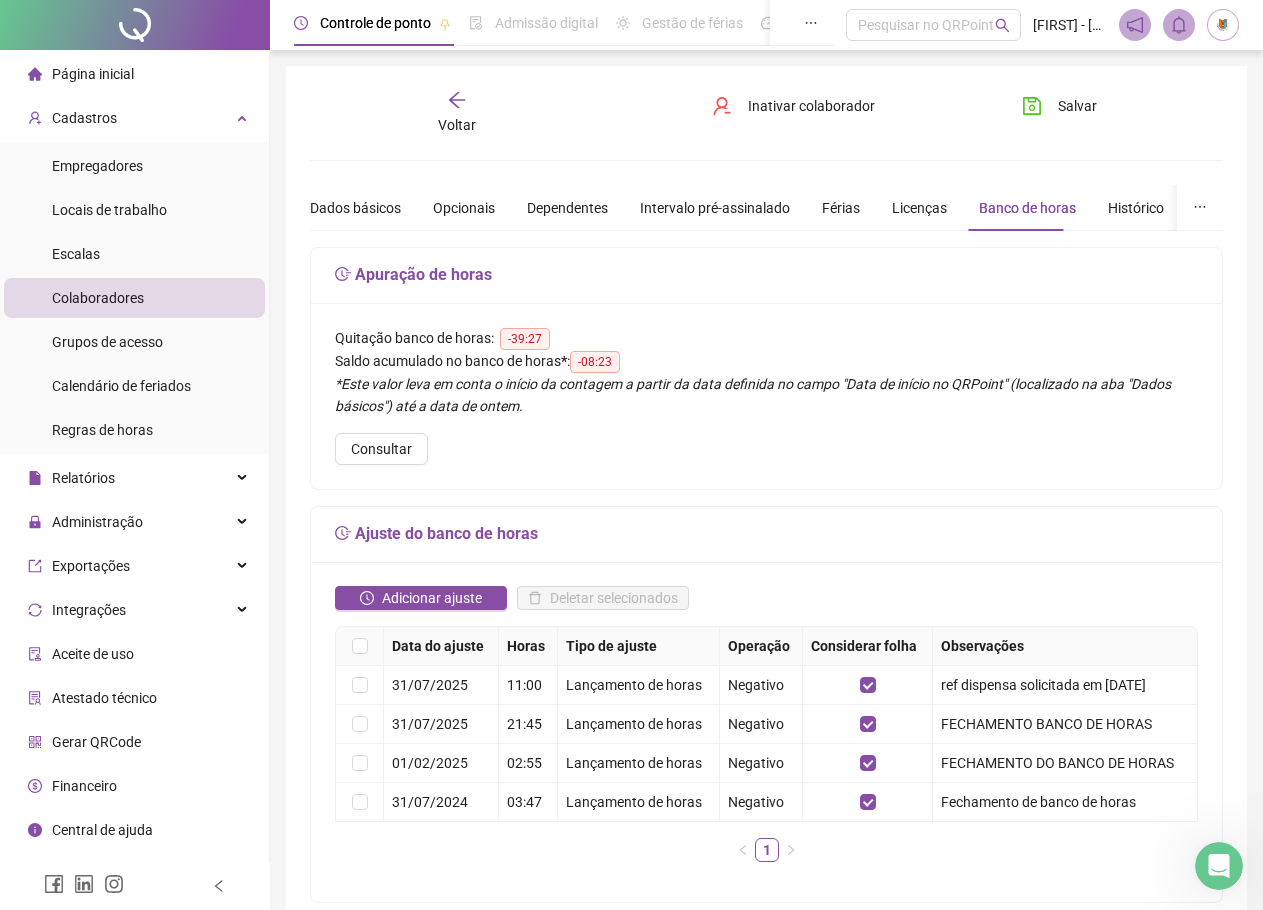 click 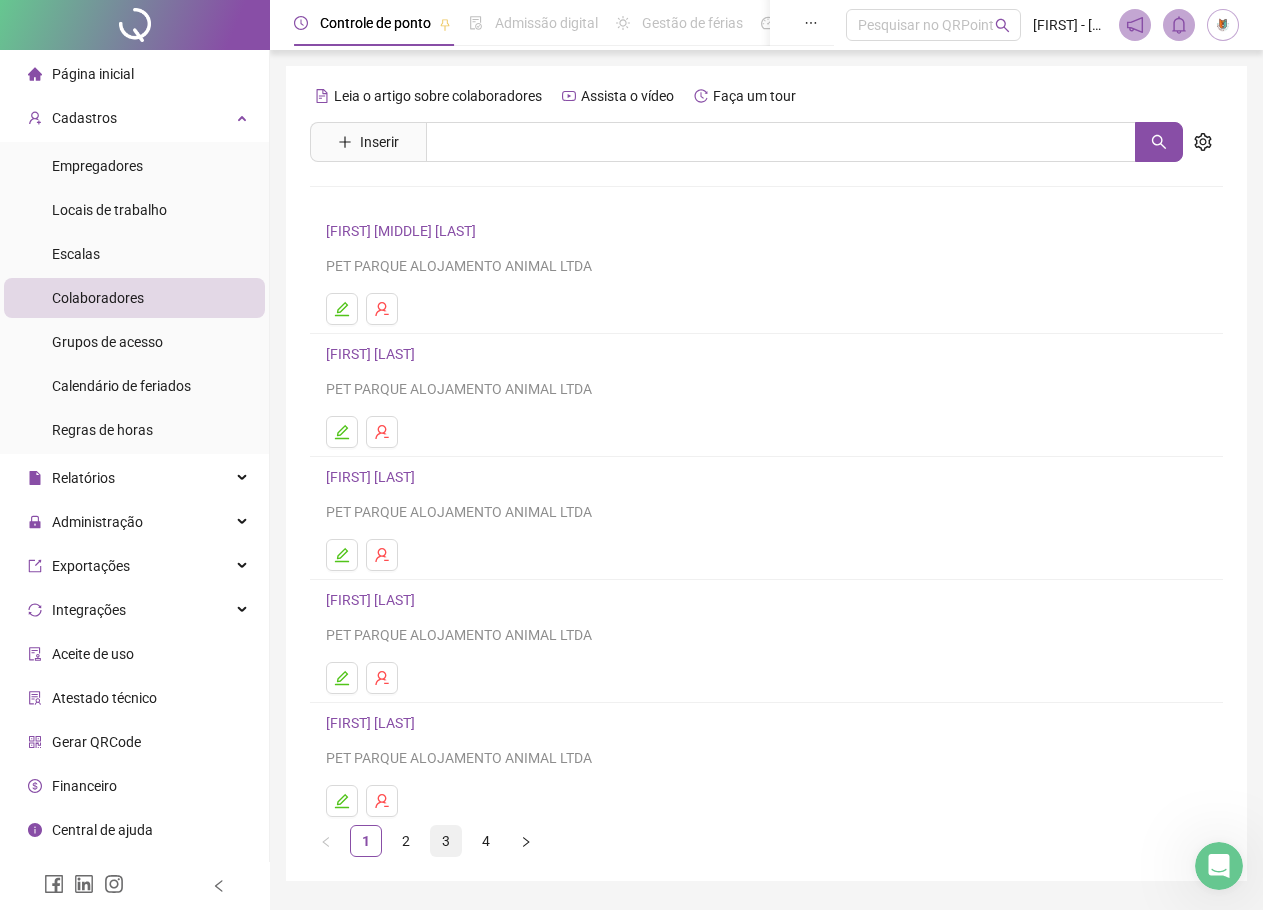 click on "3" at bounding box center [446, 841] 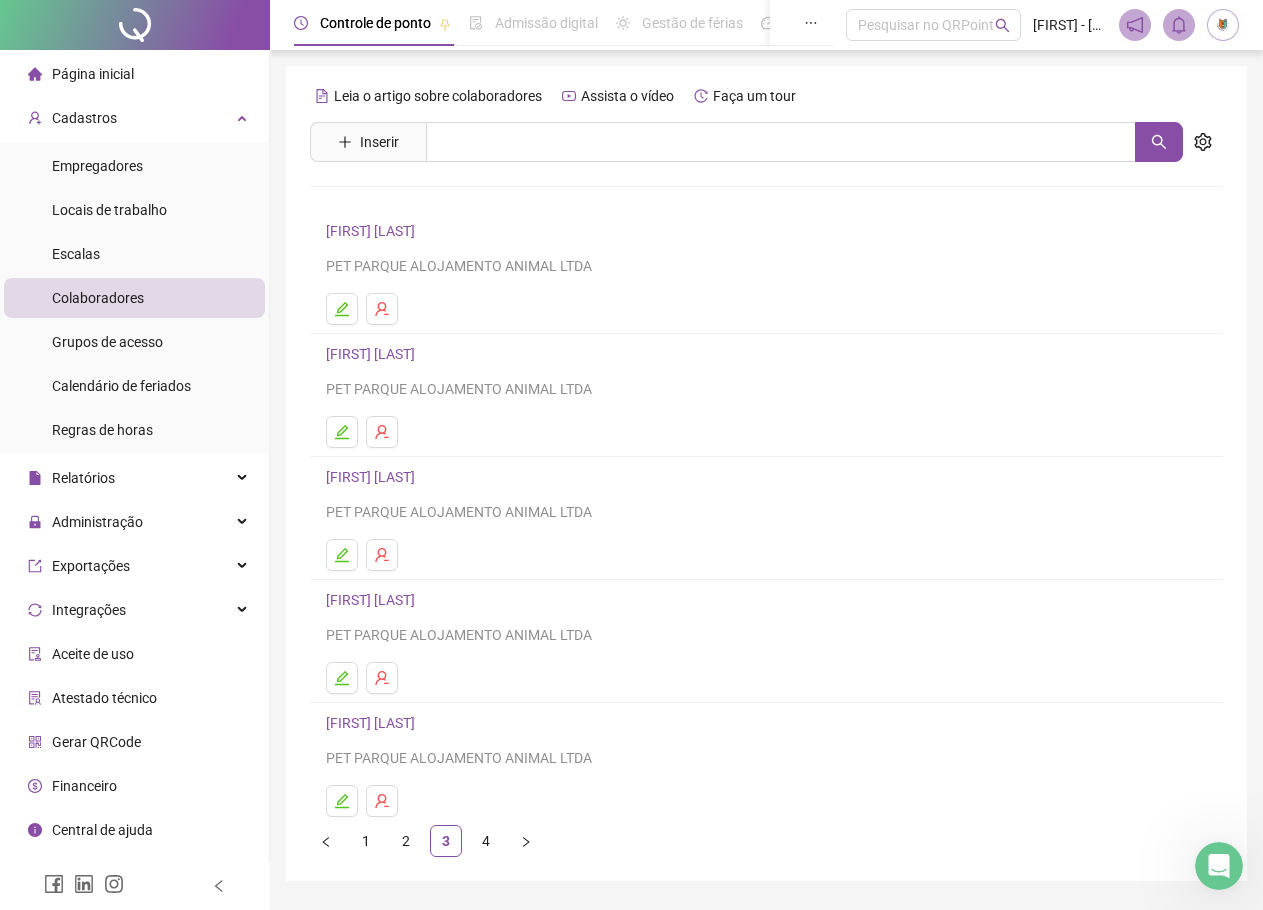 click on "[FIRST] [LAST]" at bounding box center [373, 723] 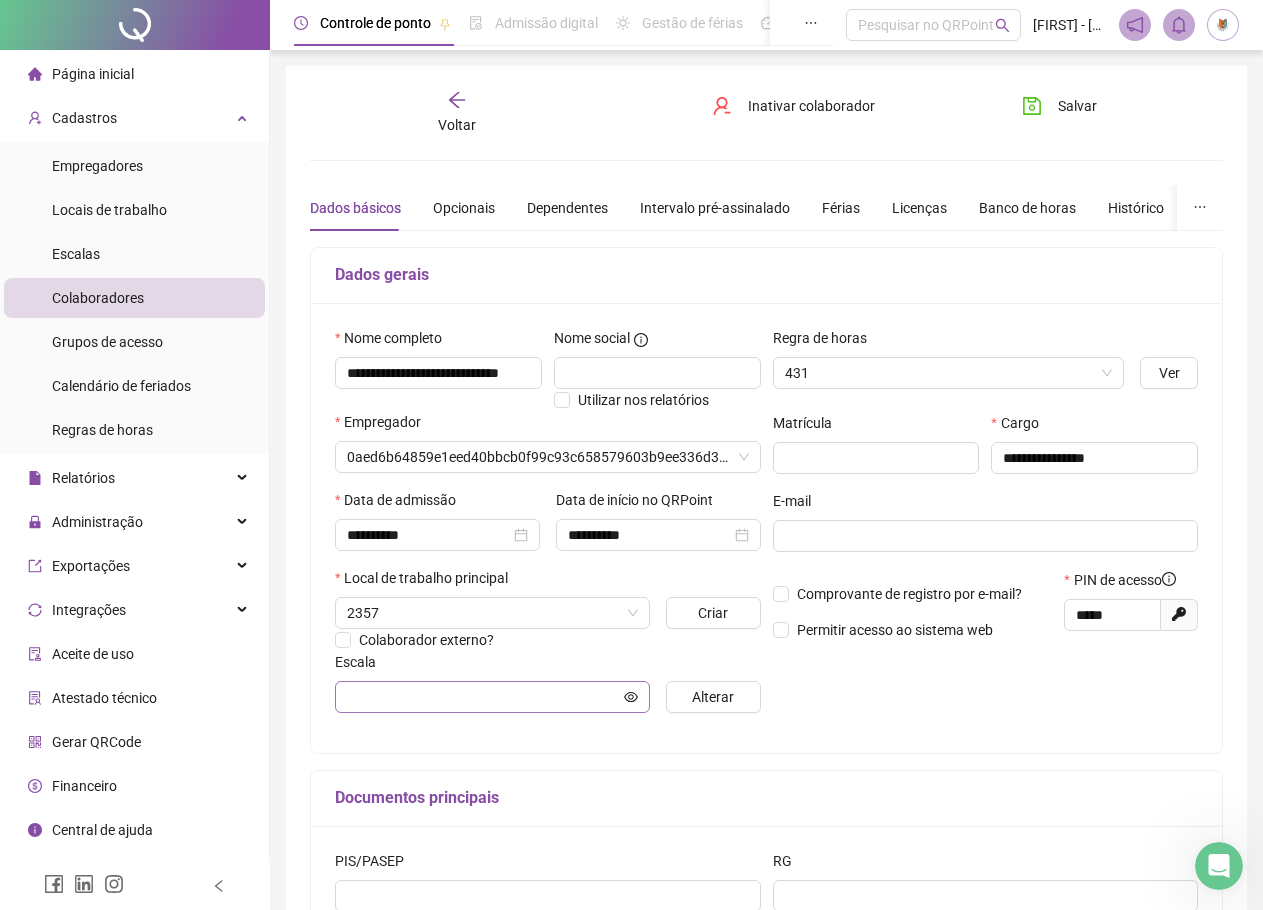 type on "**********" 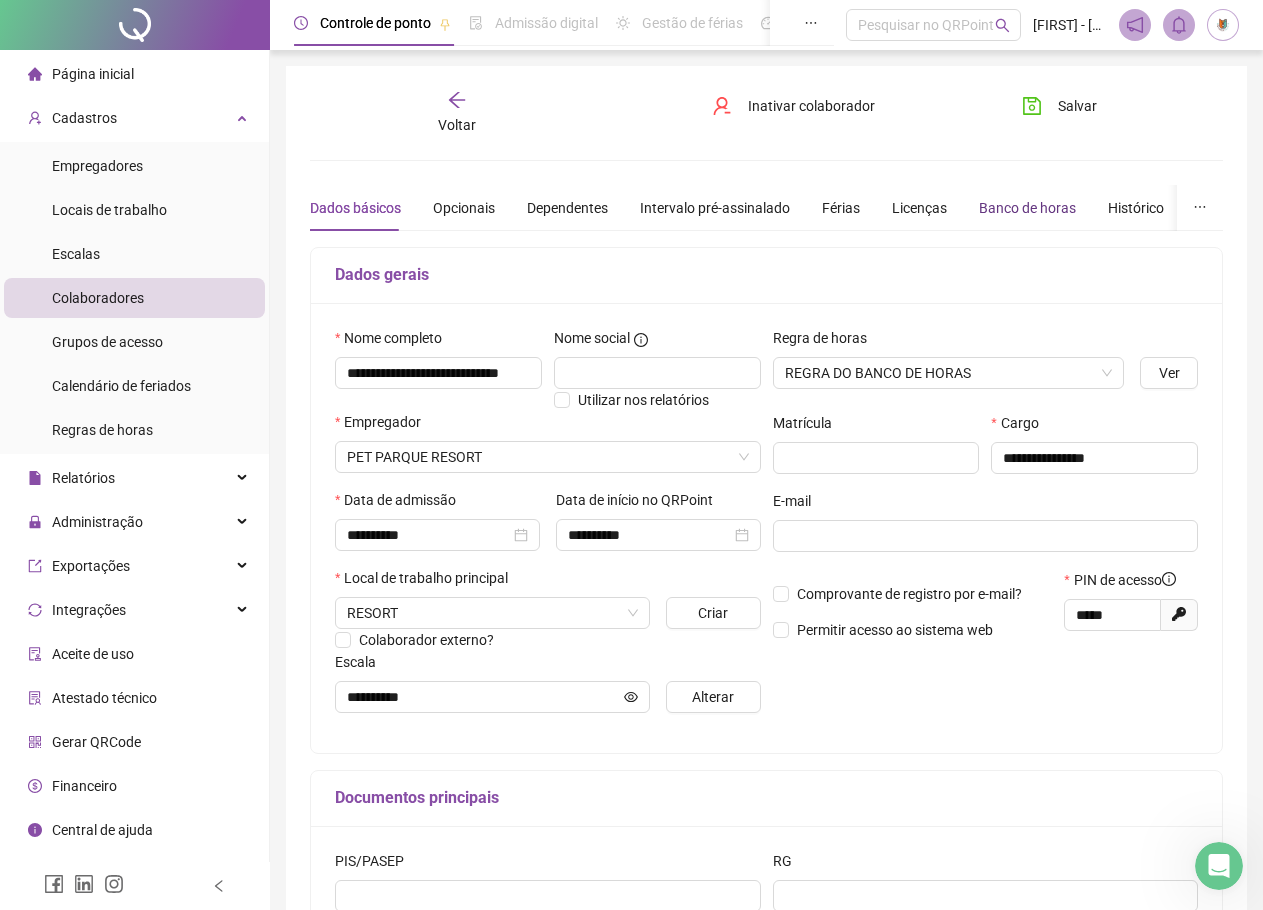 click on "Banco de horas" at bounding box center [1027, 208] 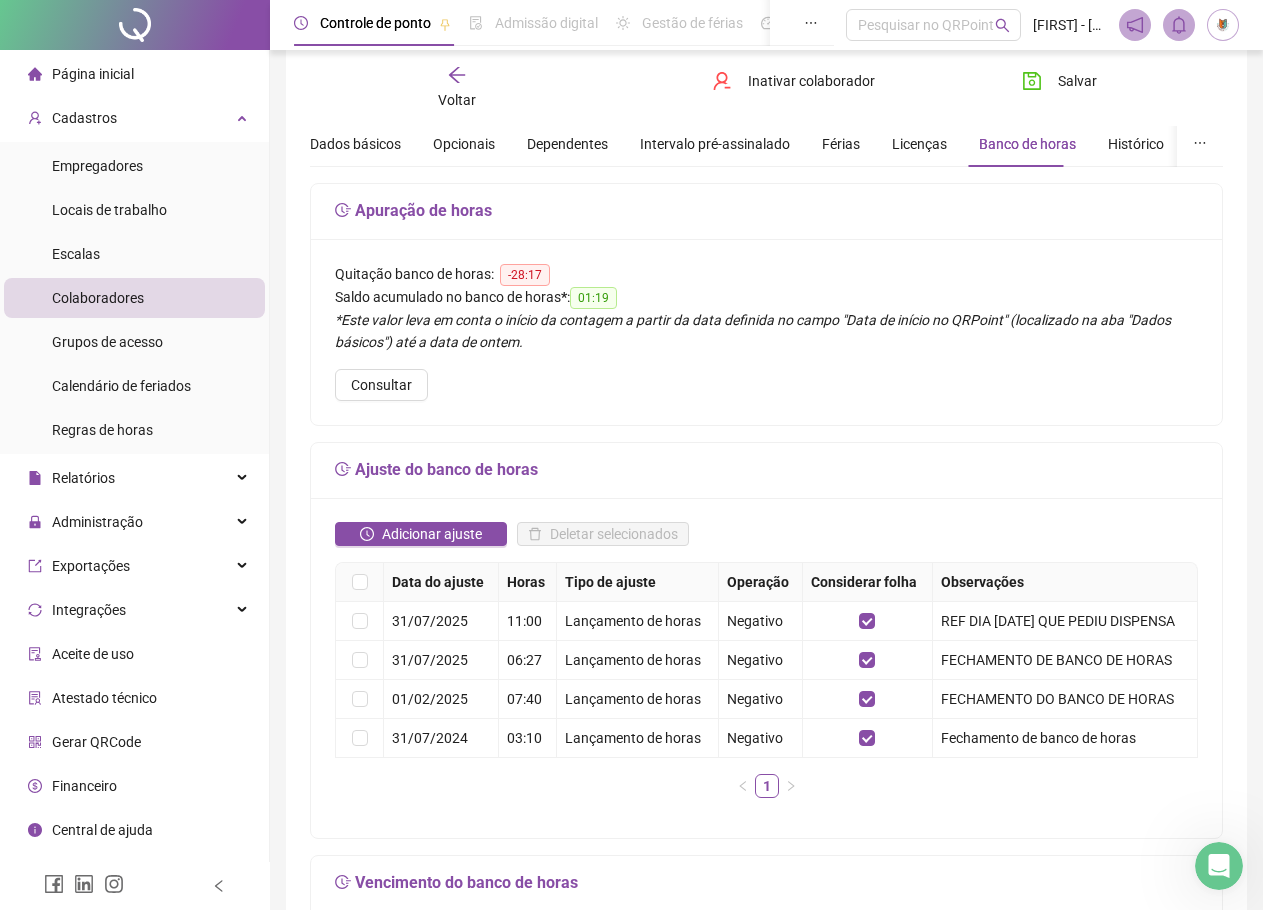 scroll, scrollTop: 100, scrollLeft: 0, axis: vertical 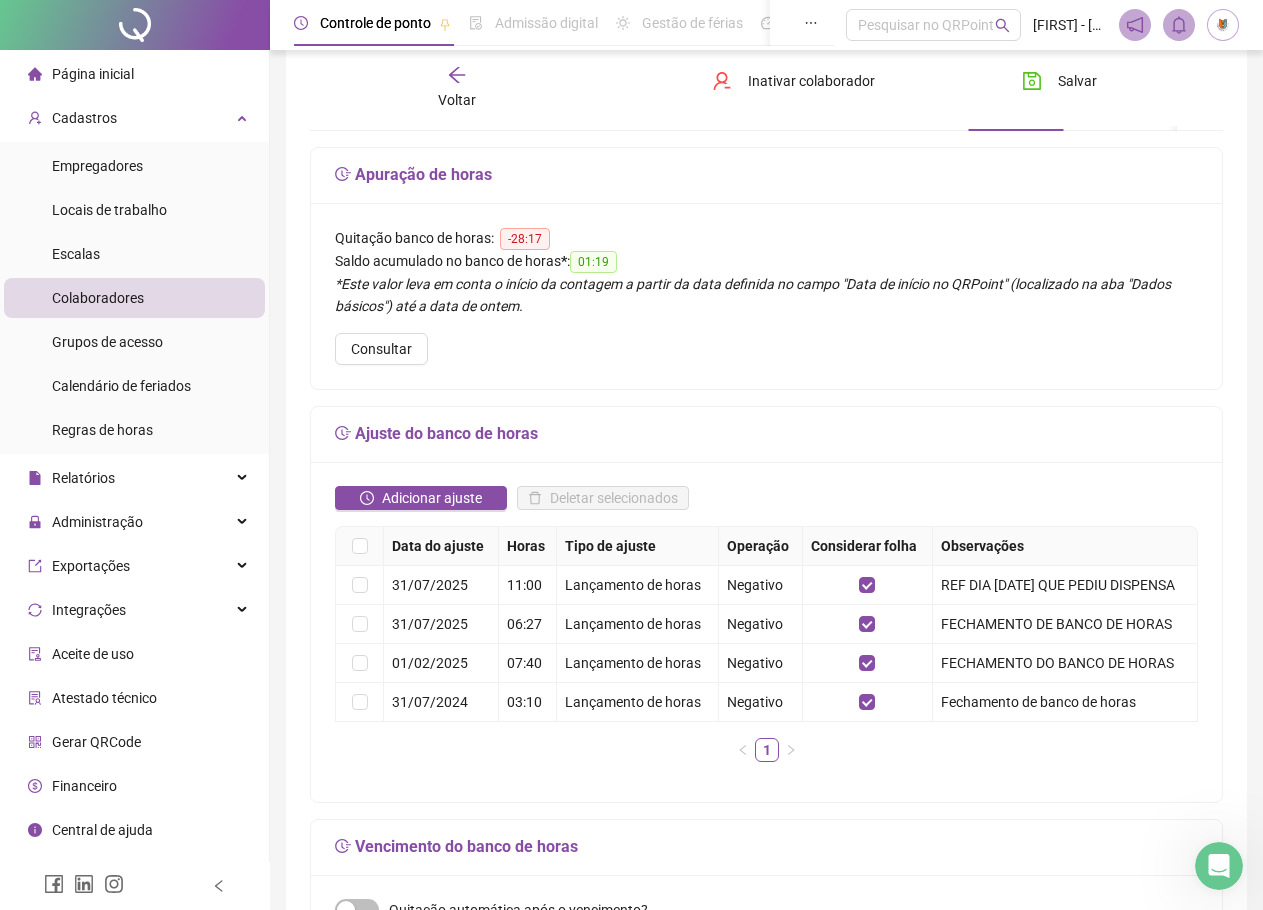 click on "Voltar" at bounding box center (457, 100) 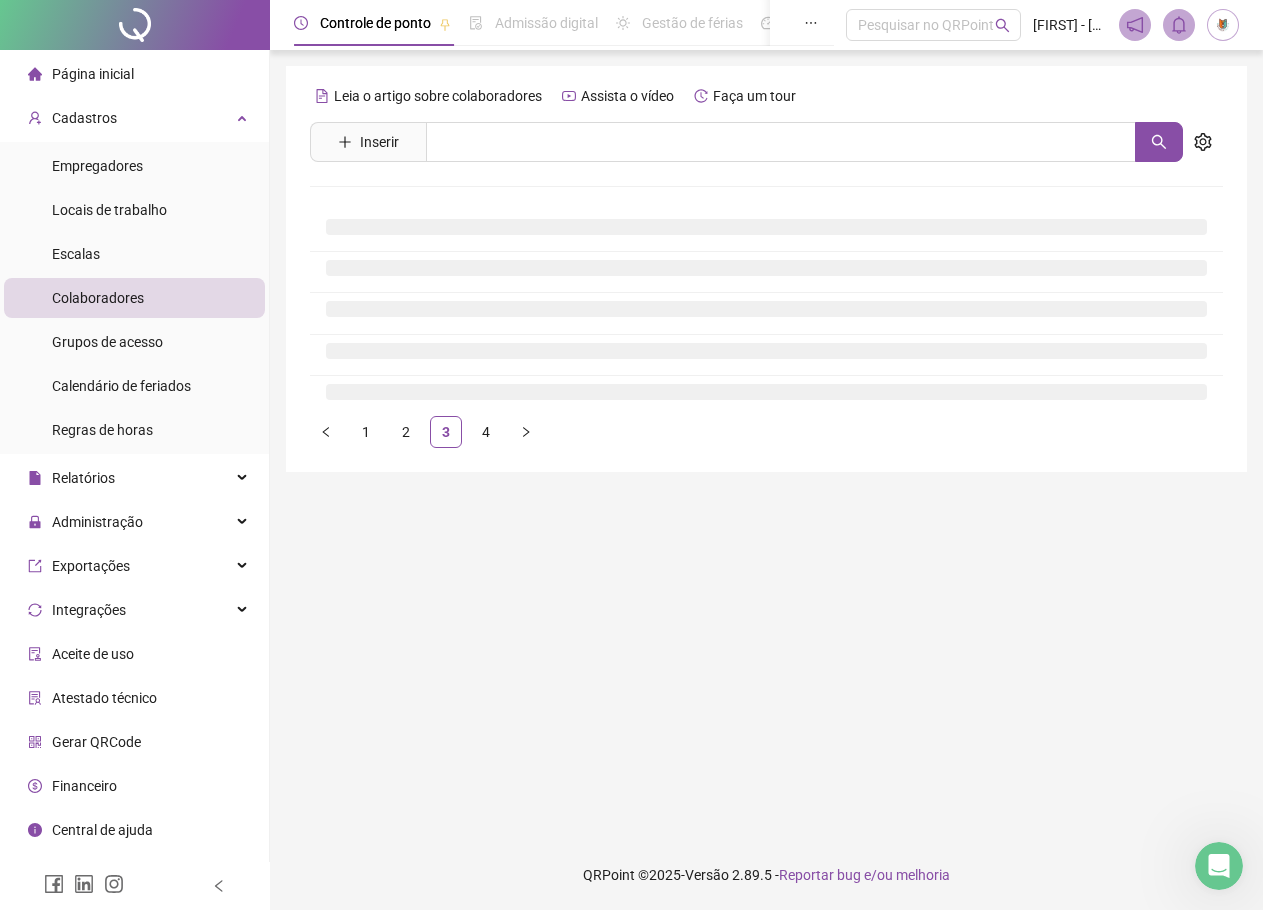 scroll, scrollTop: 0, scrollLeft: 0, axis: both 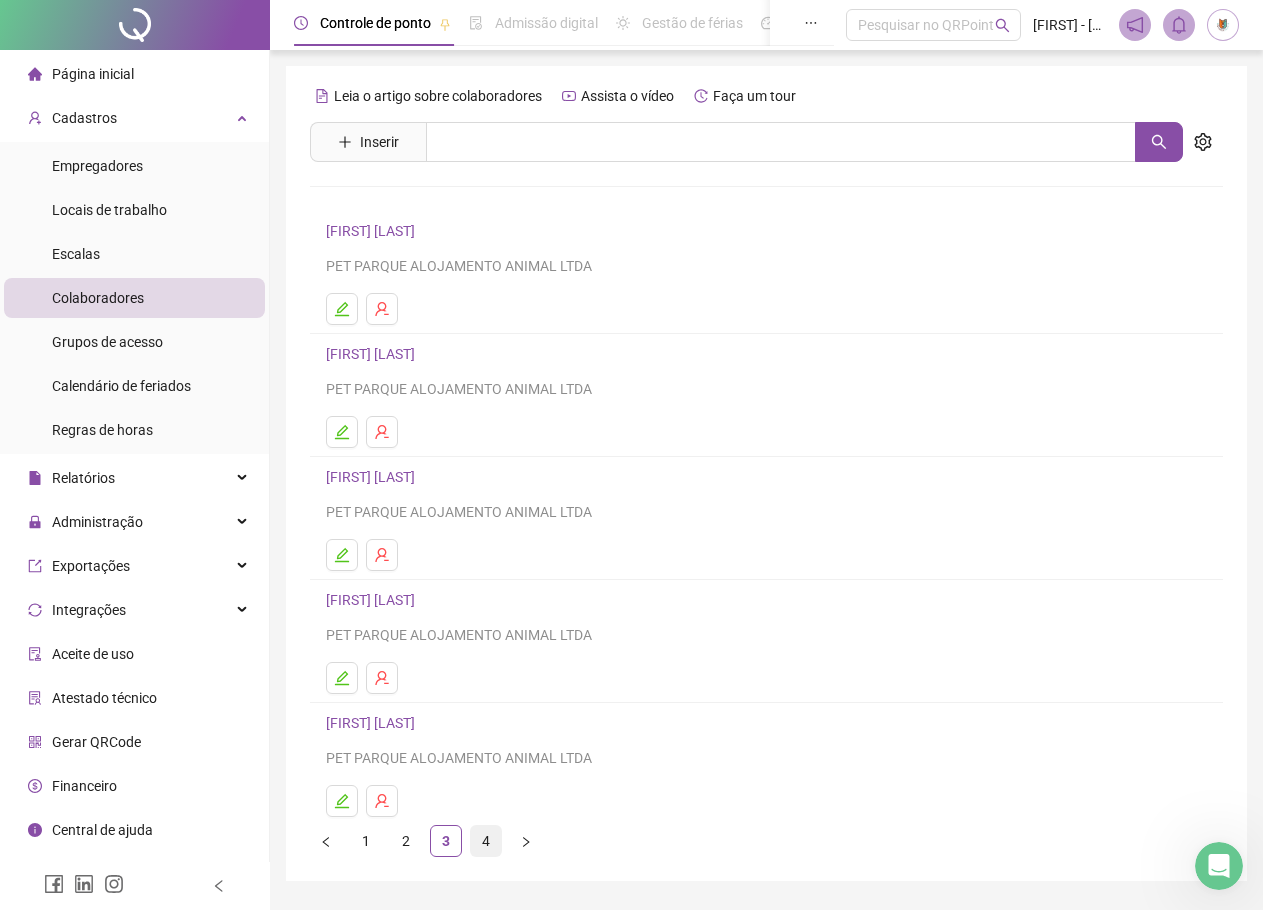 click on "4" at bounding box center [486, 841] 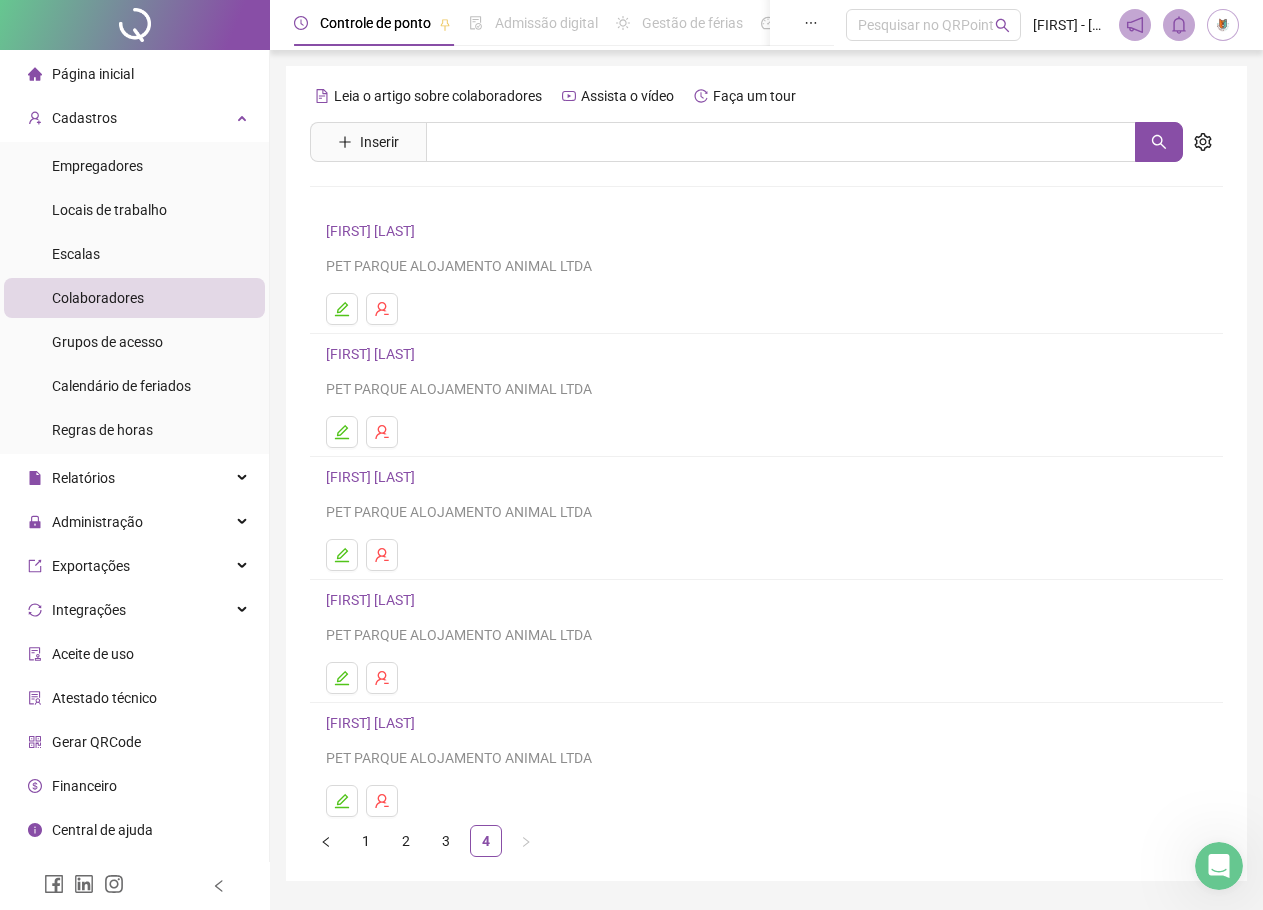 click on "[FIRST] [LAST]" at bounding box center [373, 231] 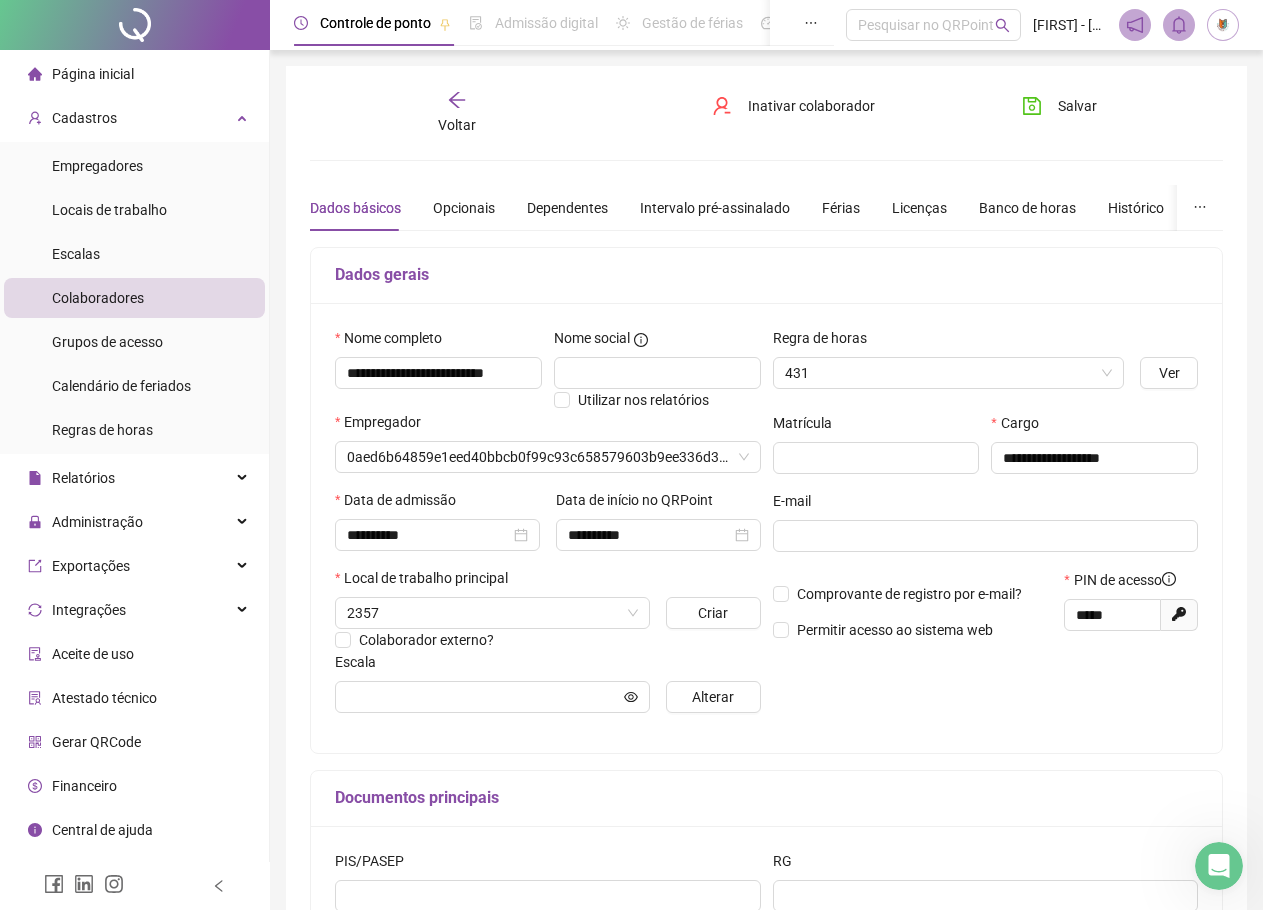type on "**********" 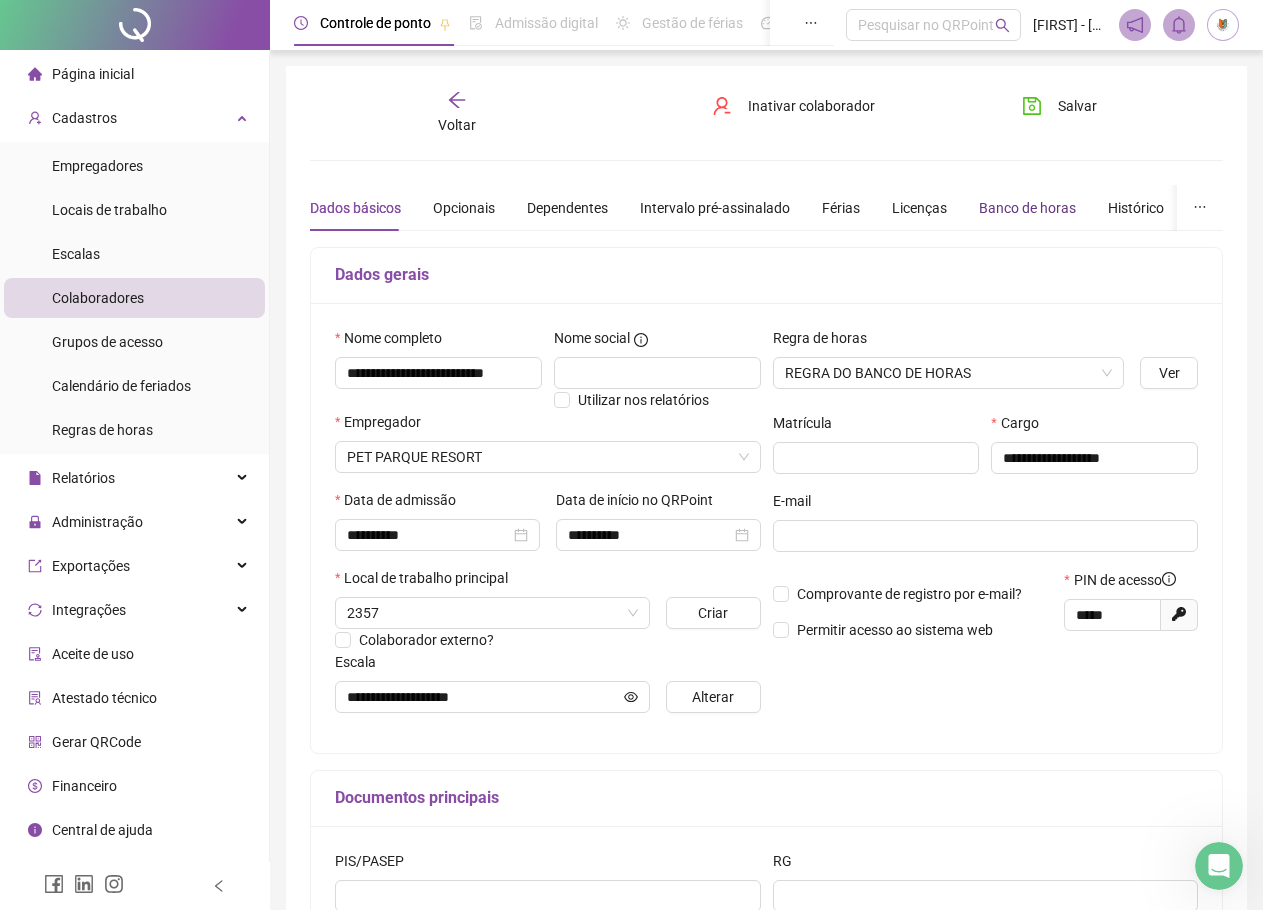 click on "Banco de horas" at bounding box center [1027, 208] 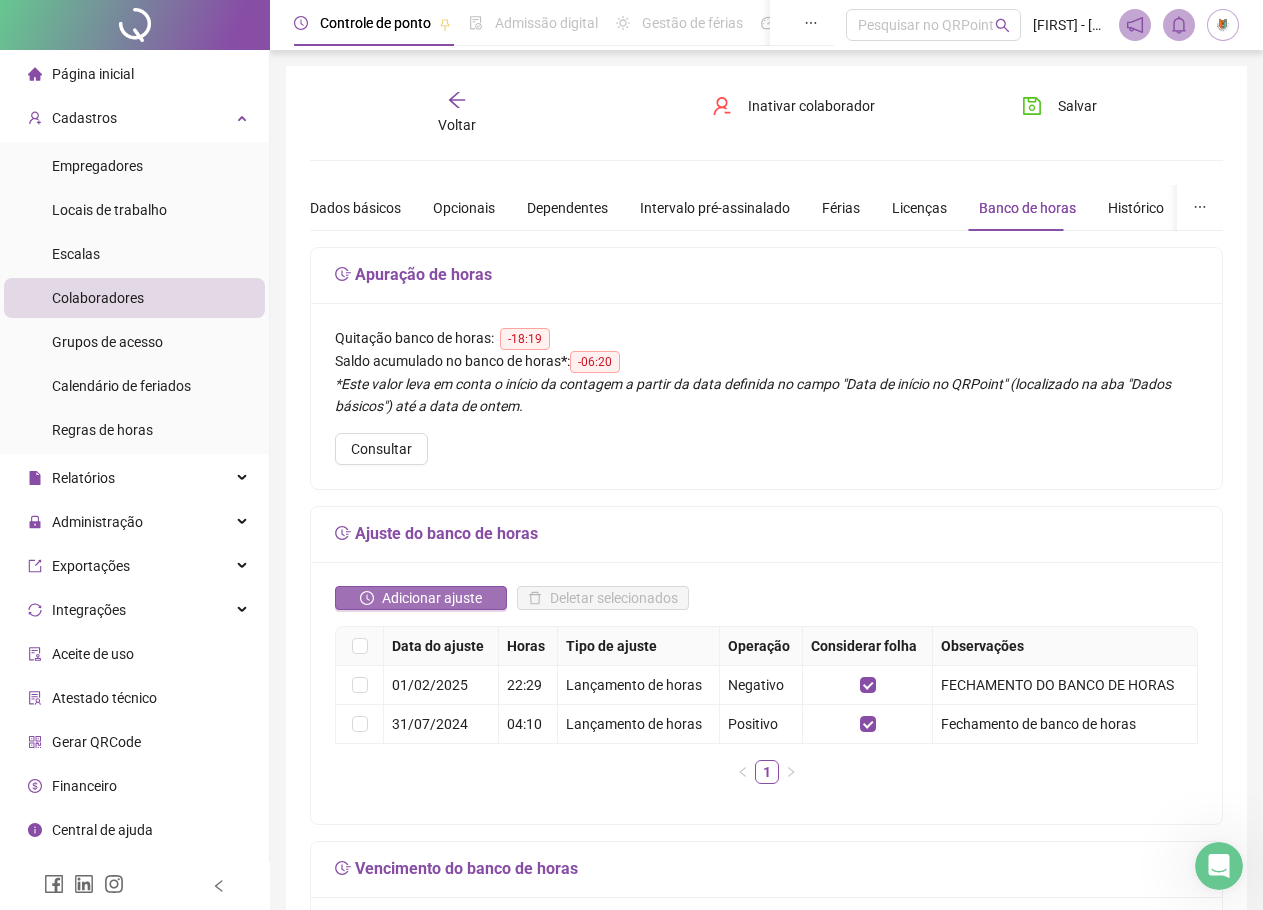 click on "Adicionar ajuste" at bounding box center [432, 598] 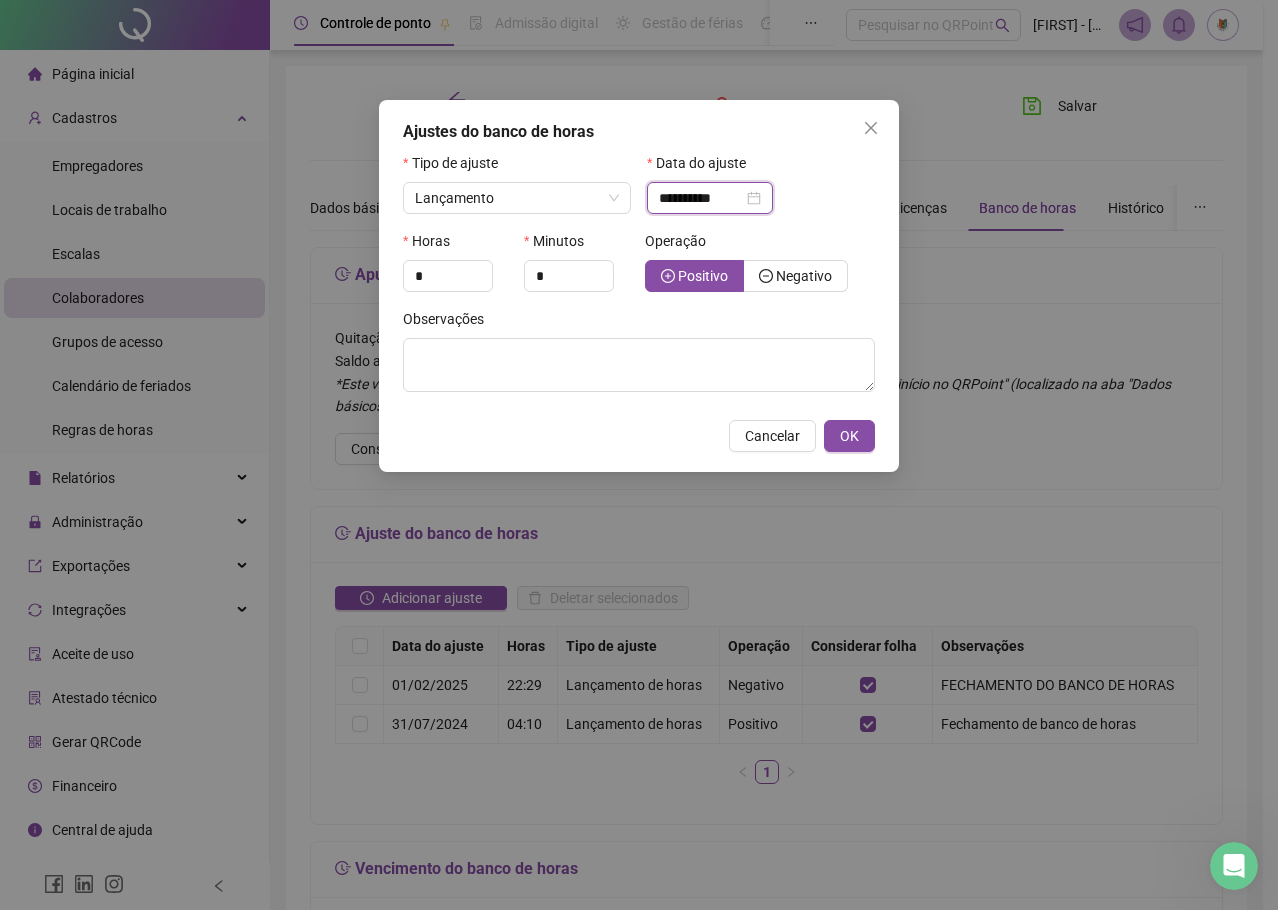 click on "**********" at bounding box center (701, 198) 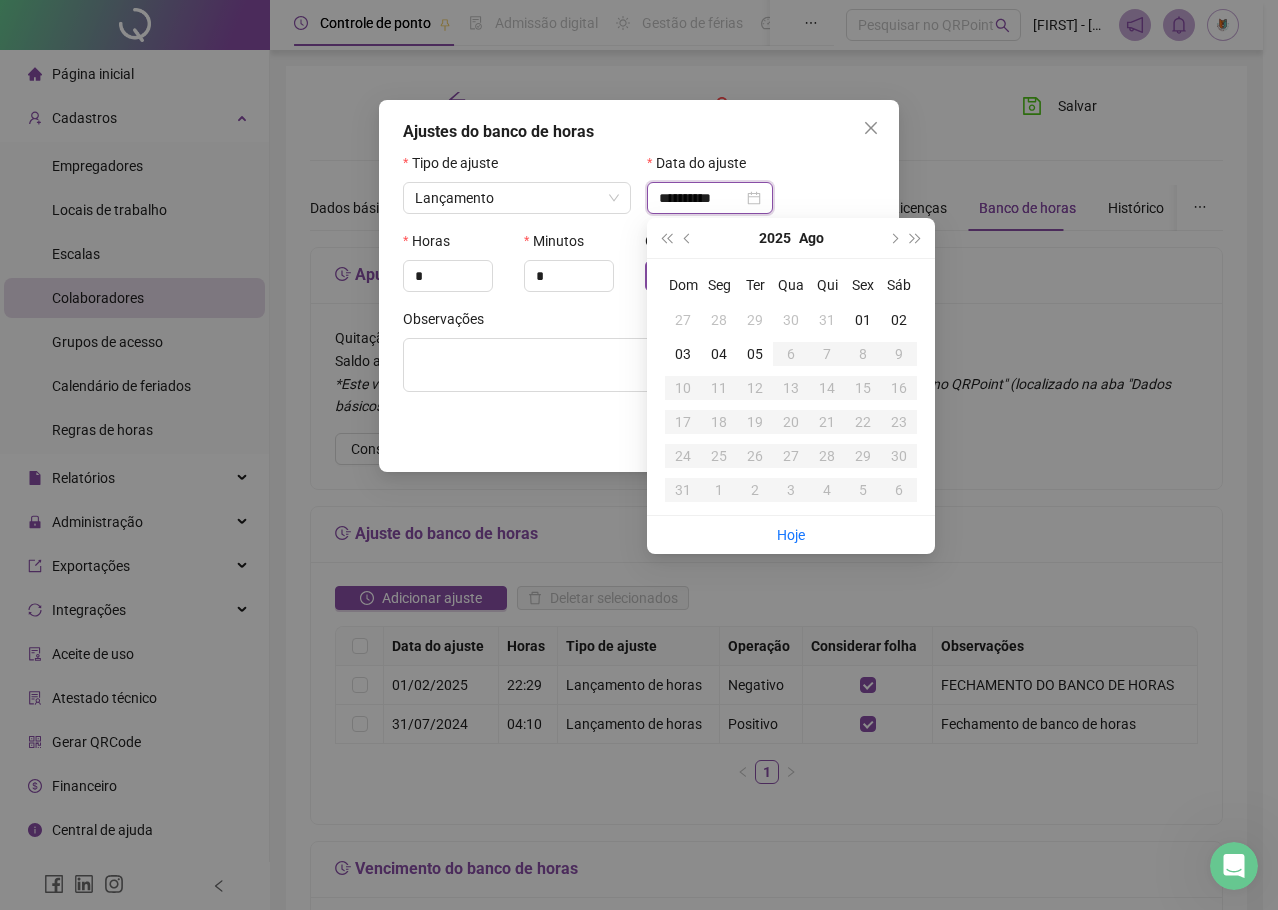 type on "**********" 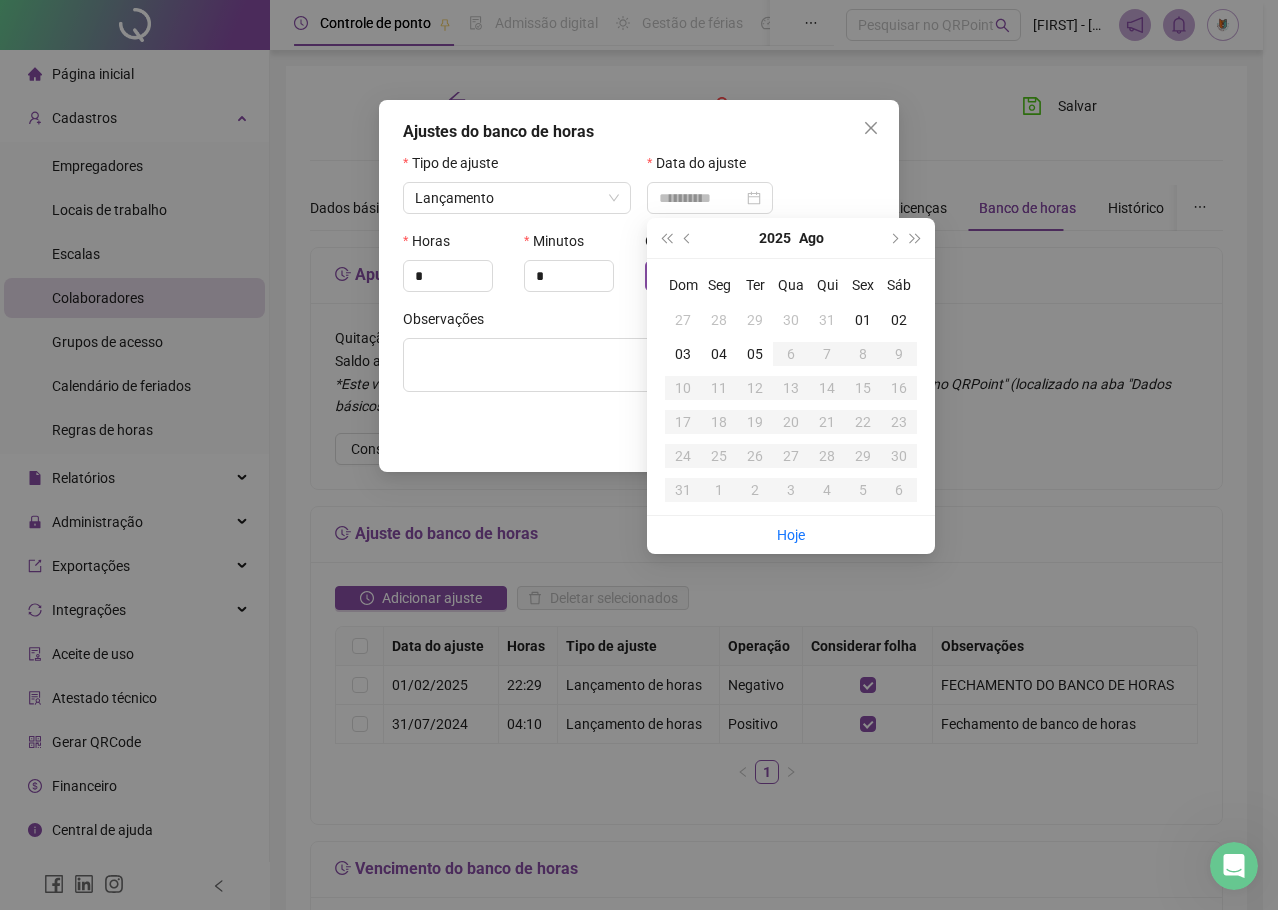 click on "31" at bounding box center (827, 320) 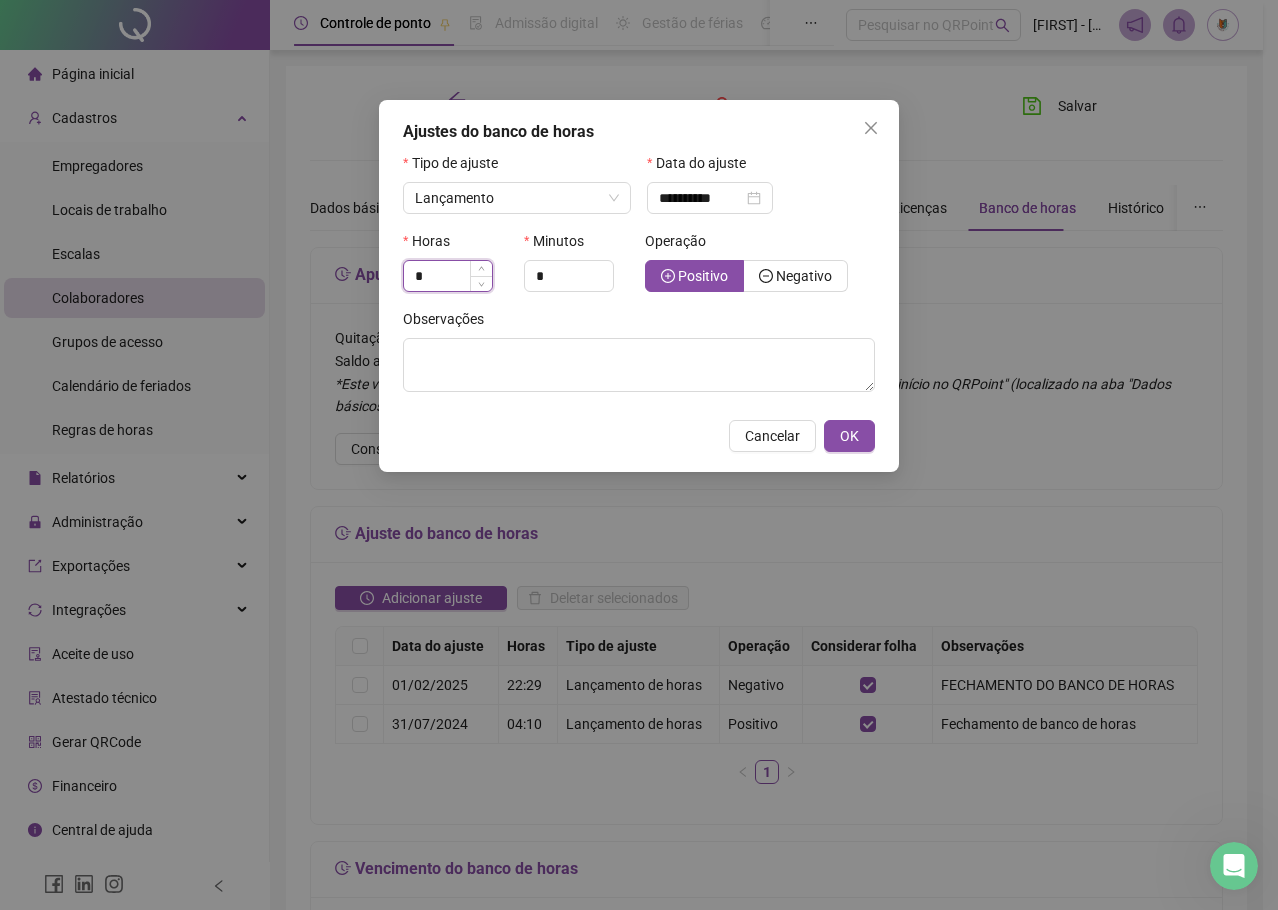 drag, startPoint x: 456, startPoint y: 283, endPoint x: 445, endPoint y: 283, distance: 11 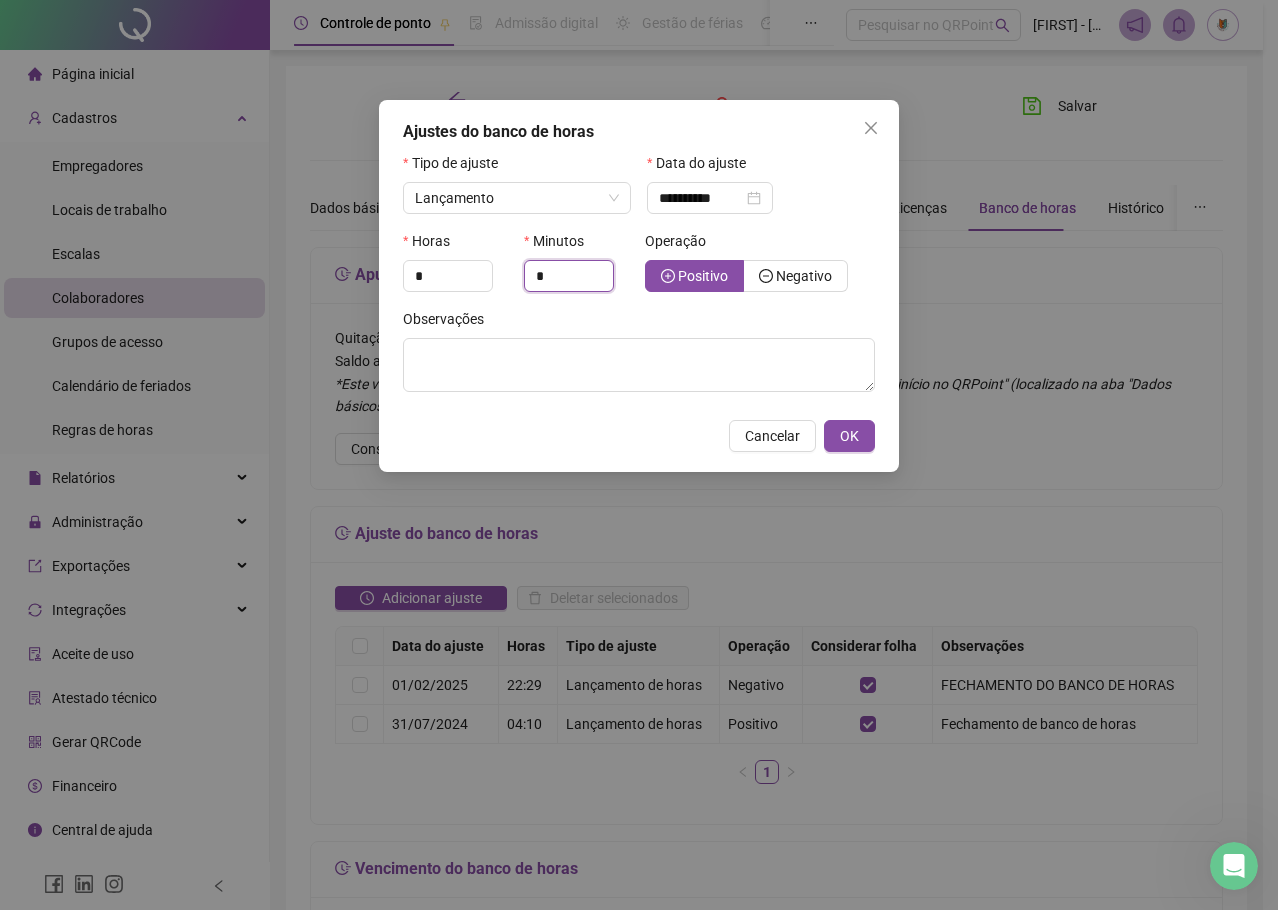 drag, startPoint x: 553, startPoint y: 279, endPoint x: 515, endPoint y: 278, distance: 38.013157 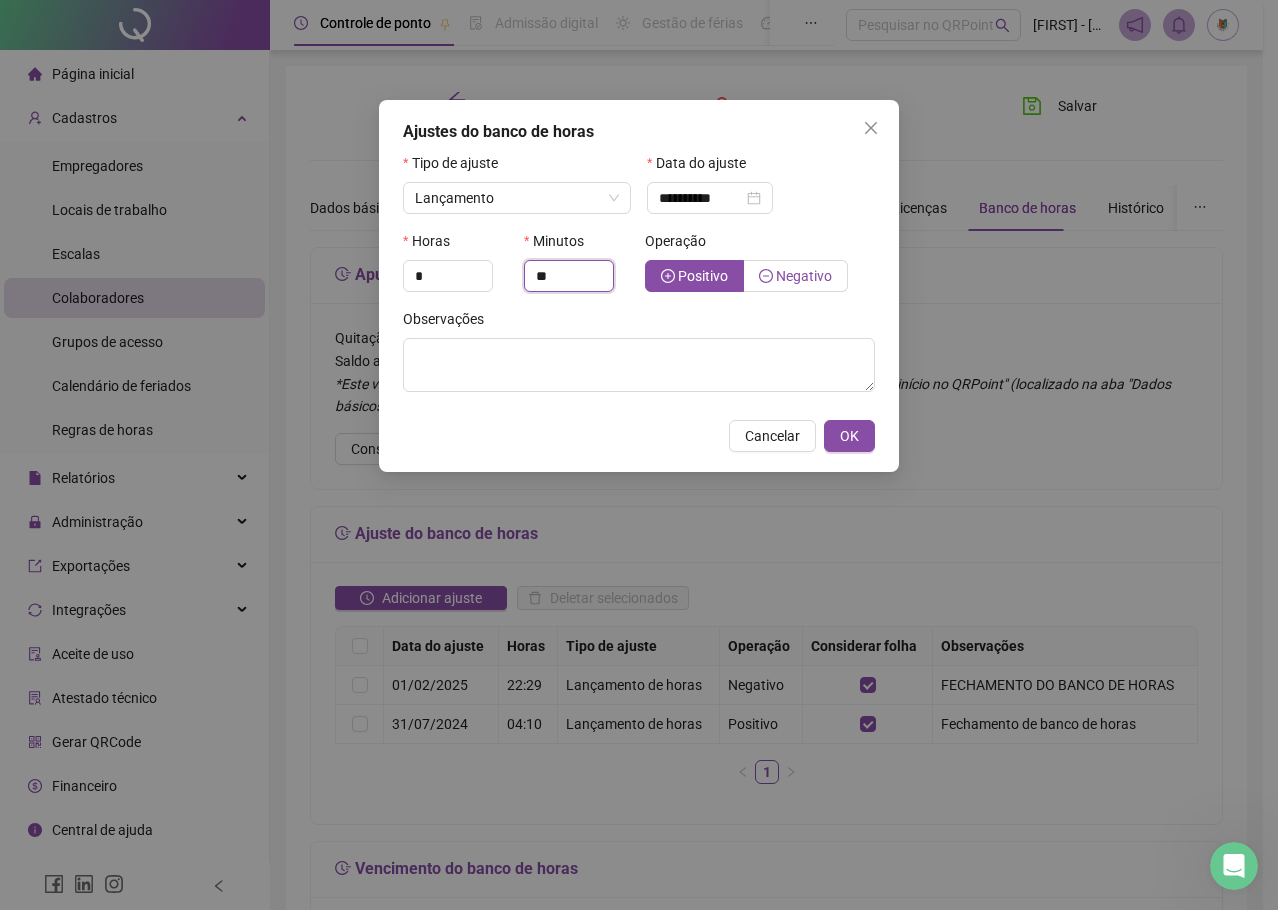 type on "**" 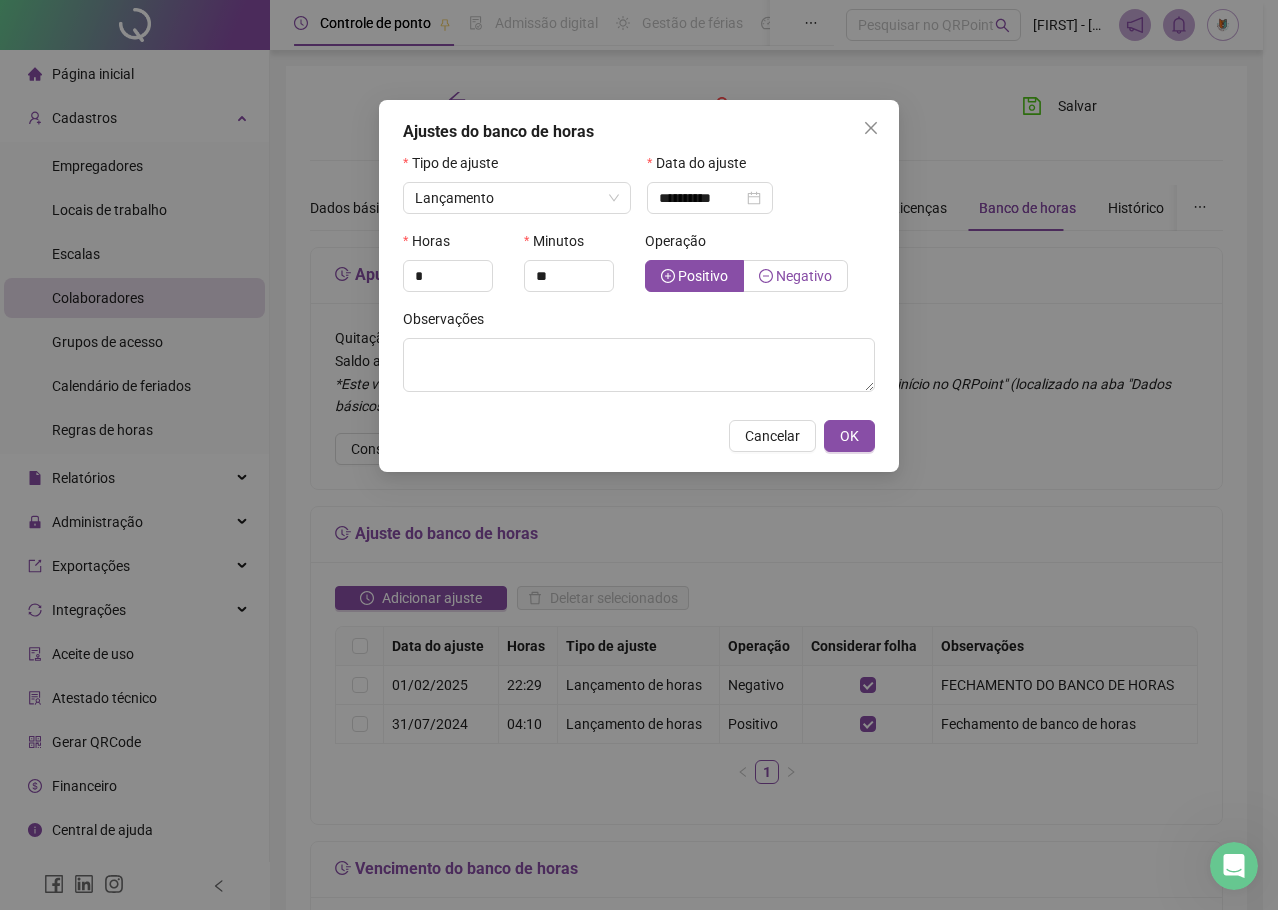 click on "Negativo" at bounding box center (804, 276) 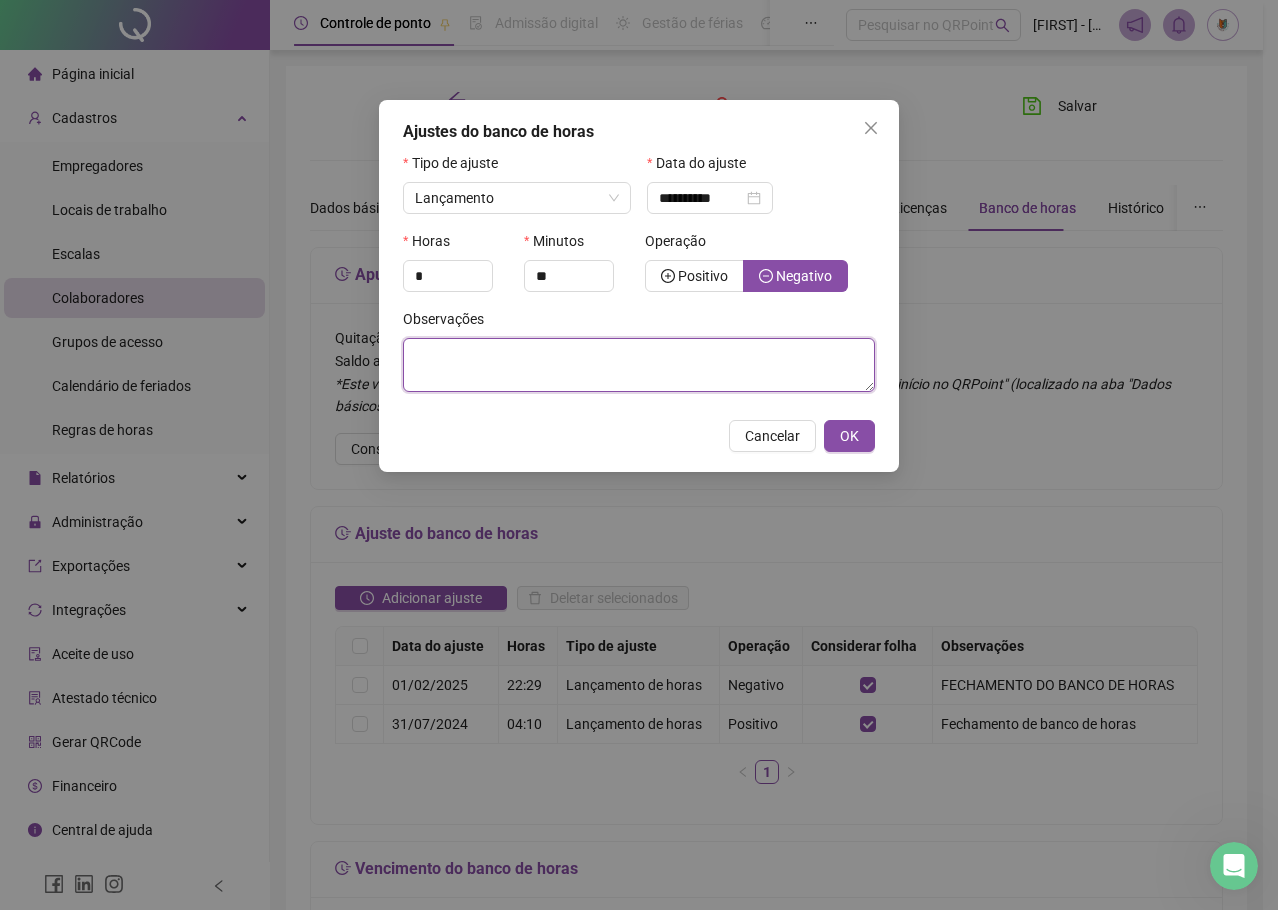 click at bounding box center (639, 365) 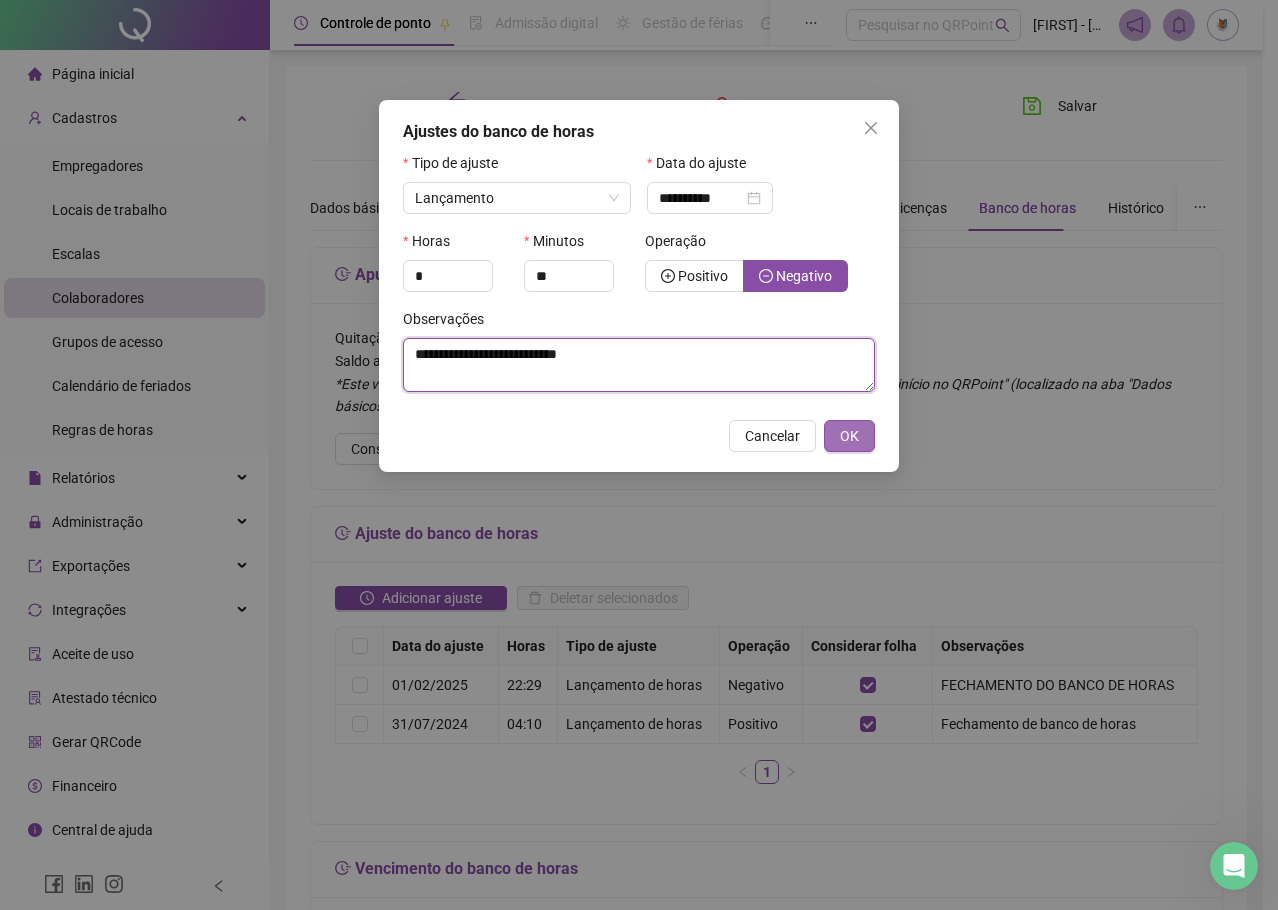 type on "**********" 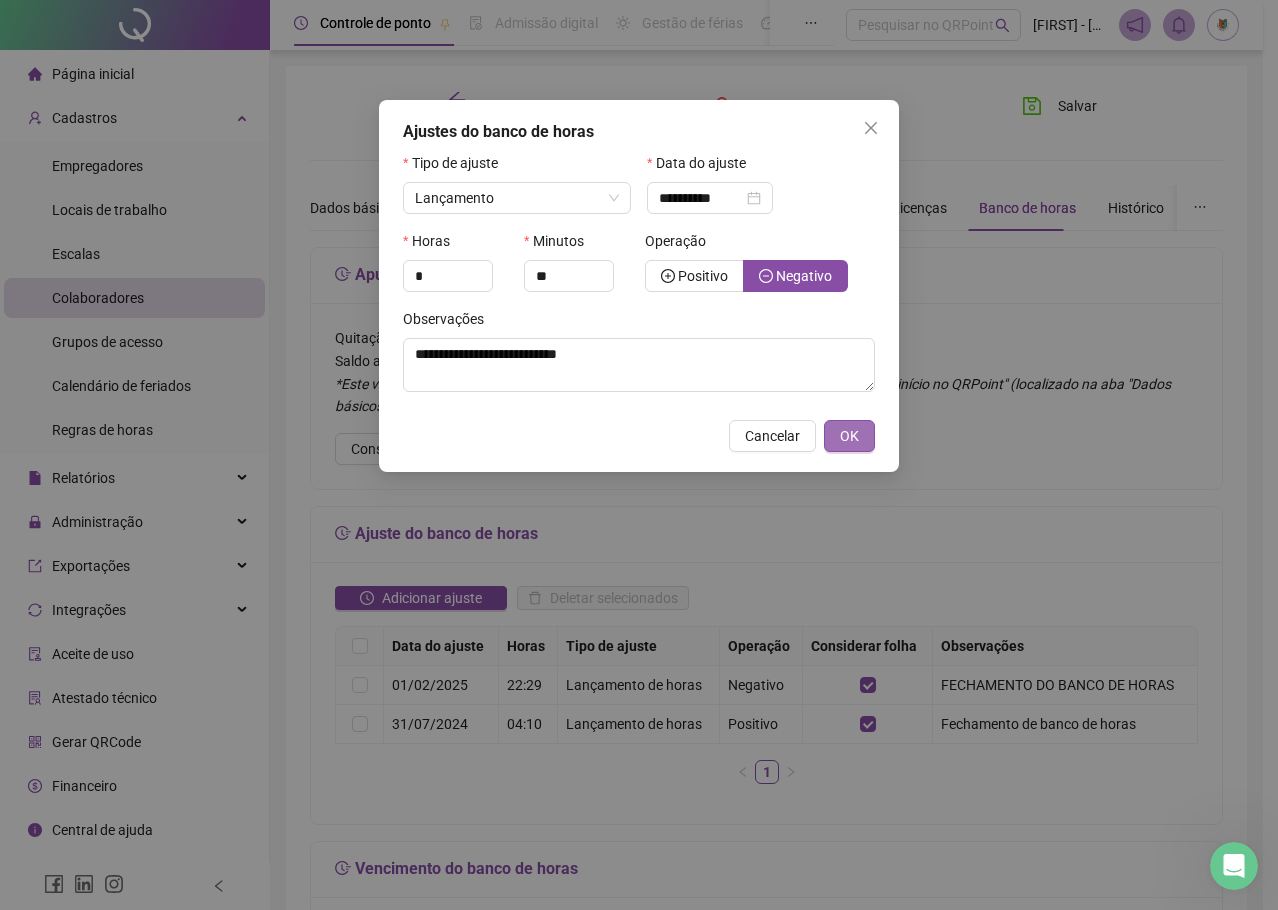 click on "OK" at bounding box center (849, 436) 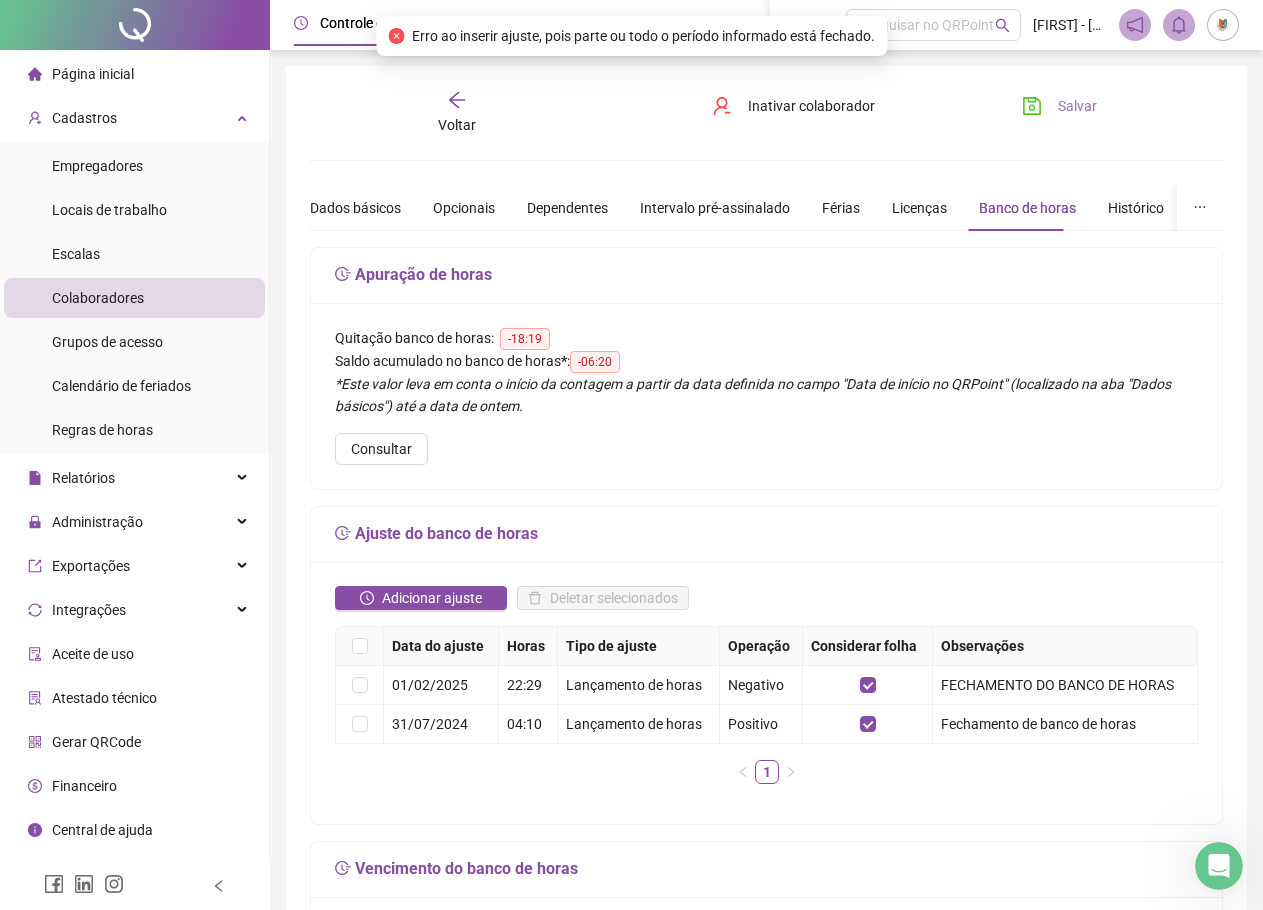 click 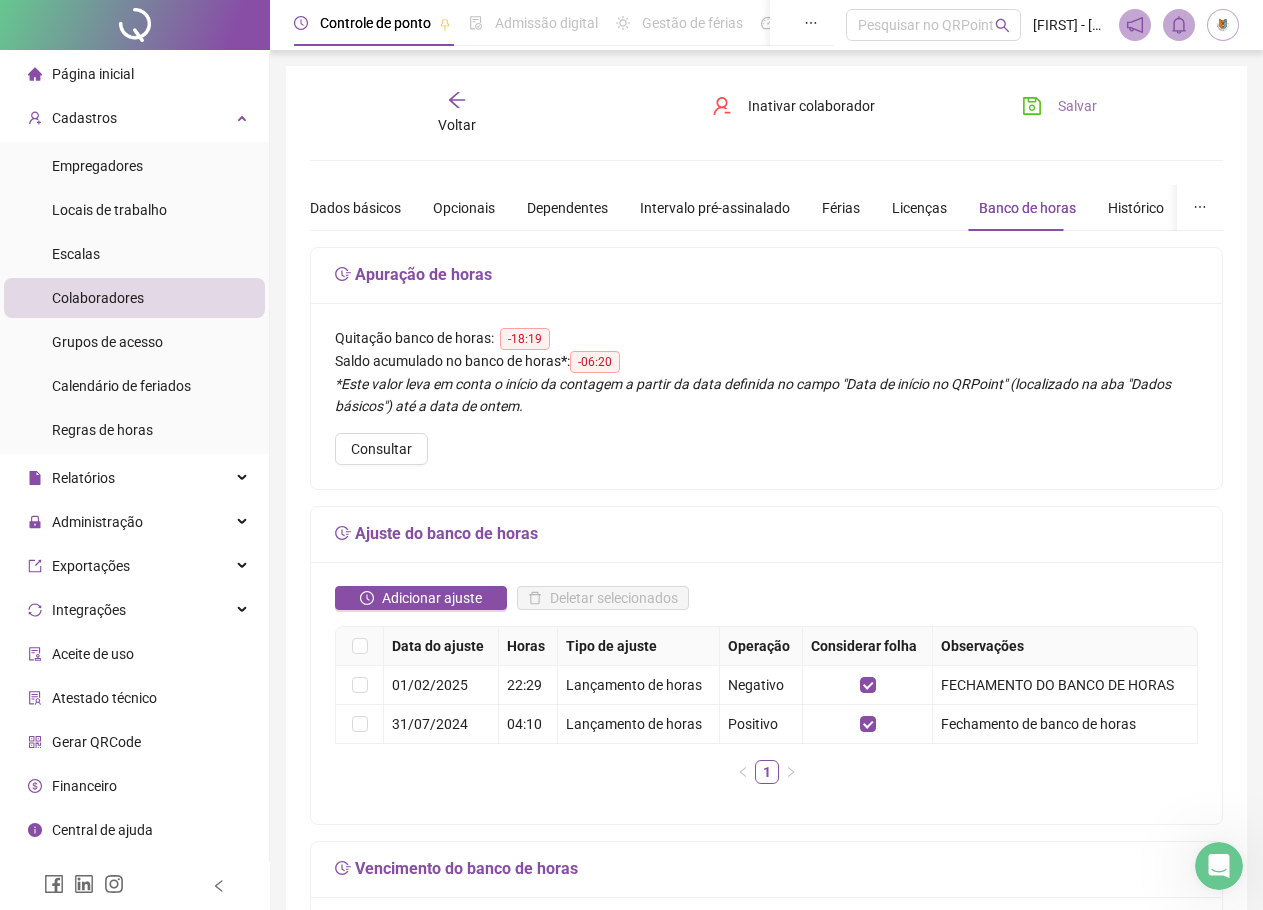 click on "Salvar" at bounding box center (1059, 106) 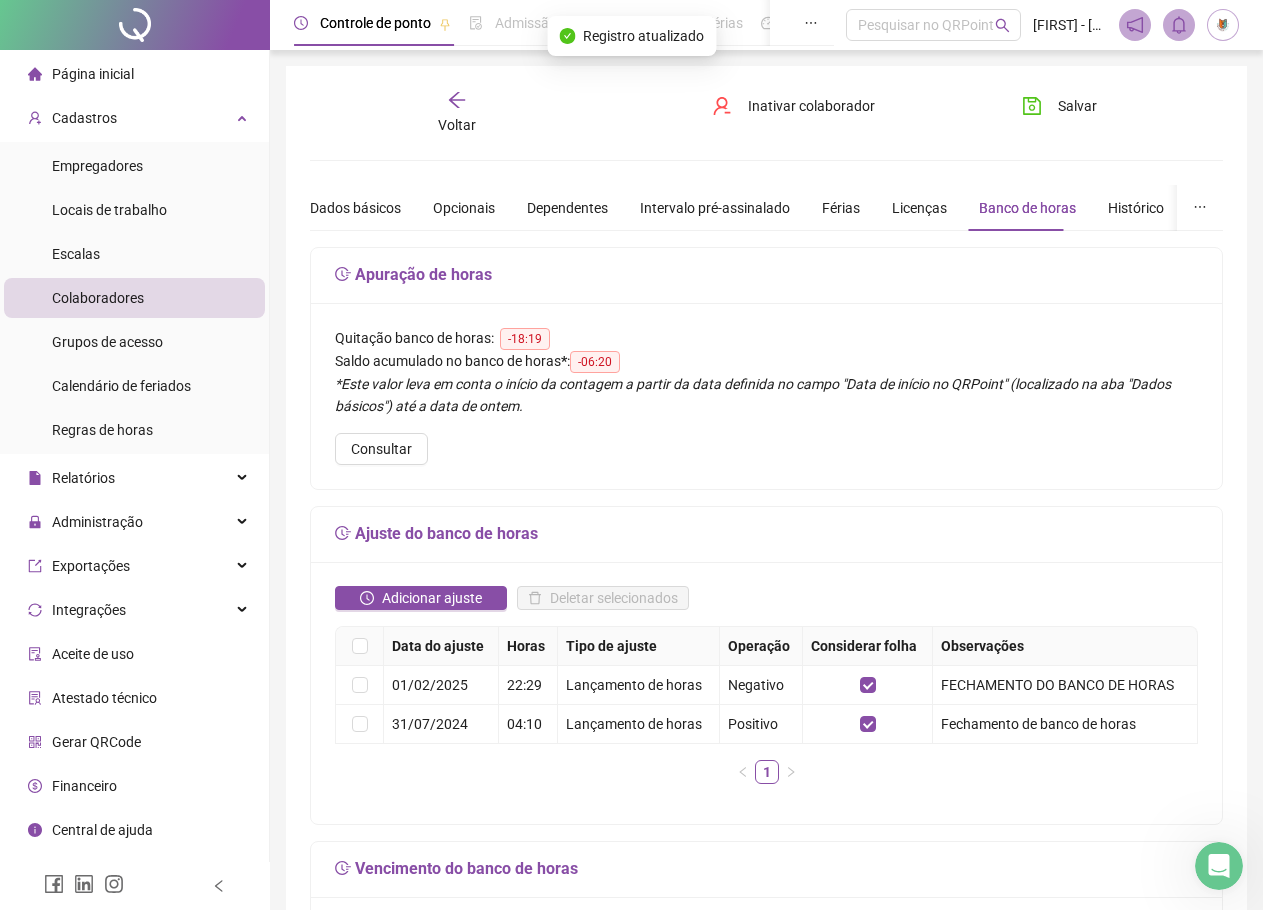 click on "Voltar" at bounding box center [457, 125] 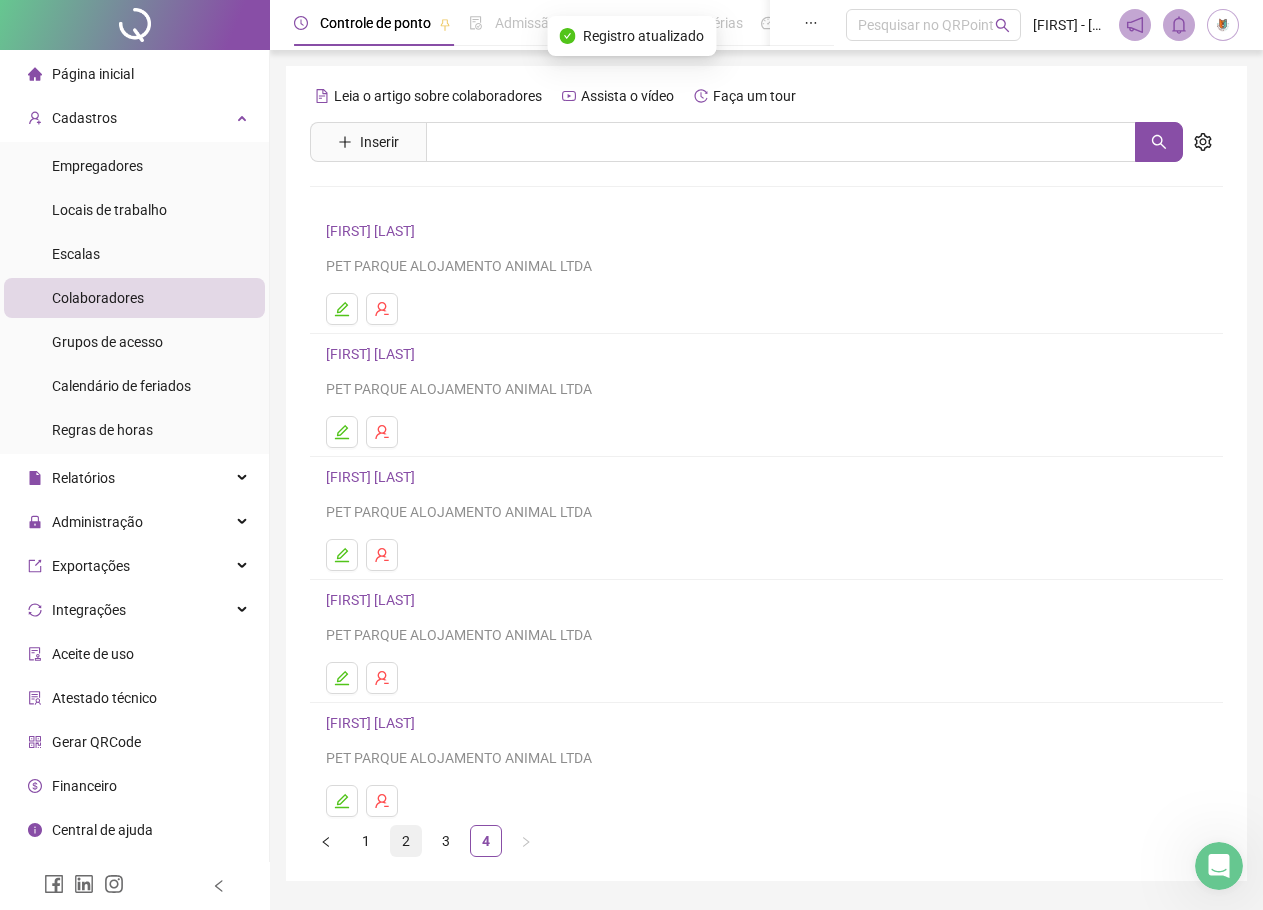 click on "2" at bounding box center [406, 841] 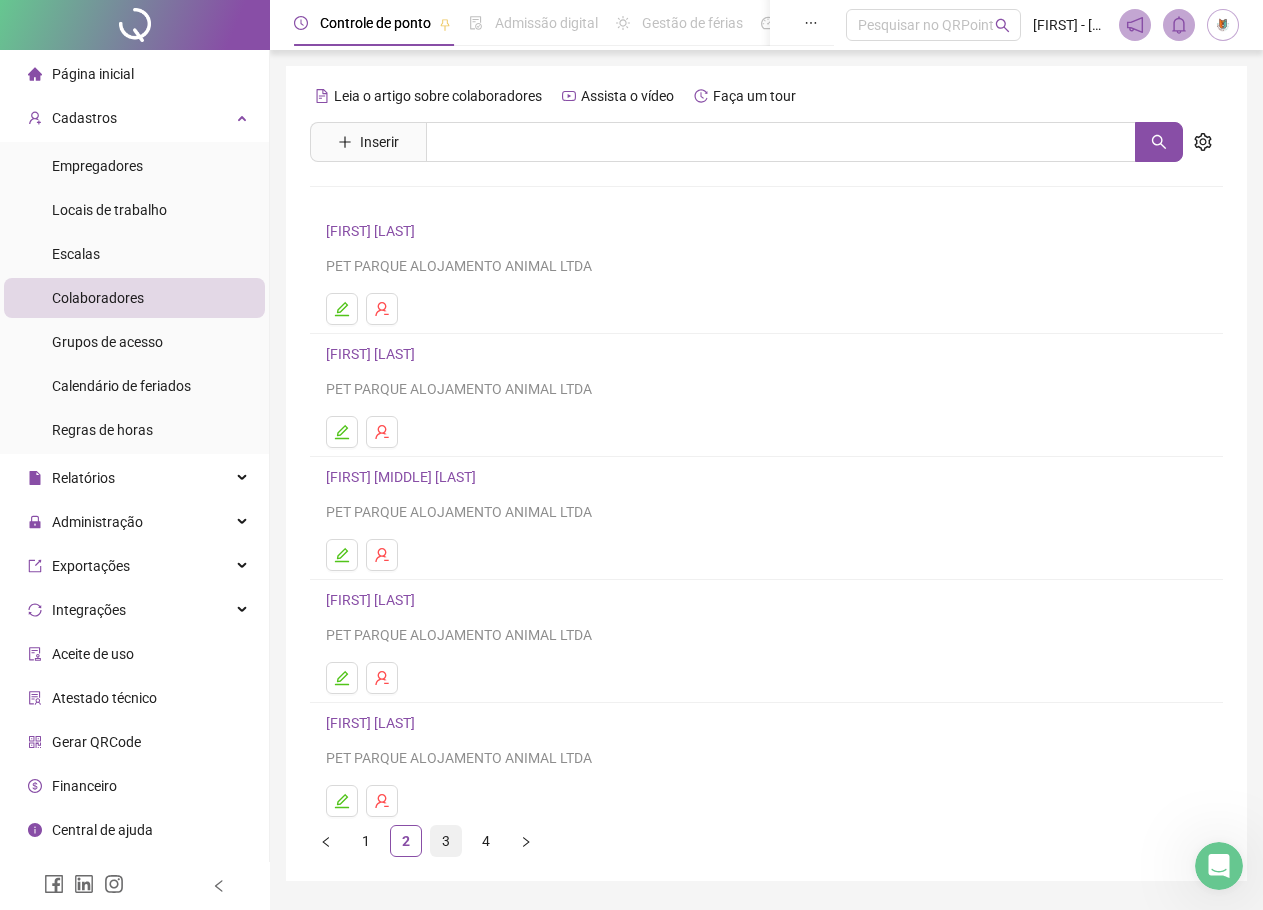 click on "3" at bounding box center [446, 841] 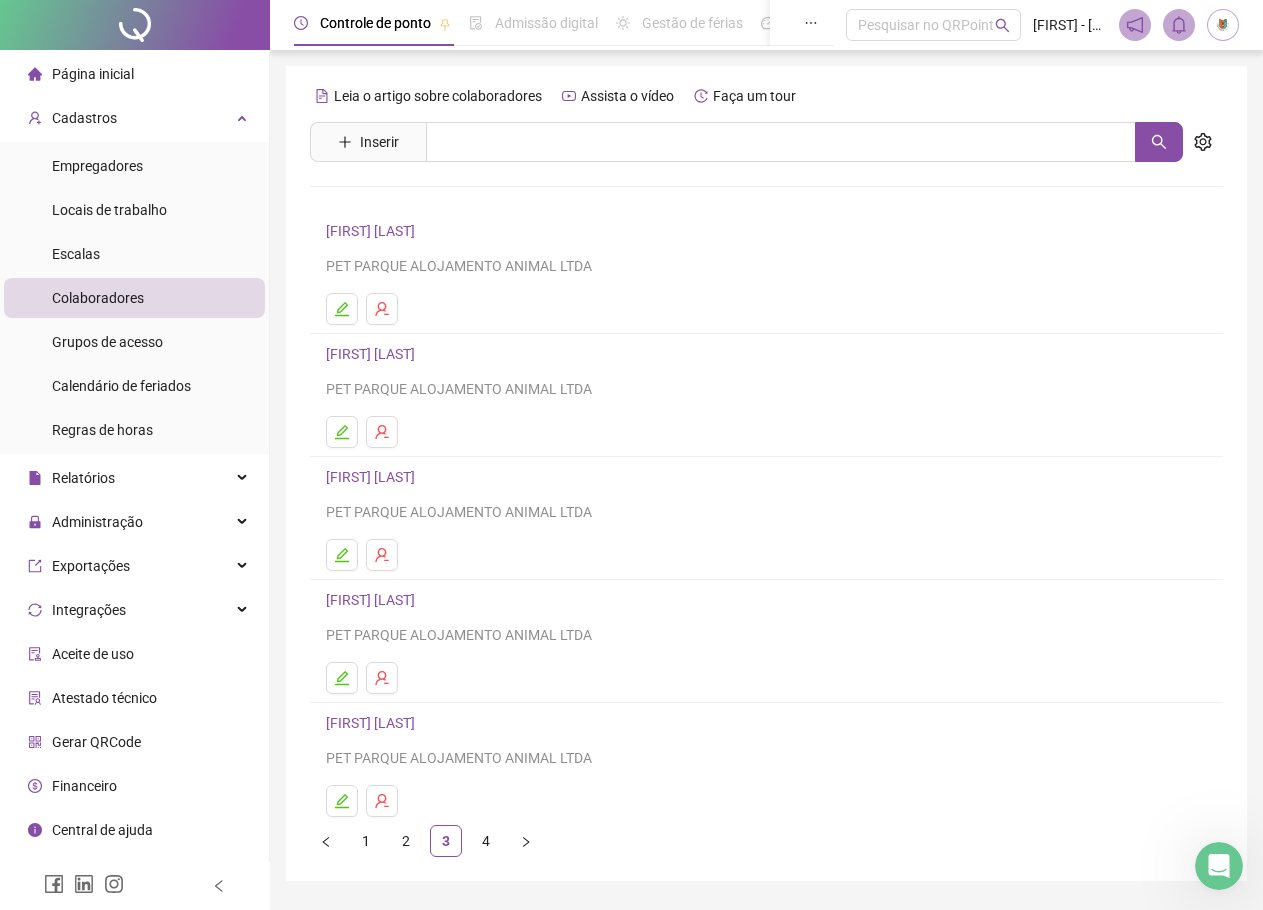 click on "[FIRST] [LAST]" at bounding box center [373, 477] 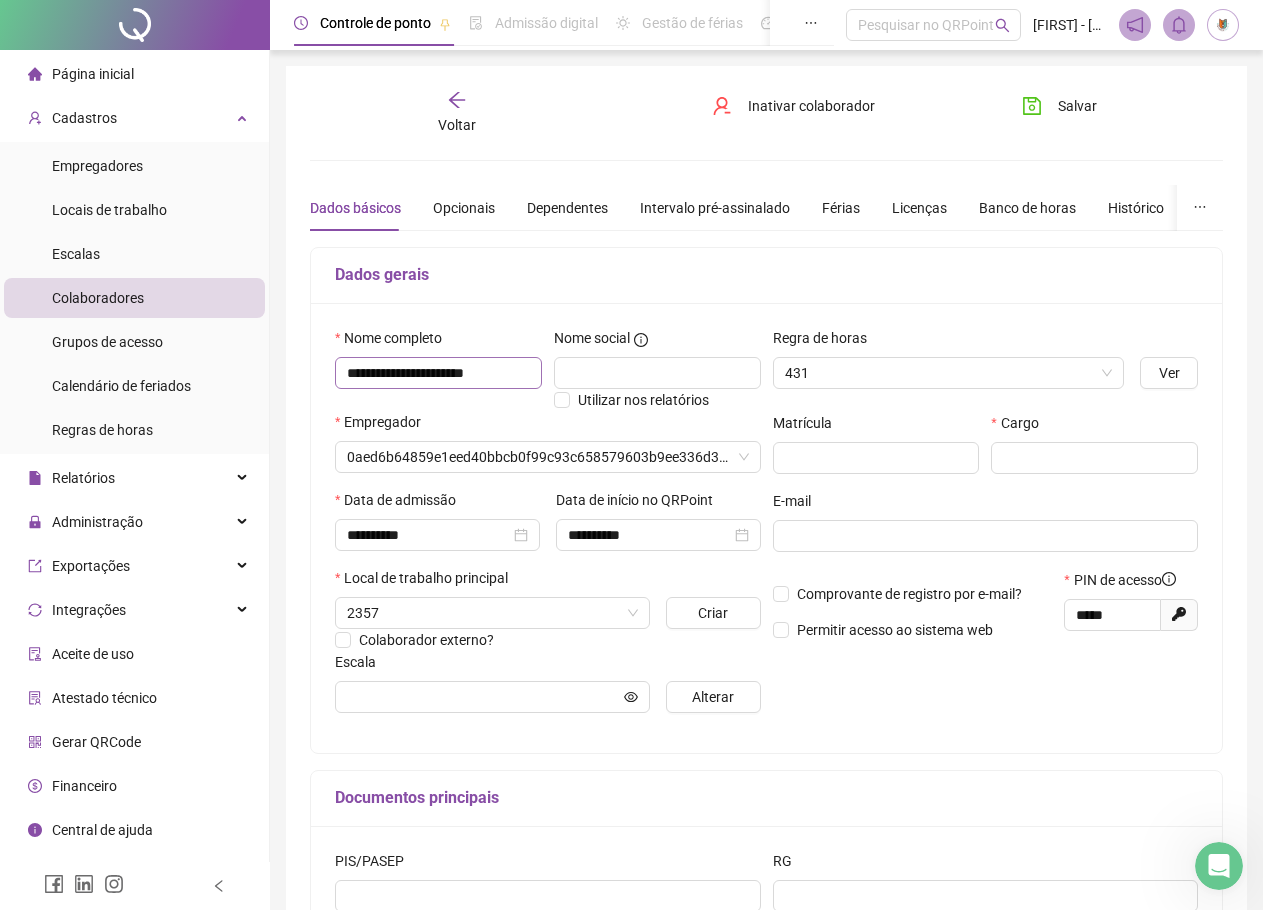 type on "**********" 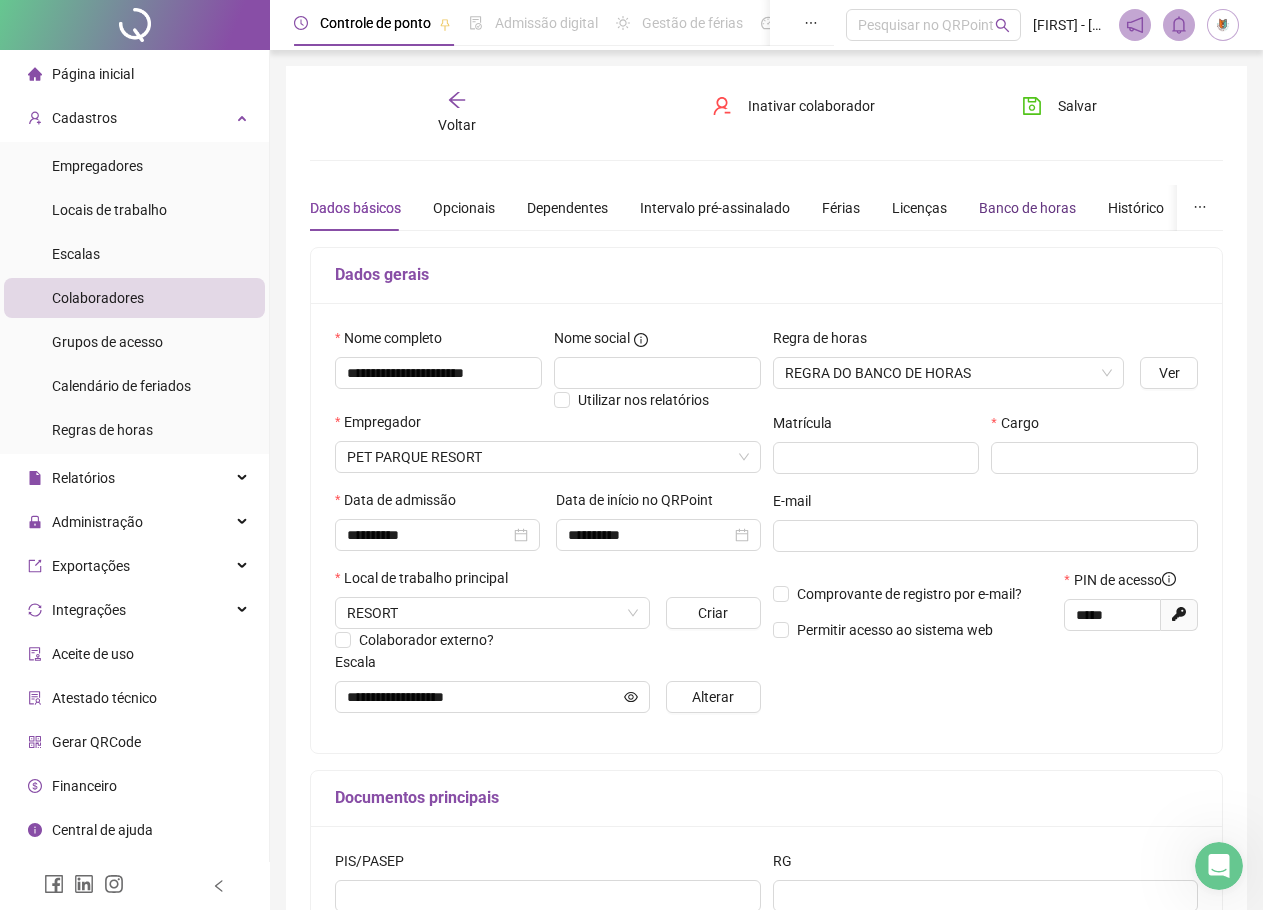 click on "Banco de horas" at bounding box center (1027, 208) 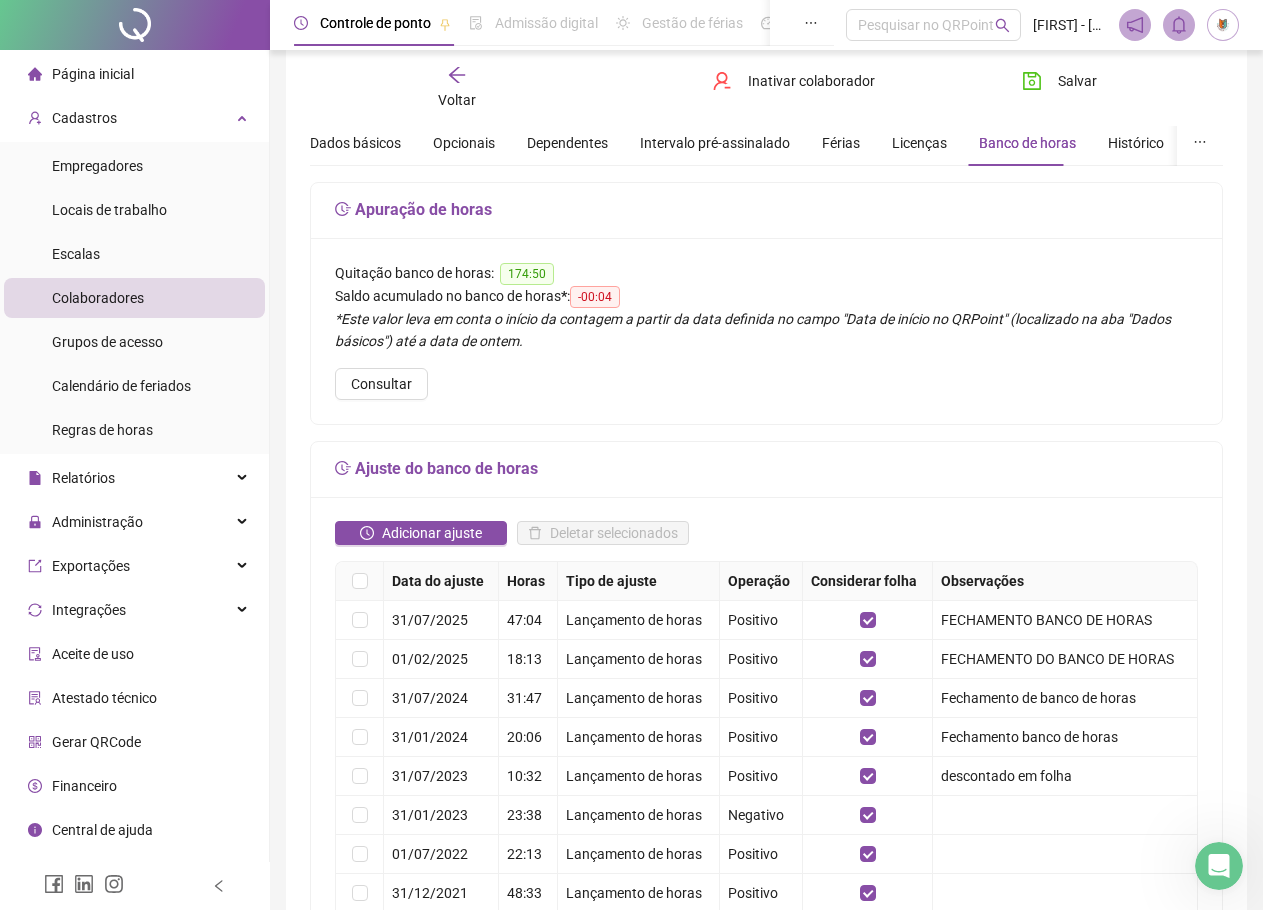 scroll, scrollTop: 100, scrollLeft: 0, axis: vertical 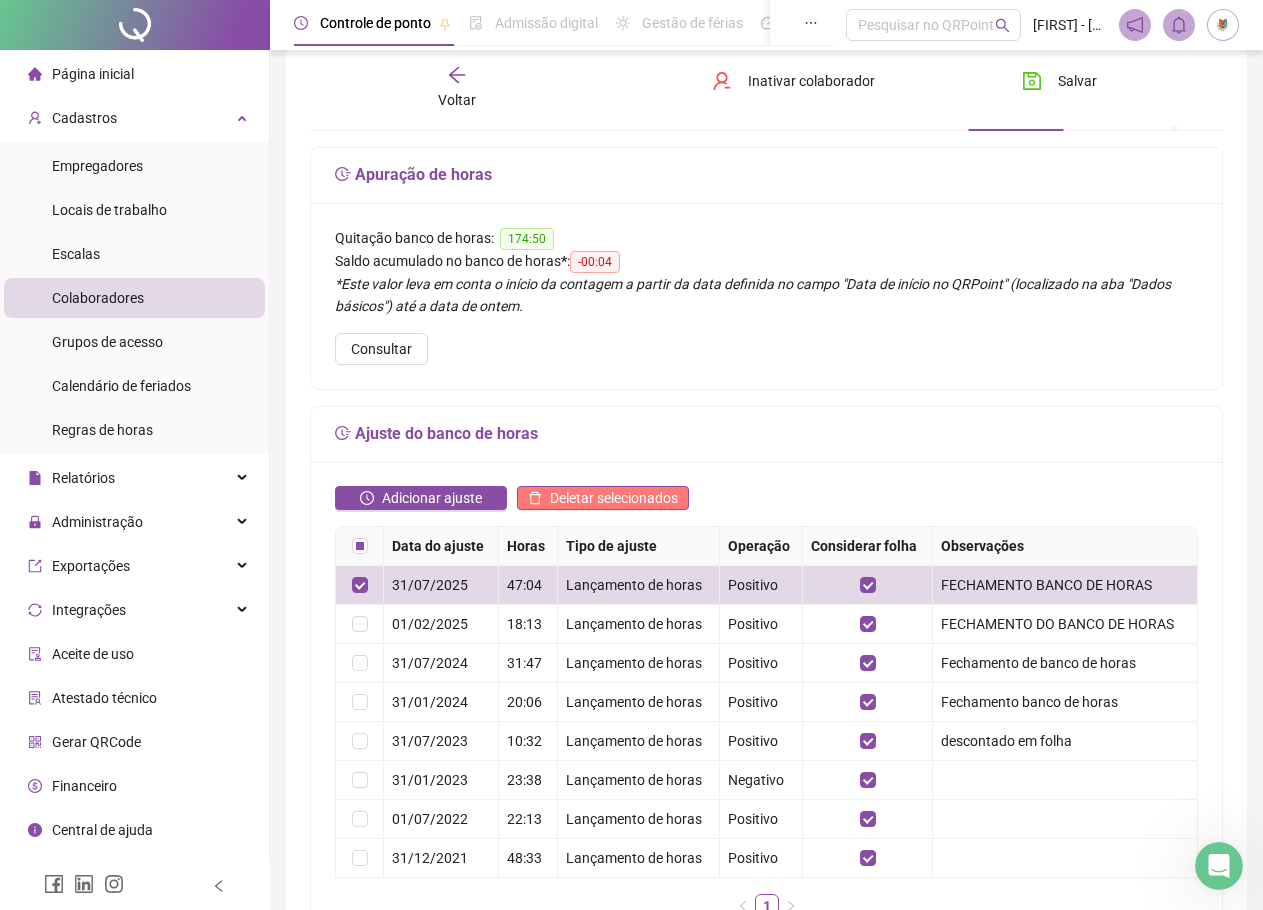 click on "Deletar selecionados" at bounding box center [614, 498] 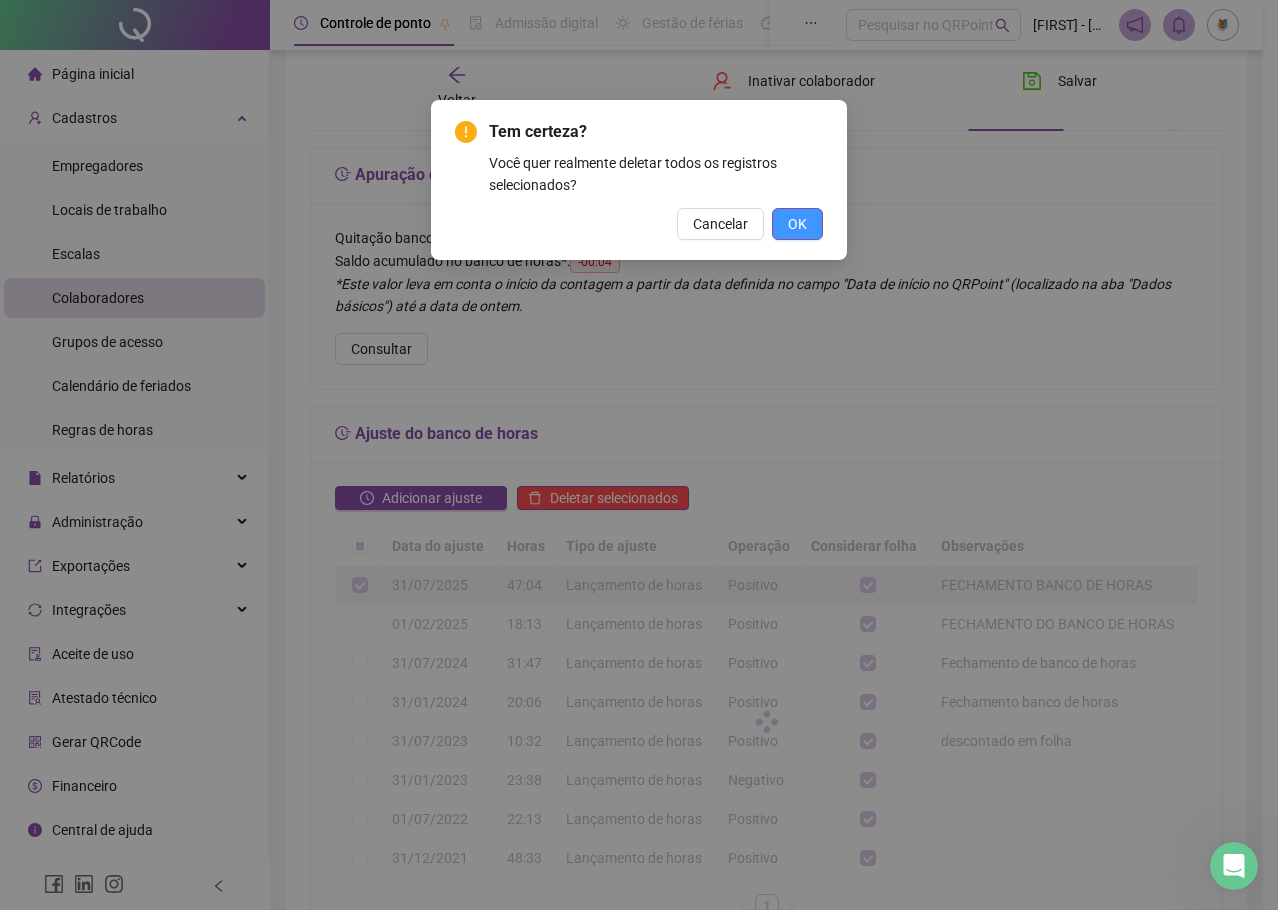 click on "OK" at bounding box center (797, 224) 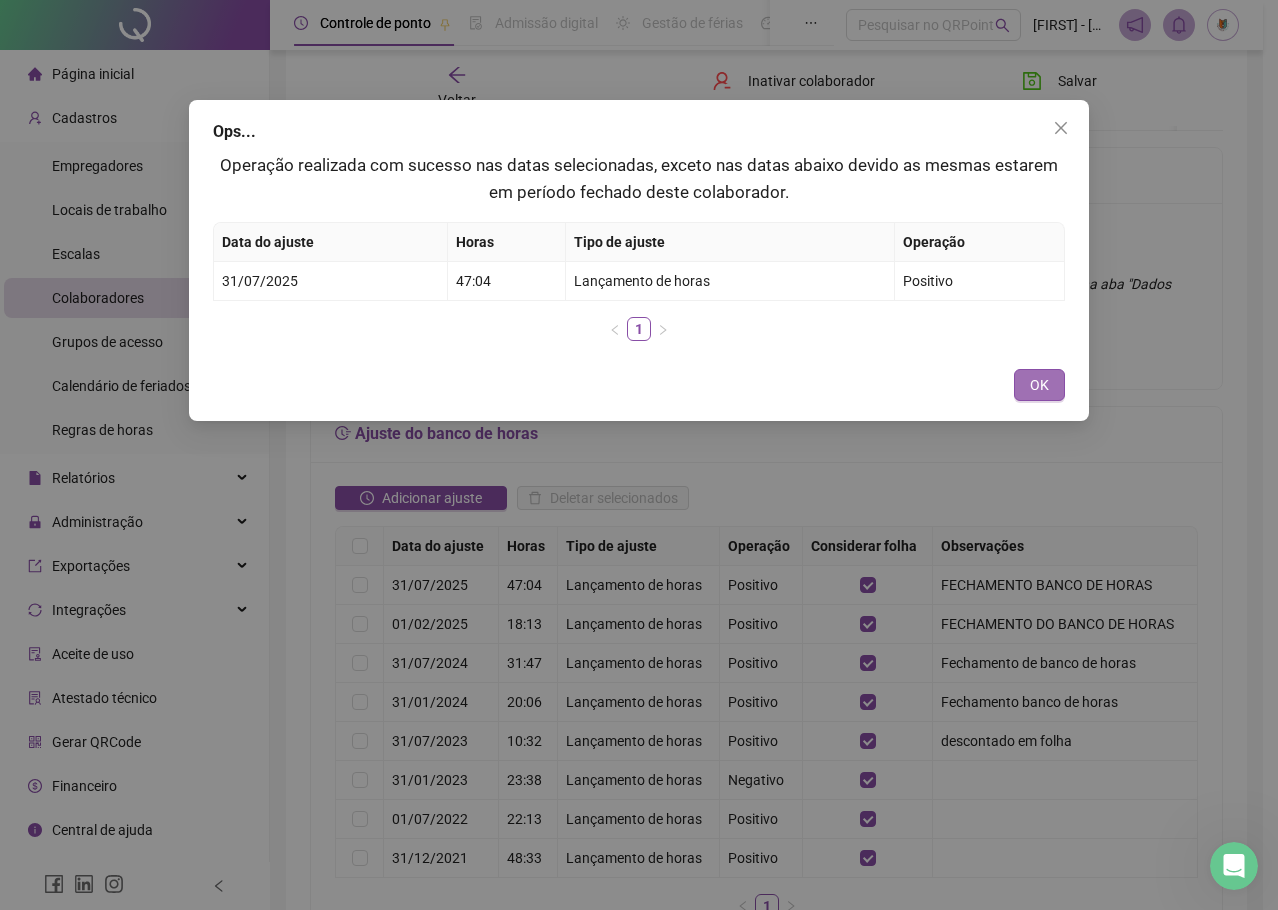 click on "OK" at bounding box center (1039, 385) 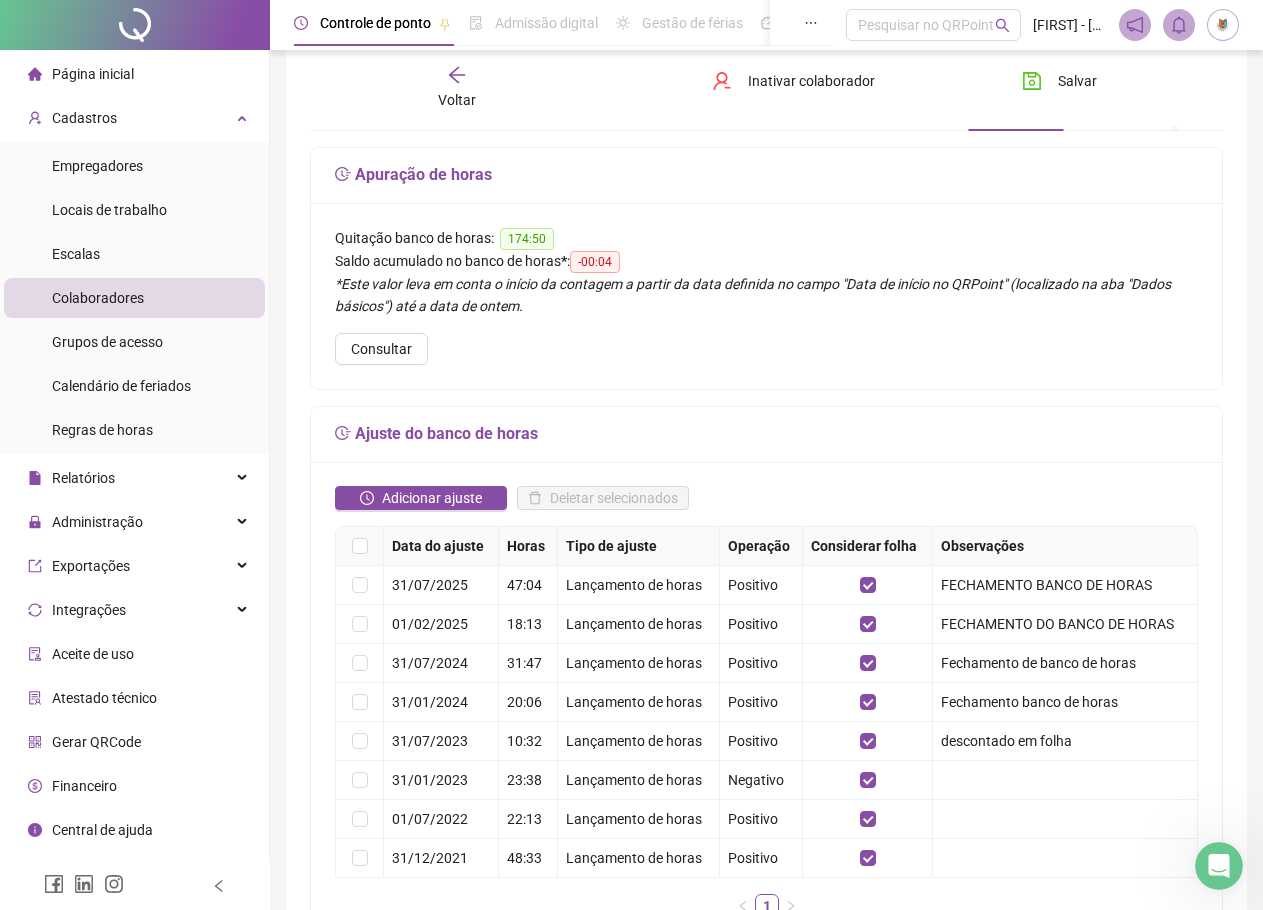click on "Página inicial" at bounding box center [134, 74] 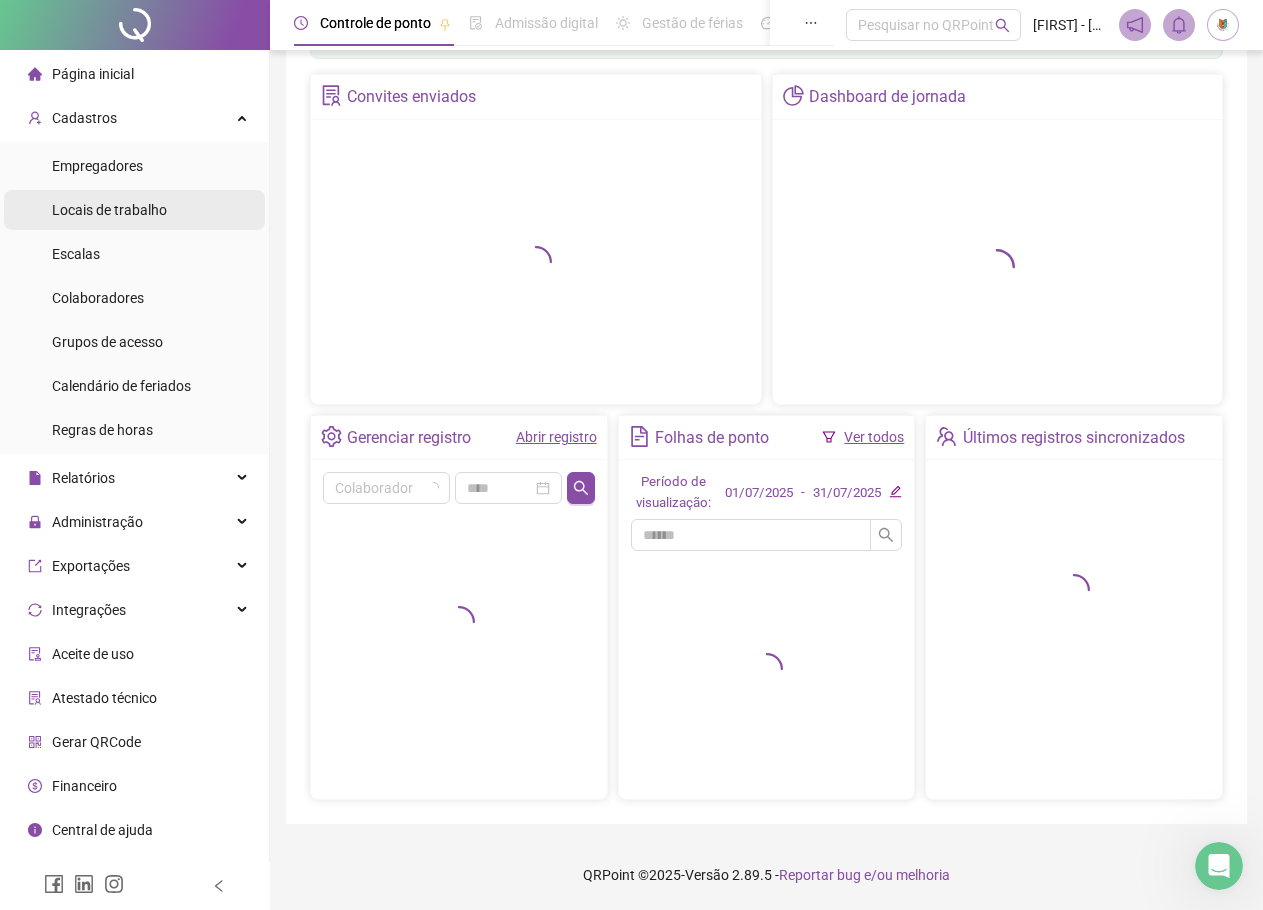 scroll, scrollTop: 73, scrollLeft: 0, axis: vertical 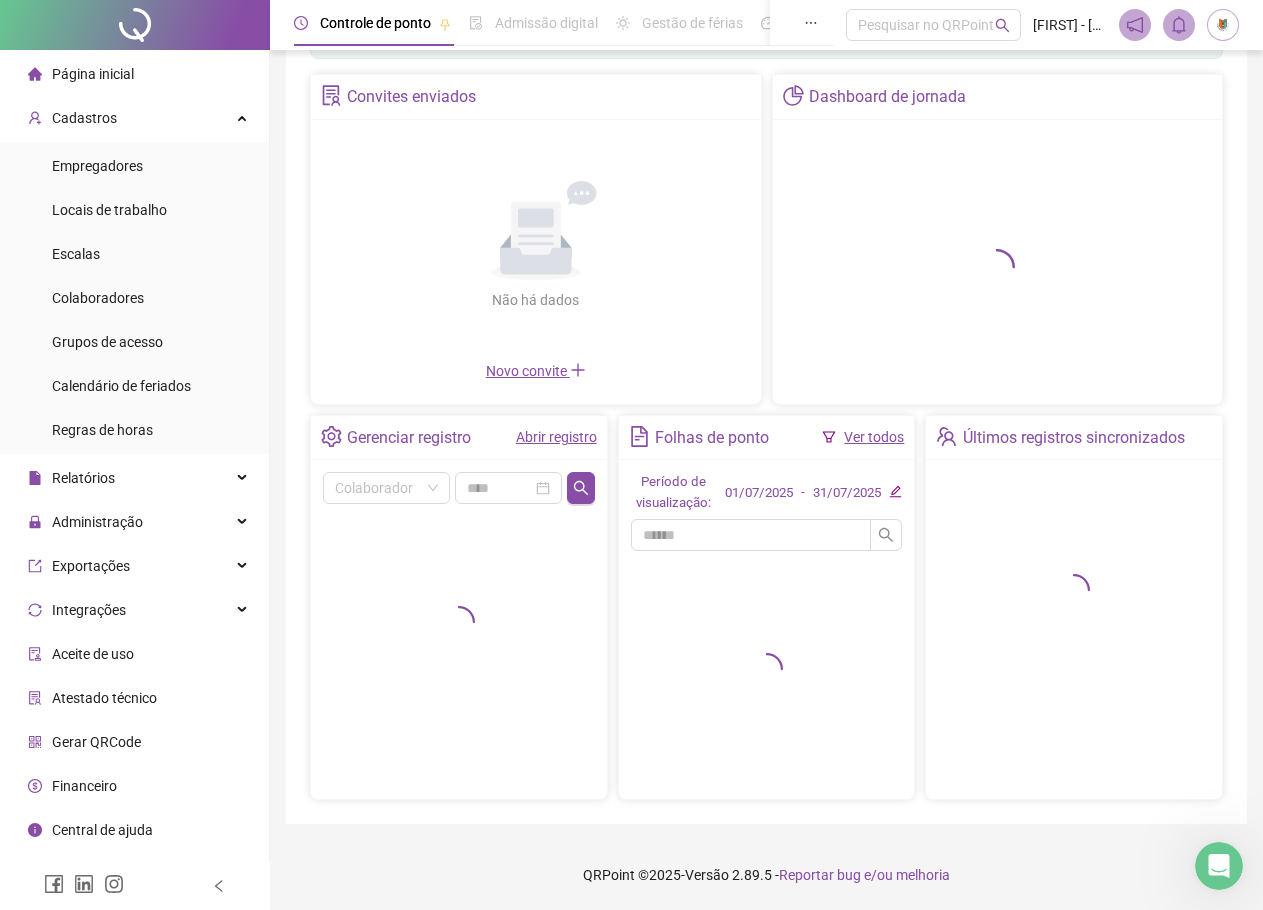 click on "Ver todos" at bounding box center (874, 437) 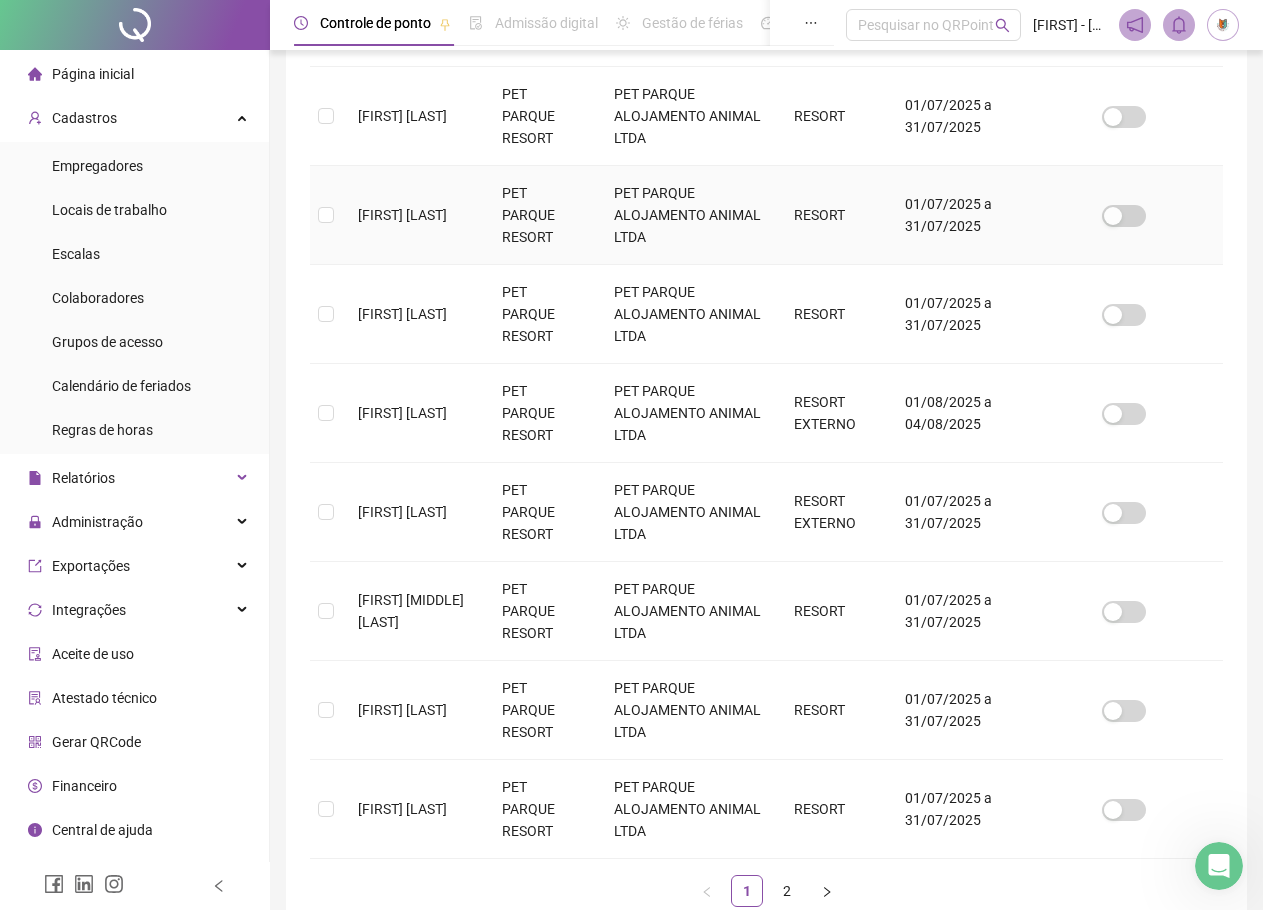 scroll, scrollTop: 600, scrollLeft: 0, axis: vertical 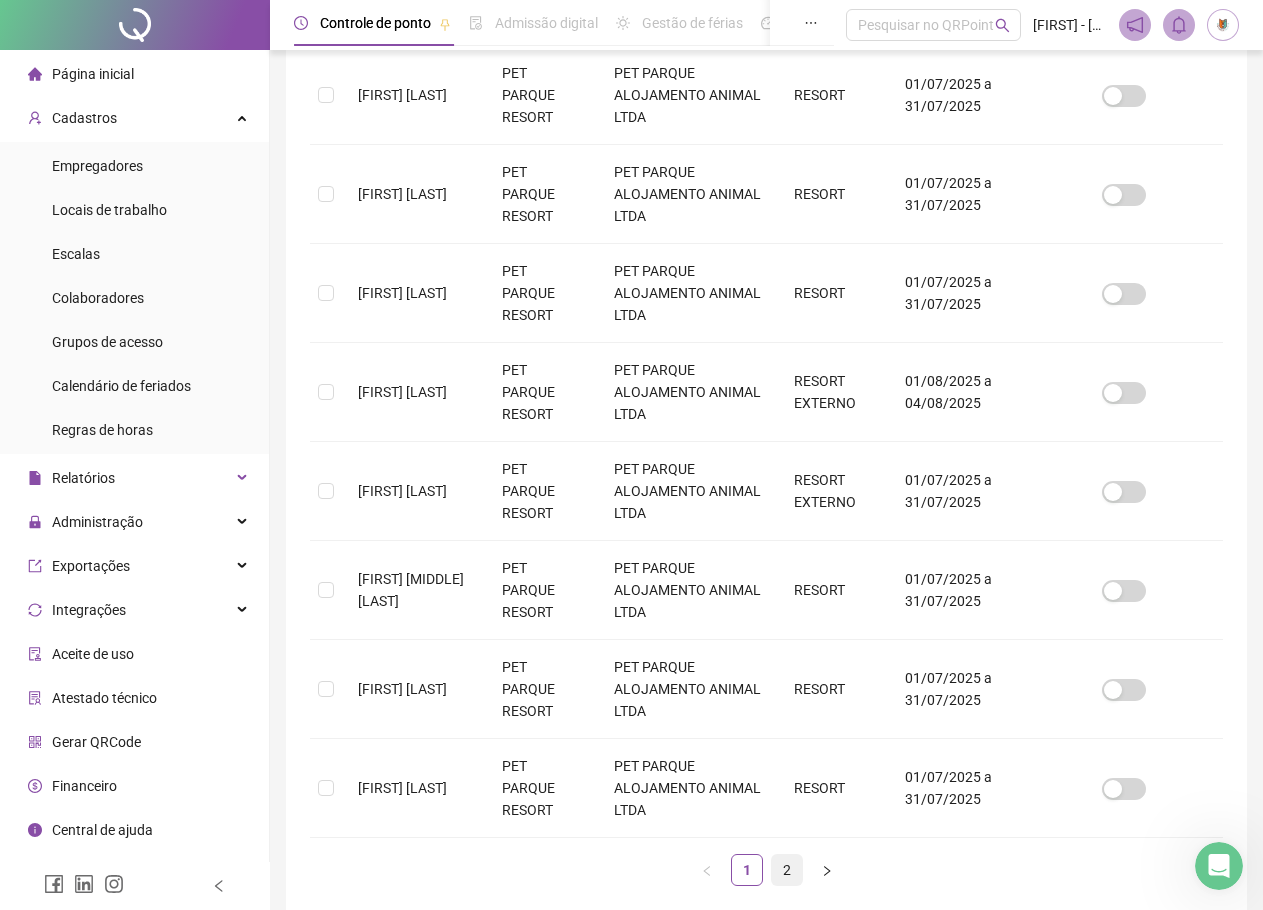 click on "2" at bounding box center (787, 870) 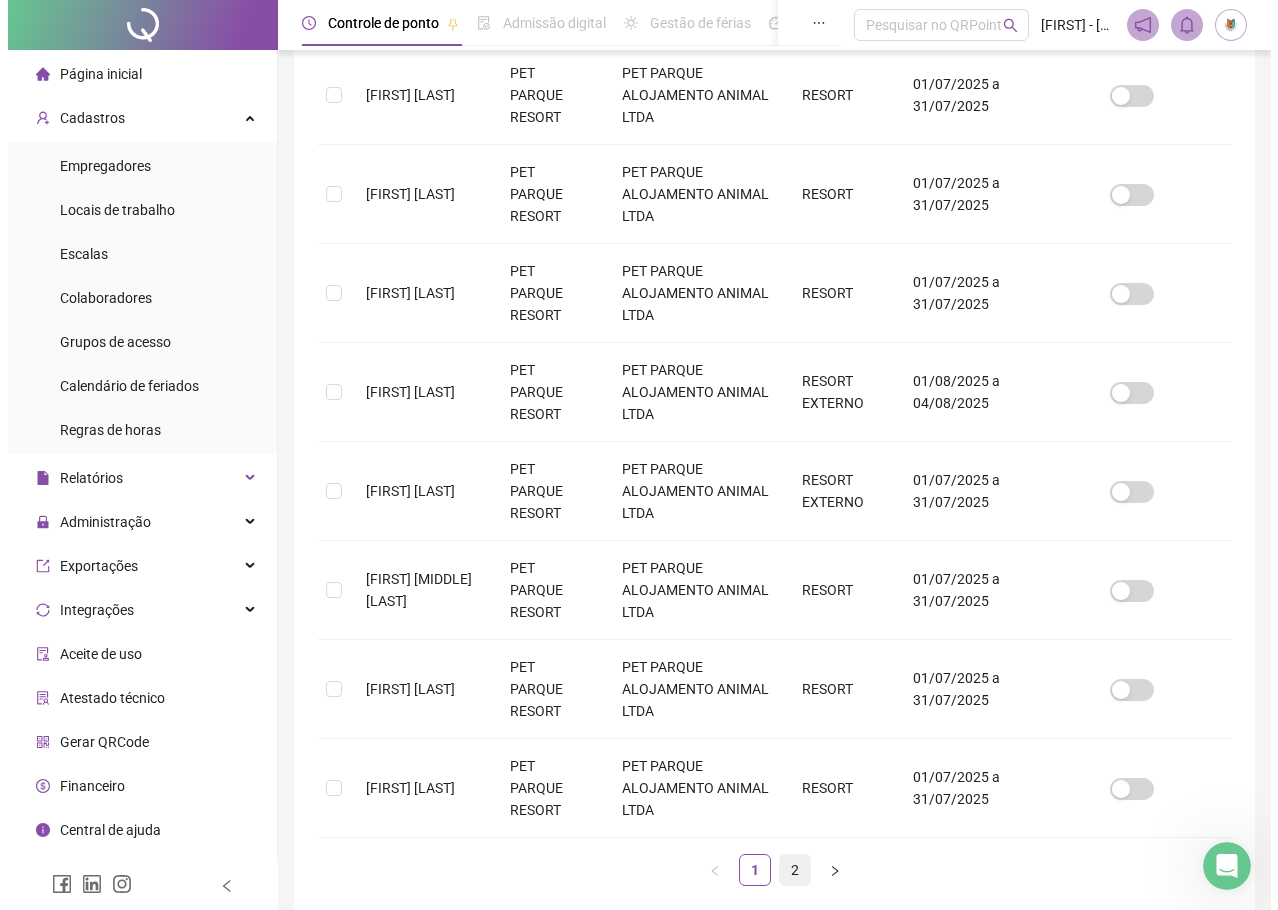 scroll, scrollTop: 0, scrollLeft: 0, axis: both 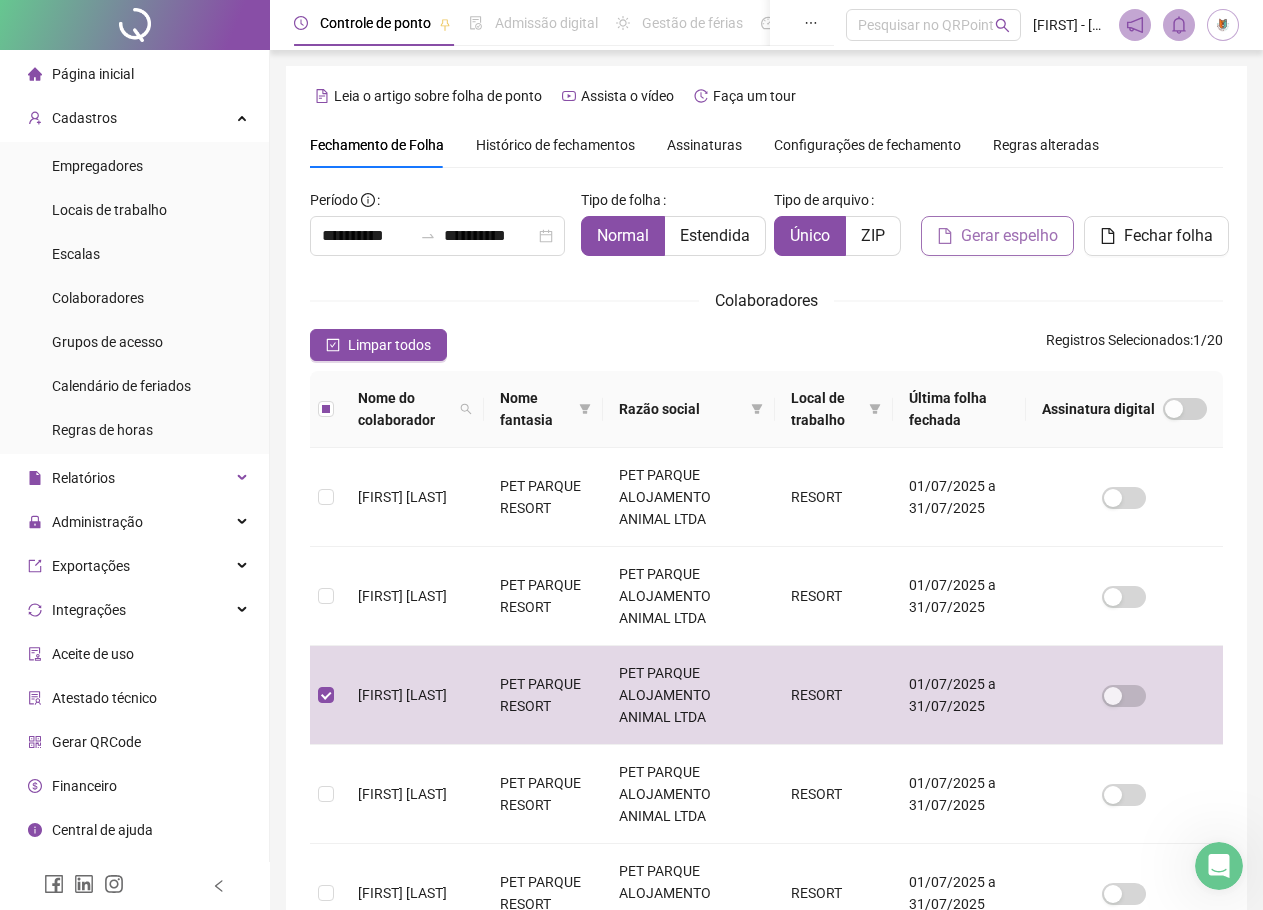 click on "Gerar espelho" at bounding box center (1009, 236) 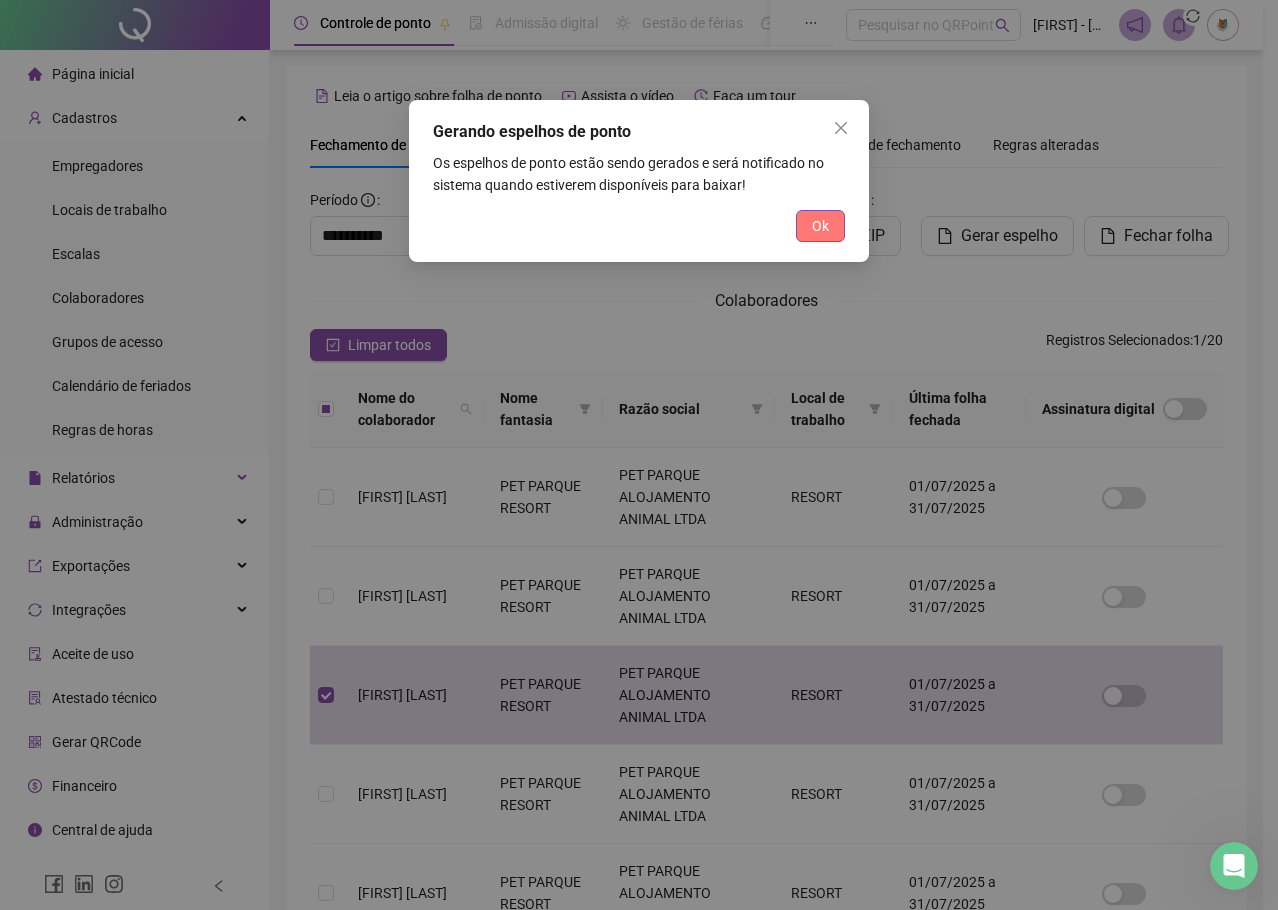 click on "Ok" at bounding box center [820, 226] 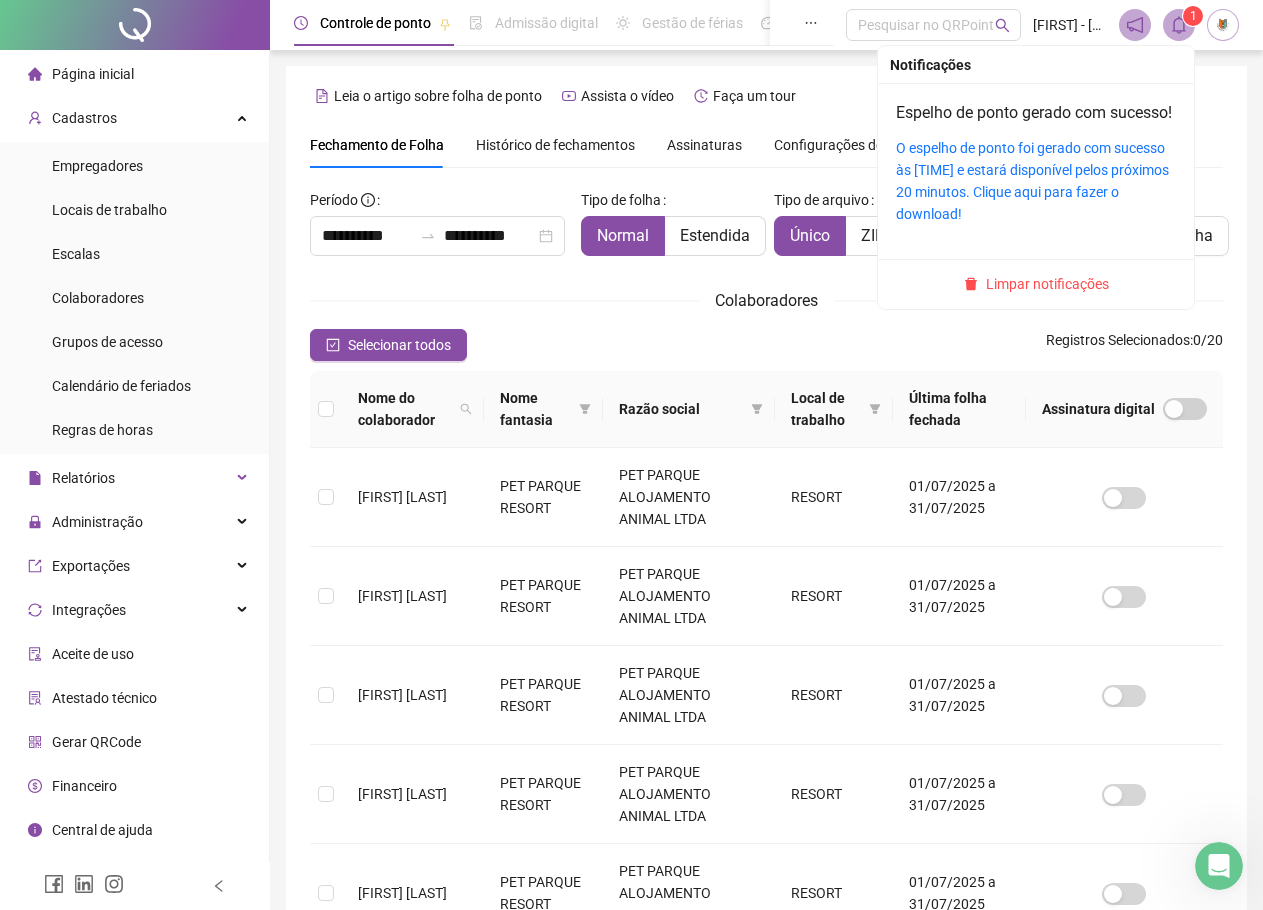 click at bounding box center (1179, 25) 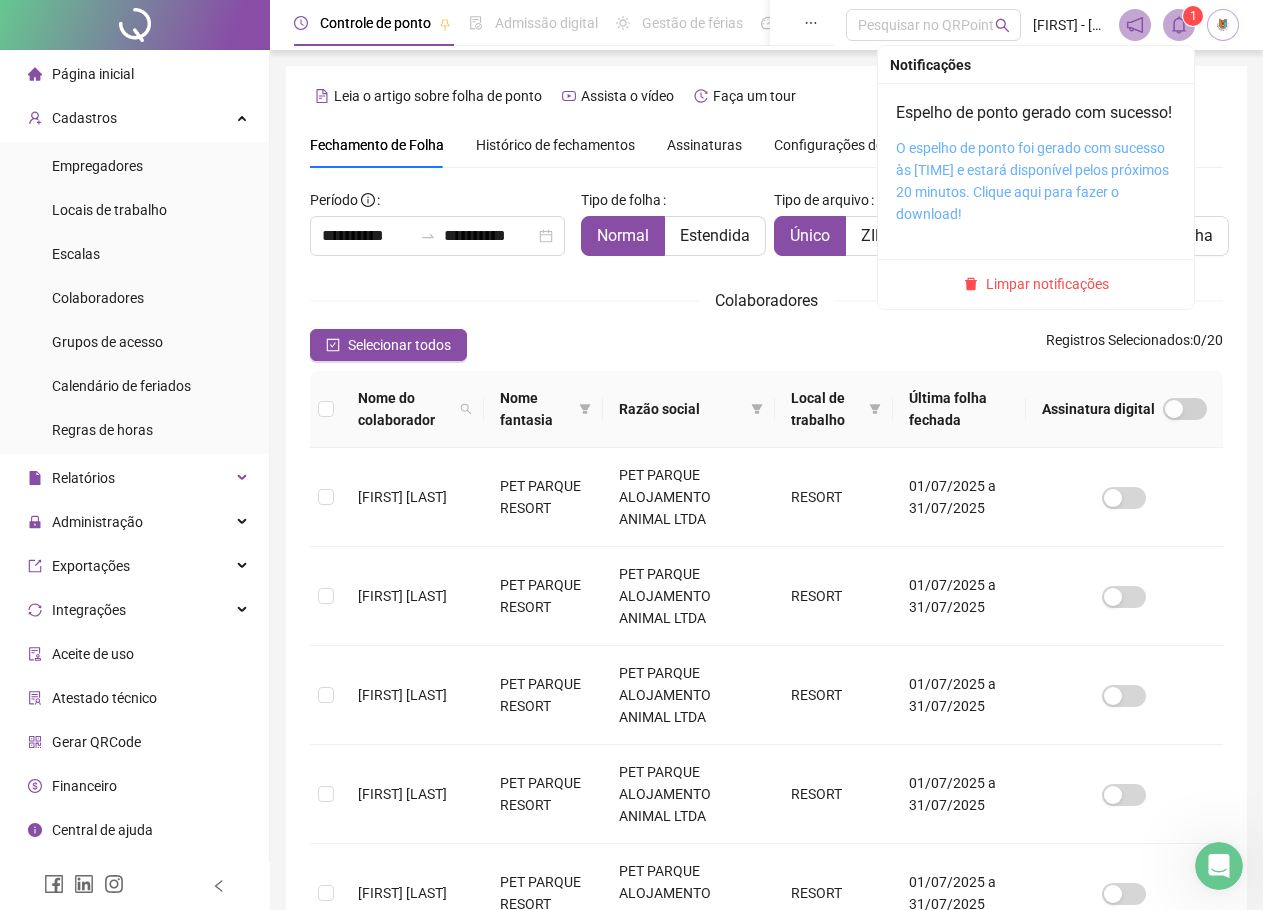 click on "O espelho de ponto foi gerado com sucesso às [TIME] e estará disponível pelos próximos 20 minutos.
Clique aqui para fazer o download!" at bounding box center [1032, 181] 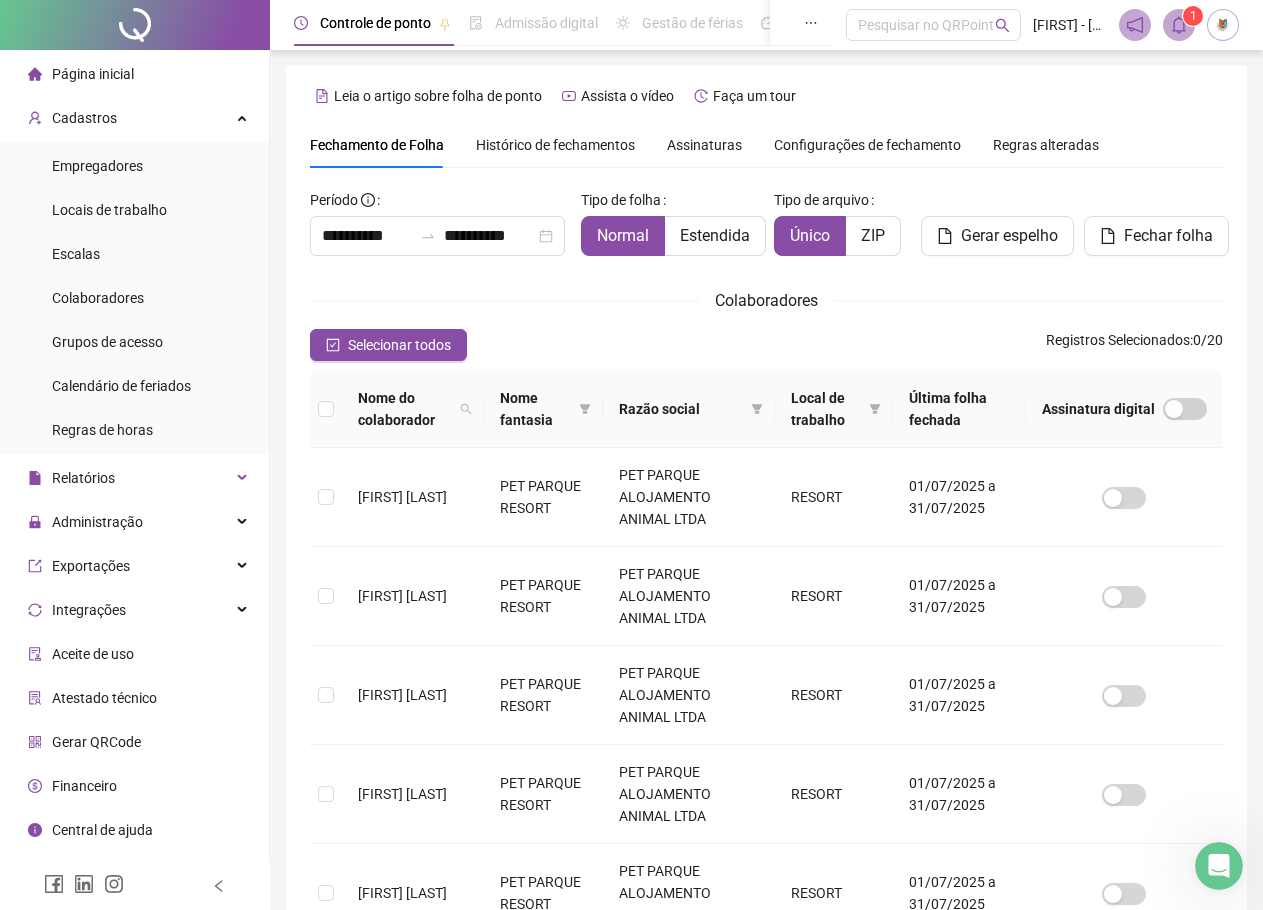 click on "Página inicial" at bounding box center (134, 74) 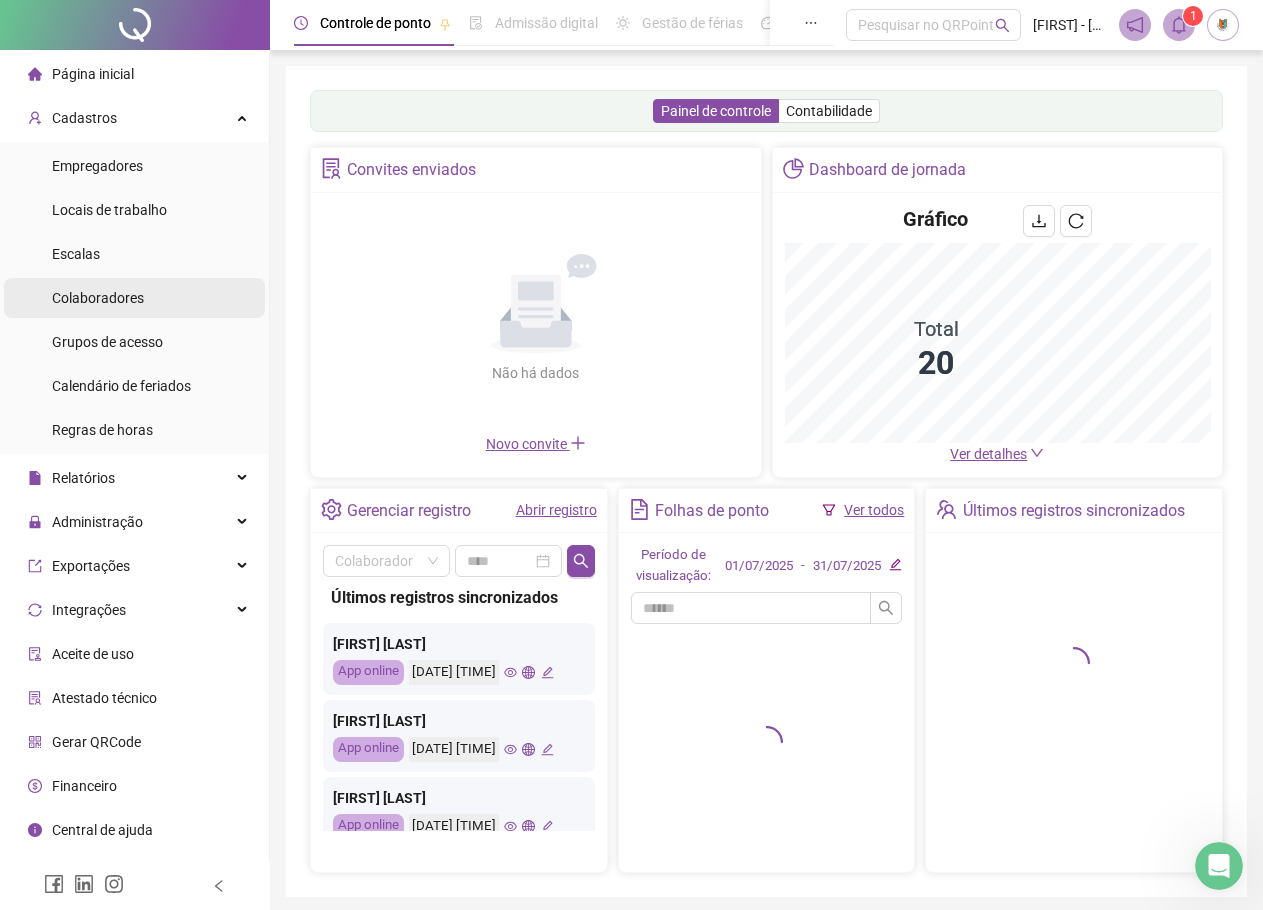 click on "Colaboradores" at bounding box center (134, 298) 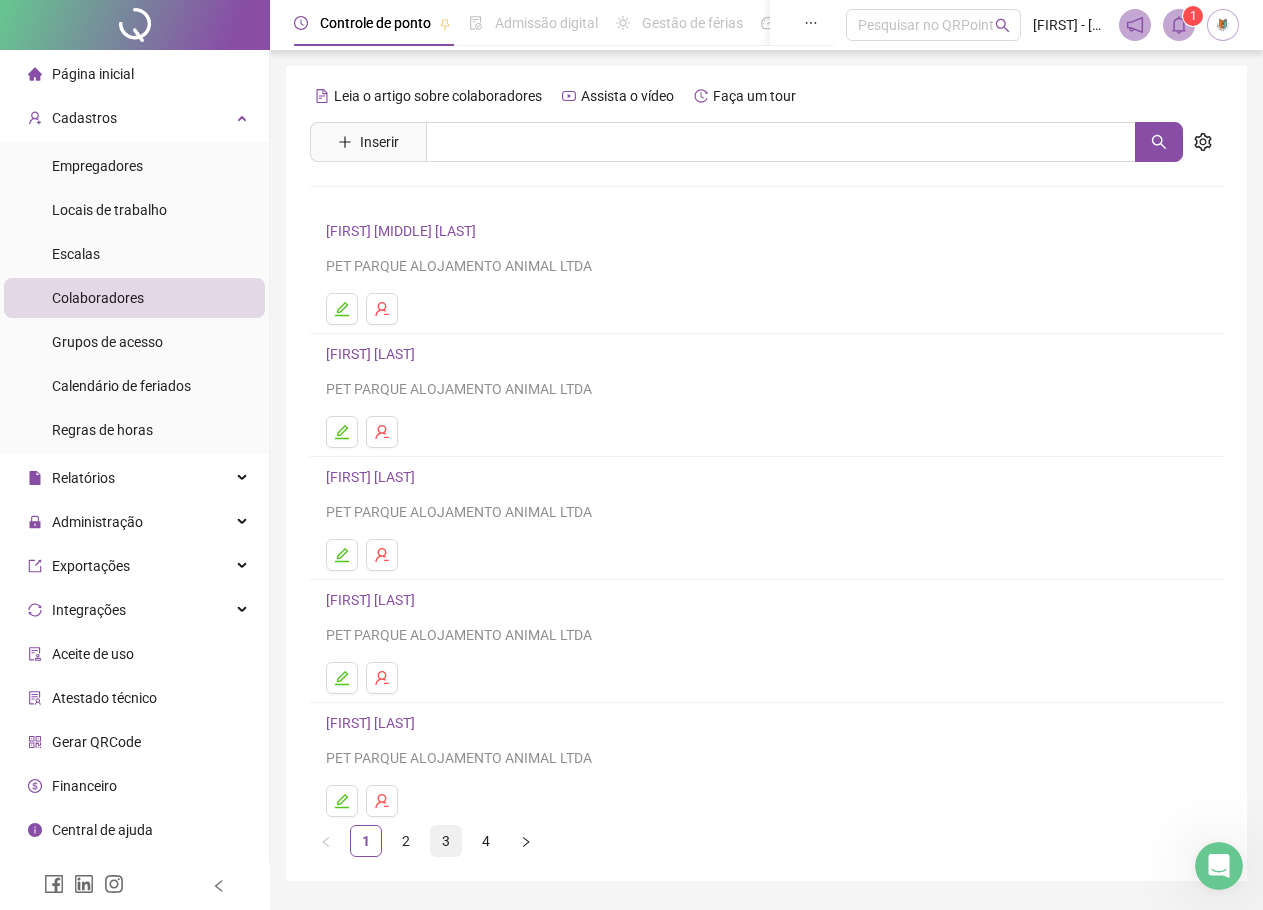 click on "3" at bounding box center [446, 841] 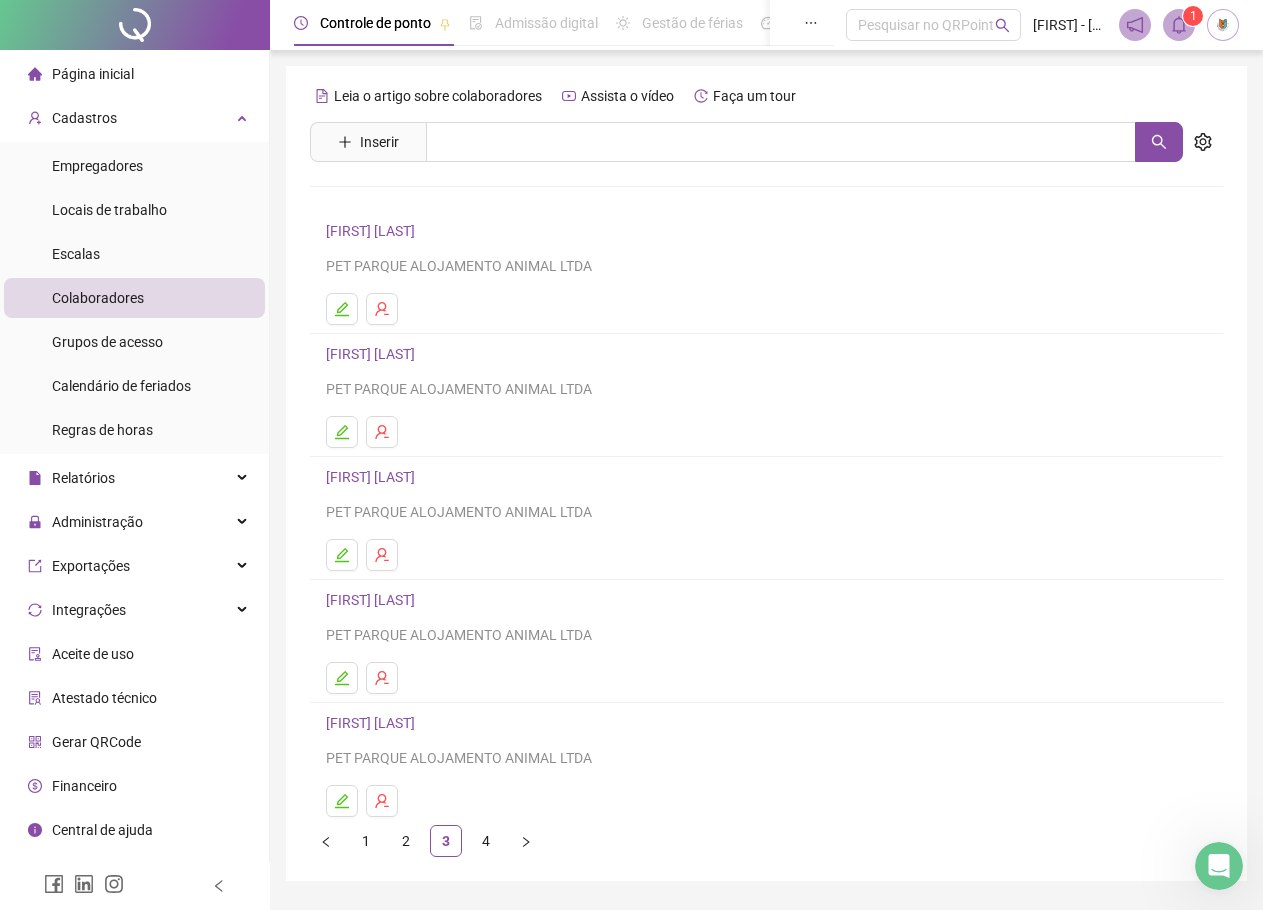 click on "[FIRST] [LAST]" at bounding box center (373, 477) 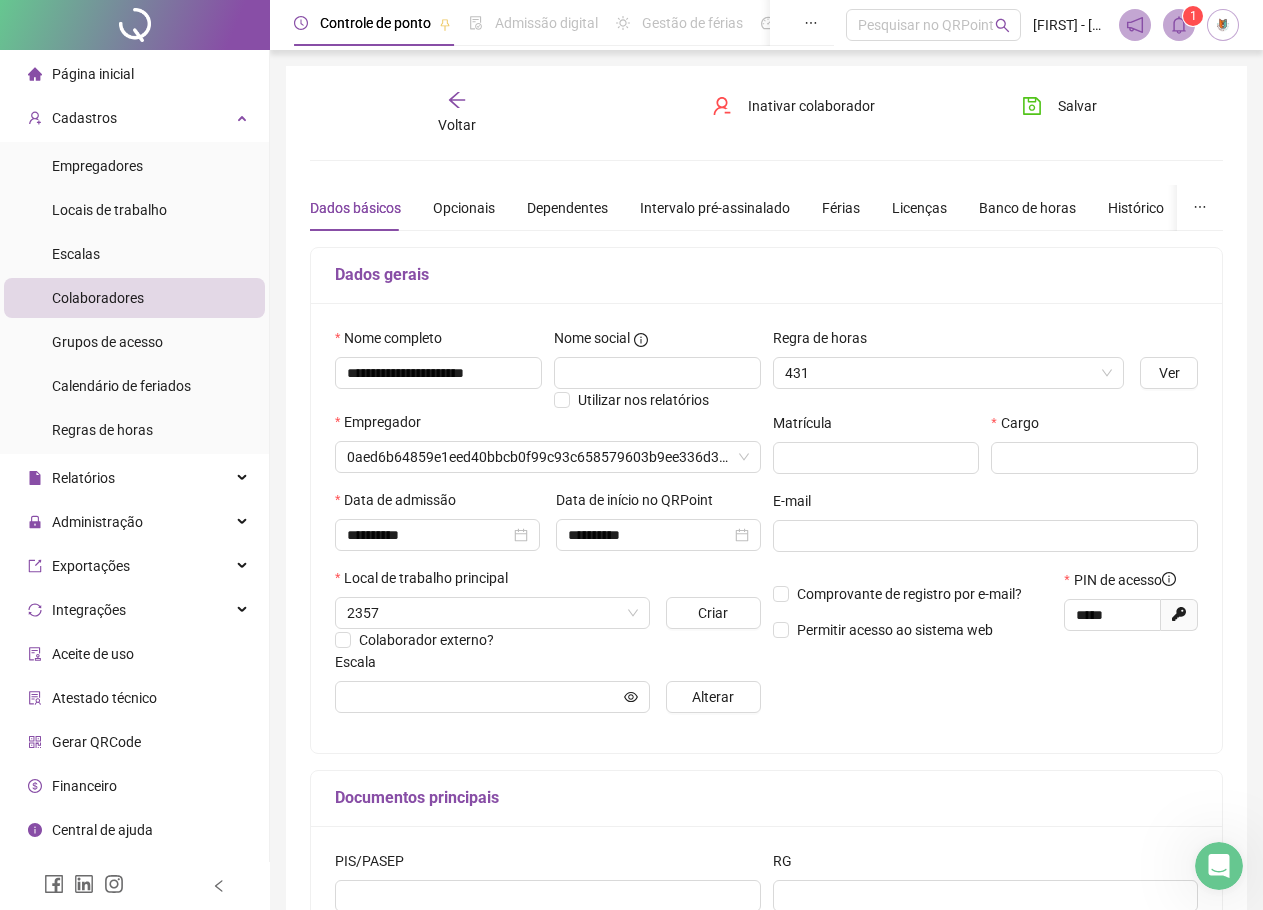 type on "**********" 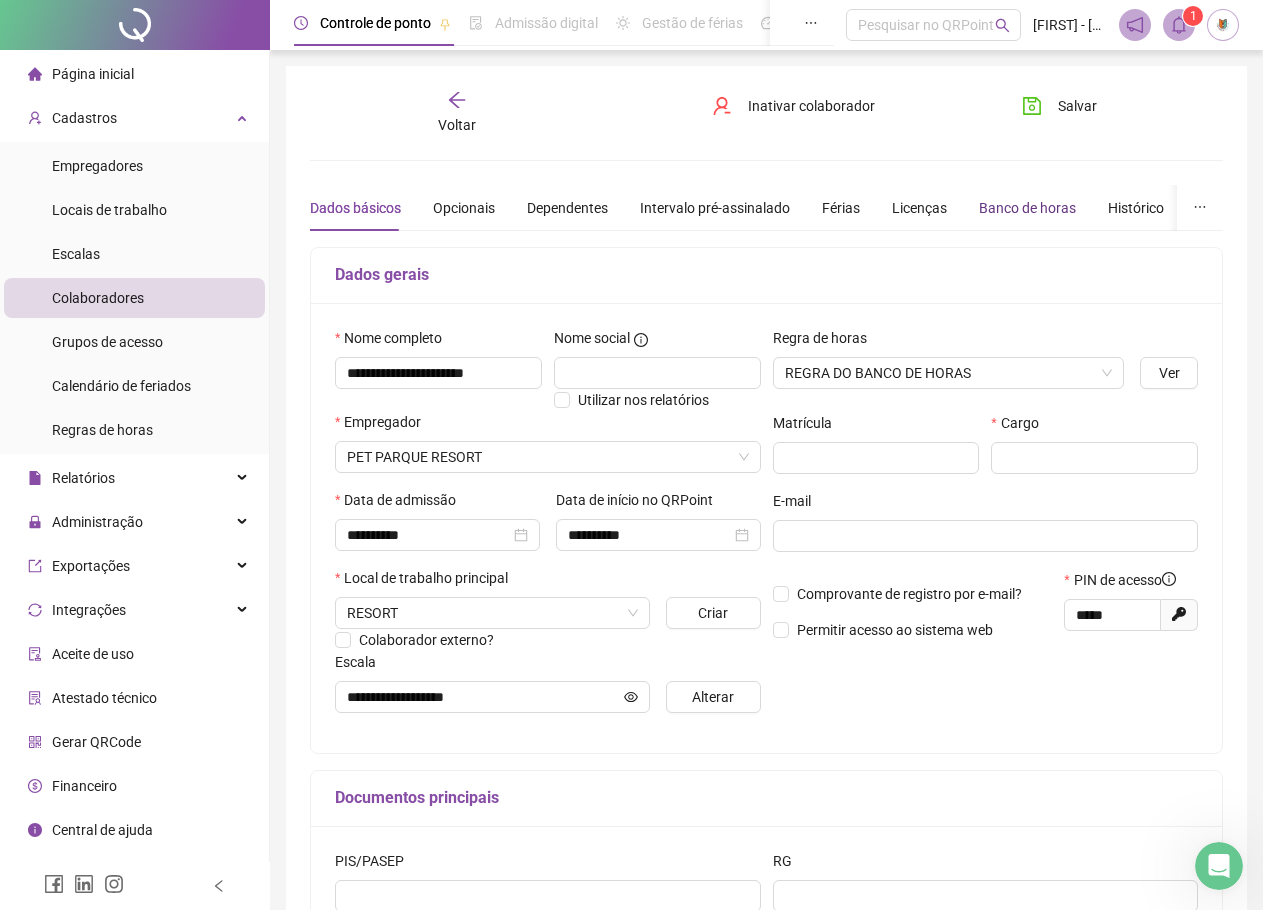 click on "Banco de horas" at bounding box center [1027, 208] 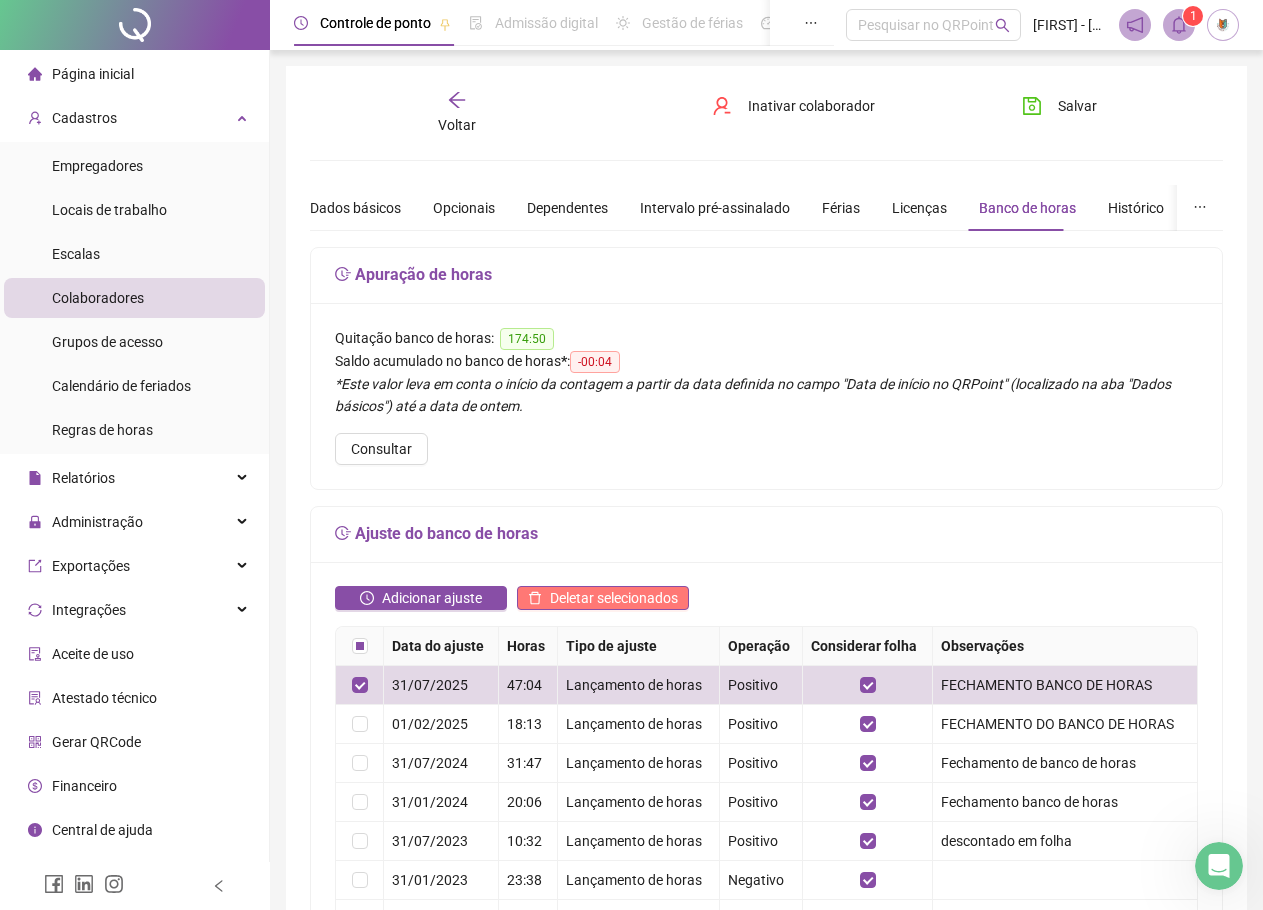 click on "Deletar selecionados" at bounding box center (614, 598) 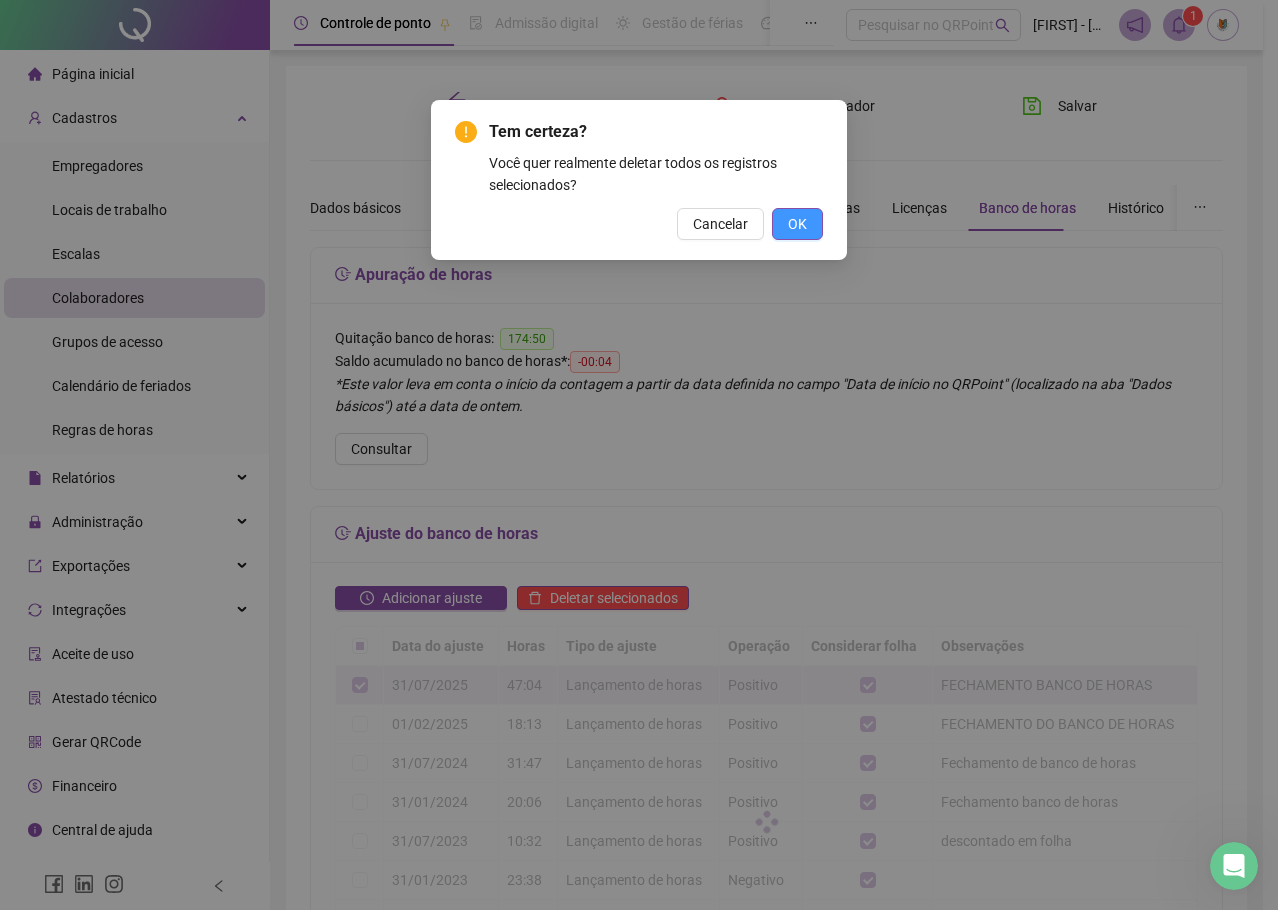 click on "OK" at bounding box center [797, 224] 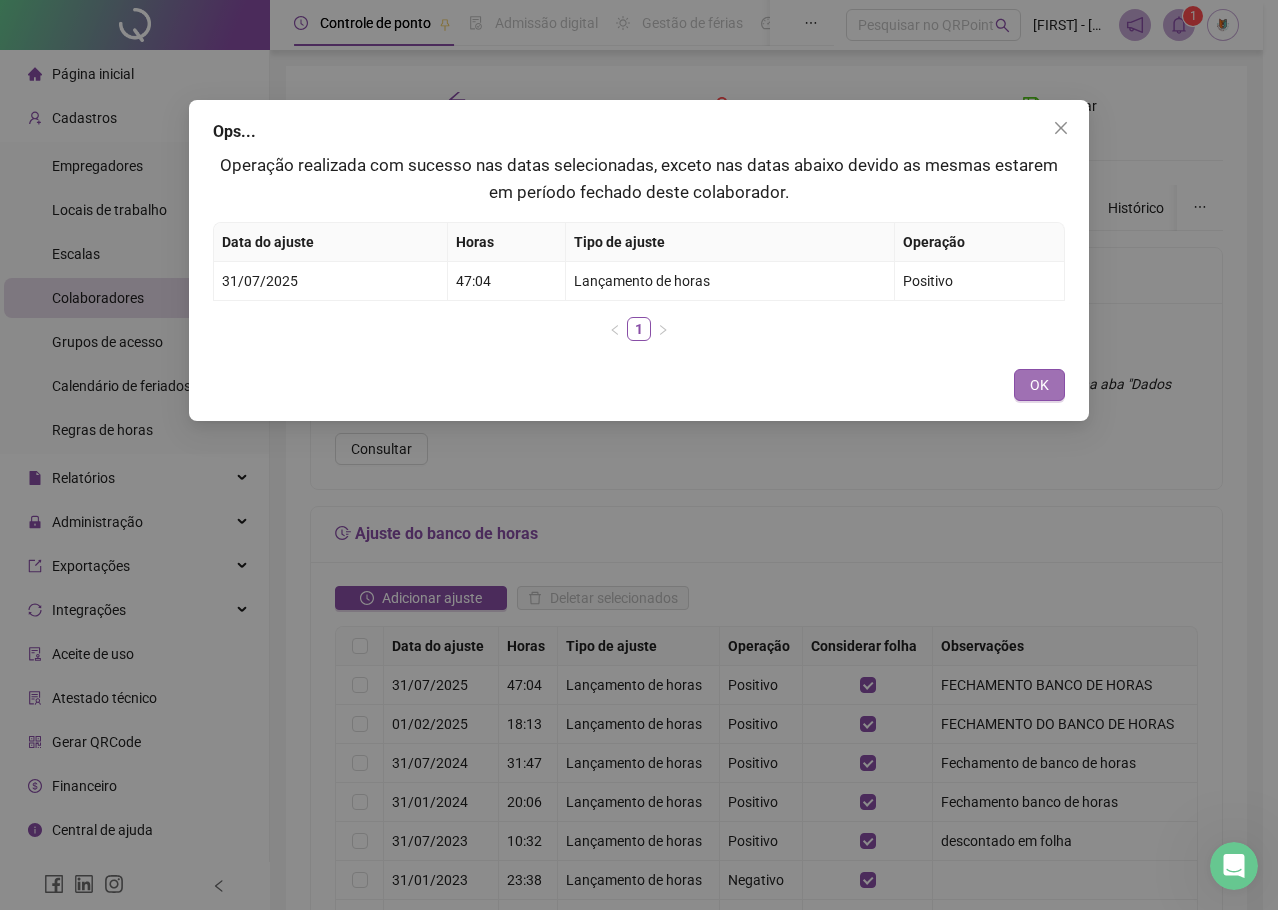 click on "OK" at bounding box center (1039, 385) 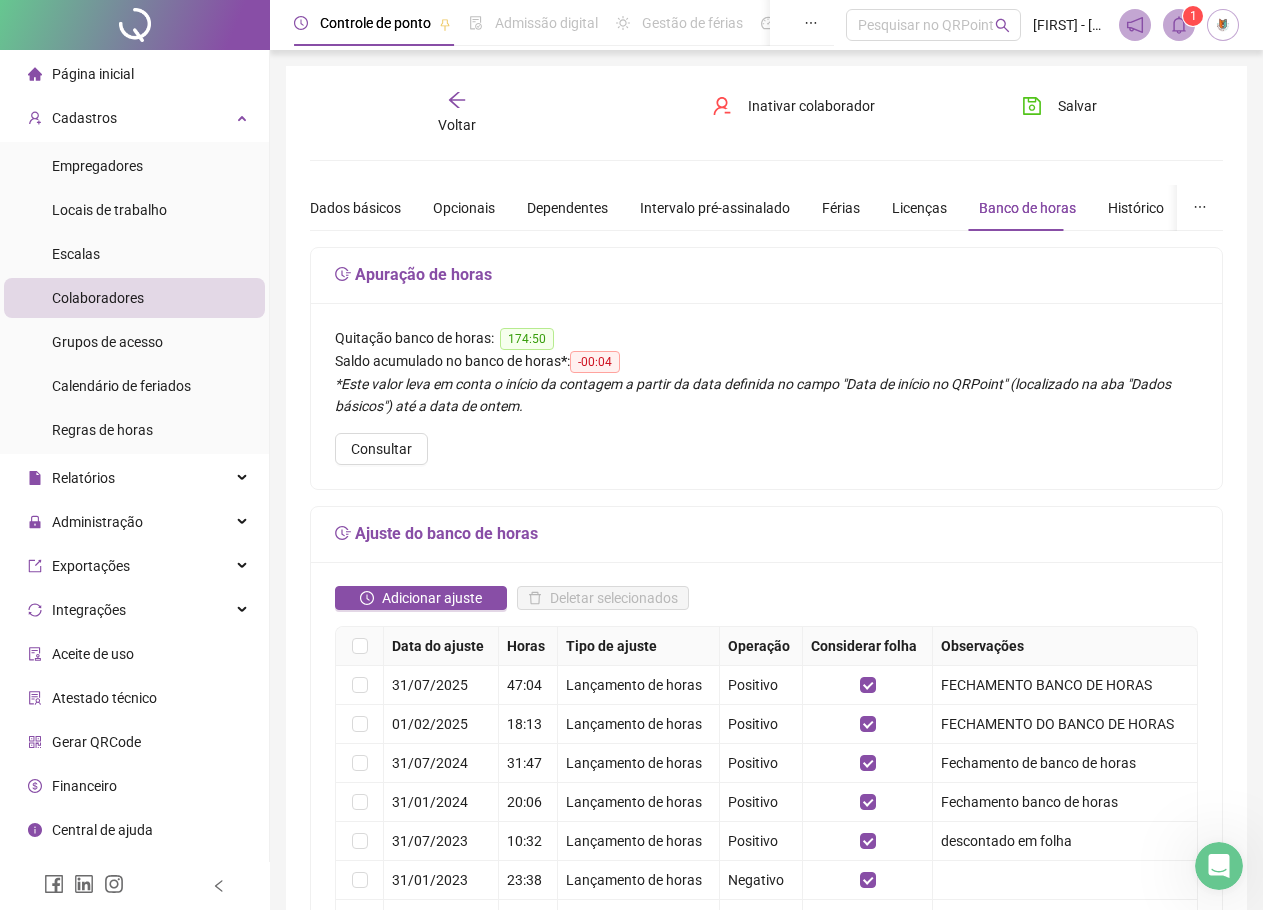 click on "Página inicial" at bounding box center (134, 74) 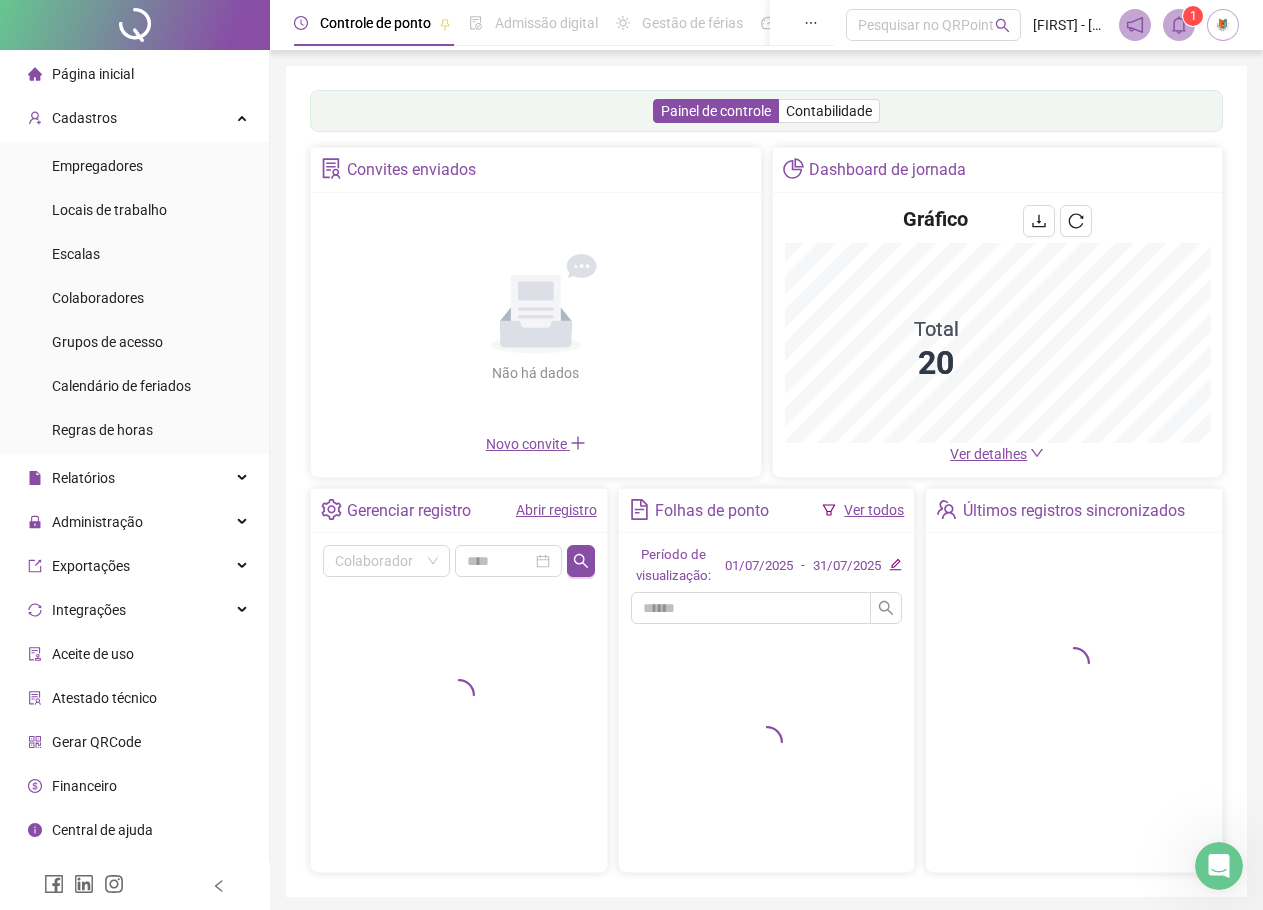 click on "Ver todos" at bounding box center (874, 510) 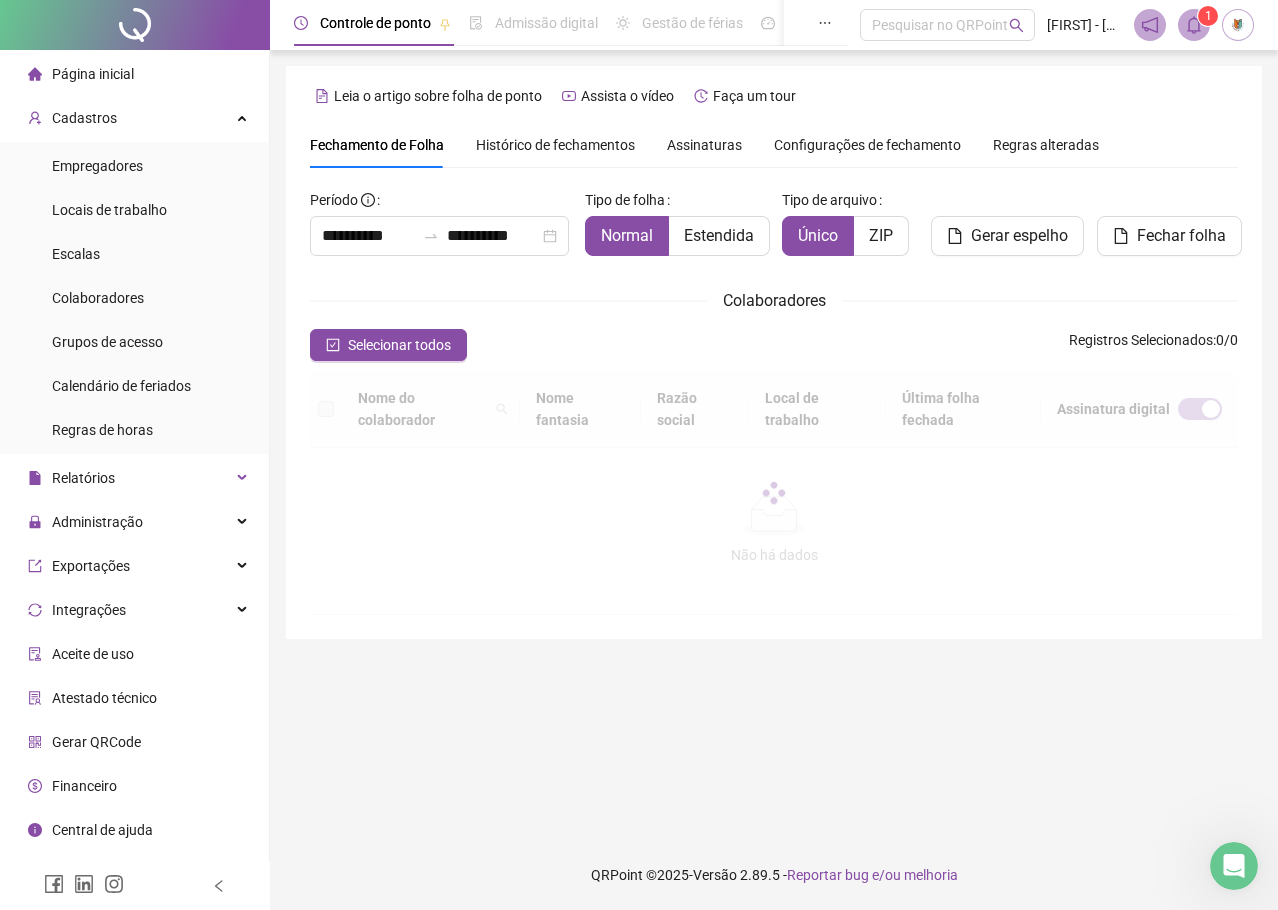 click on "Histórico de fechamentos" at bounding box center [555, 145] 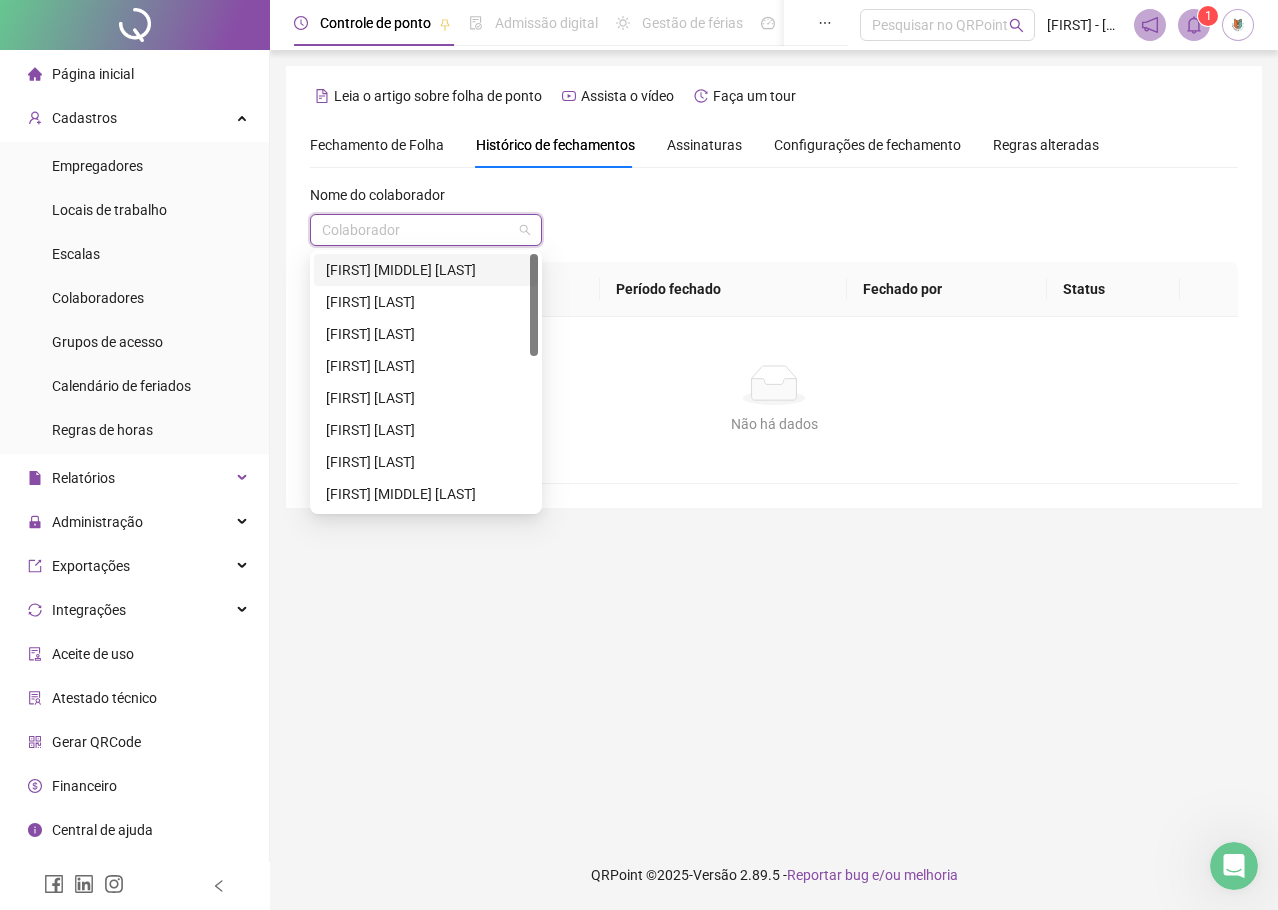 click at bounding box center (417, 230) 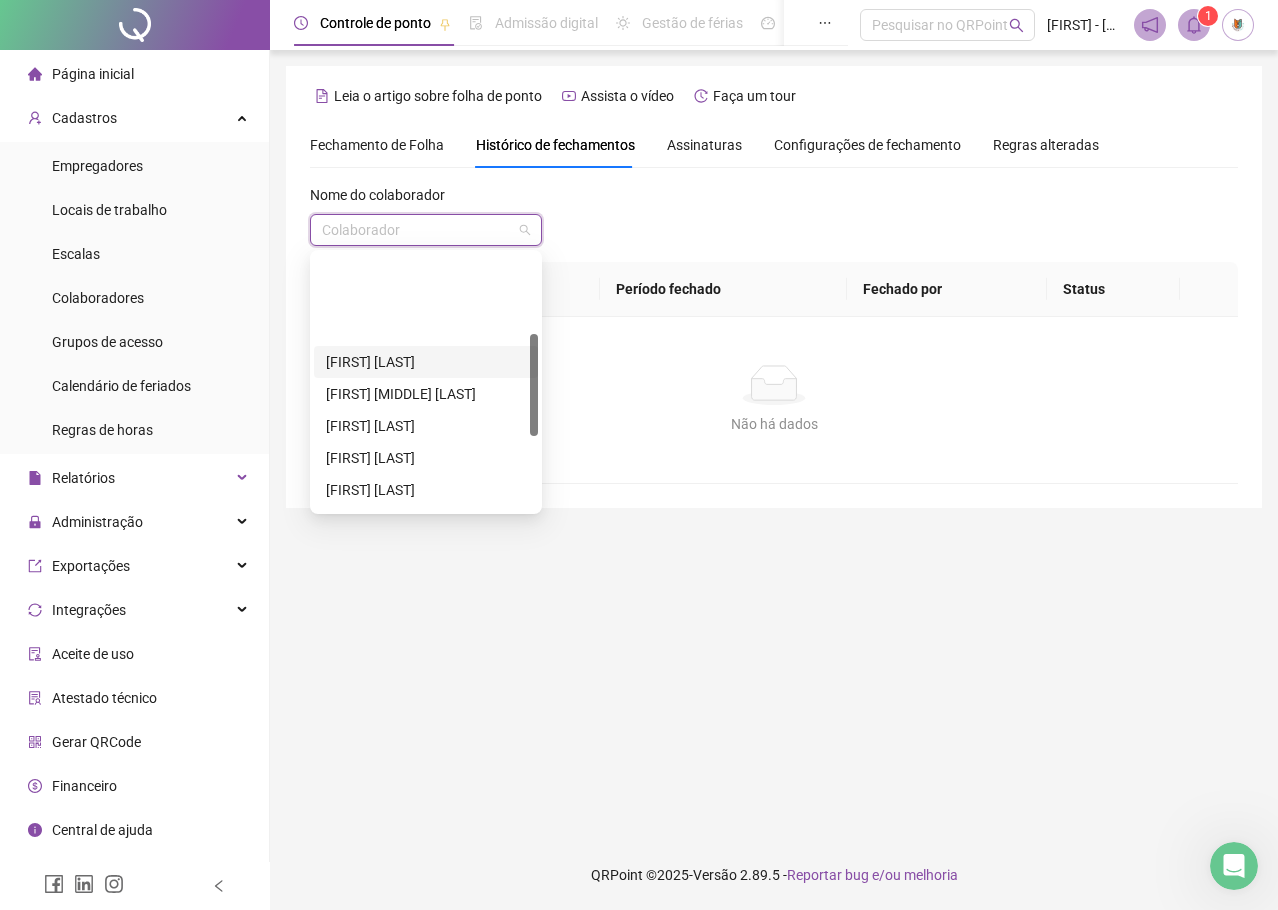 scroll, scrollTop: 200, scrollLeft: 0, axis: vertical 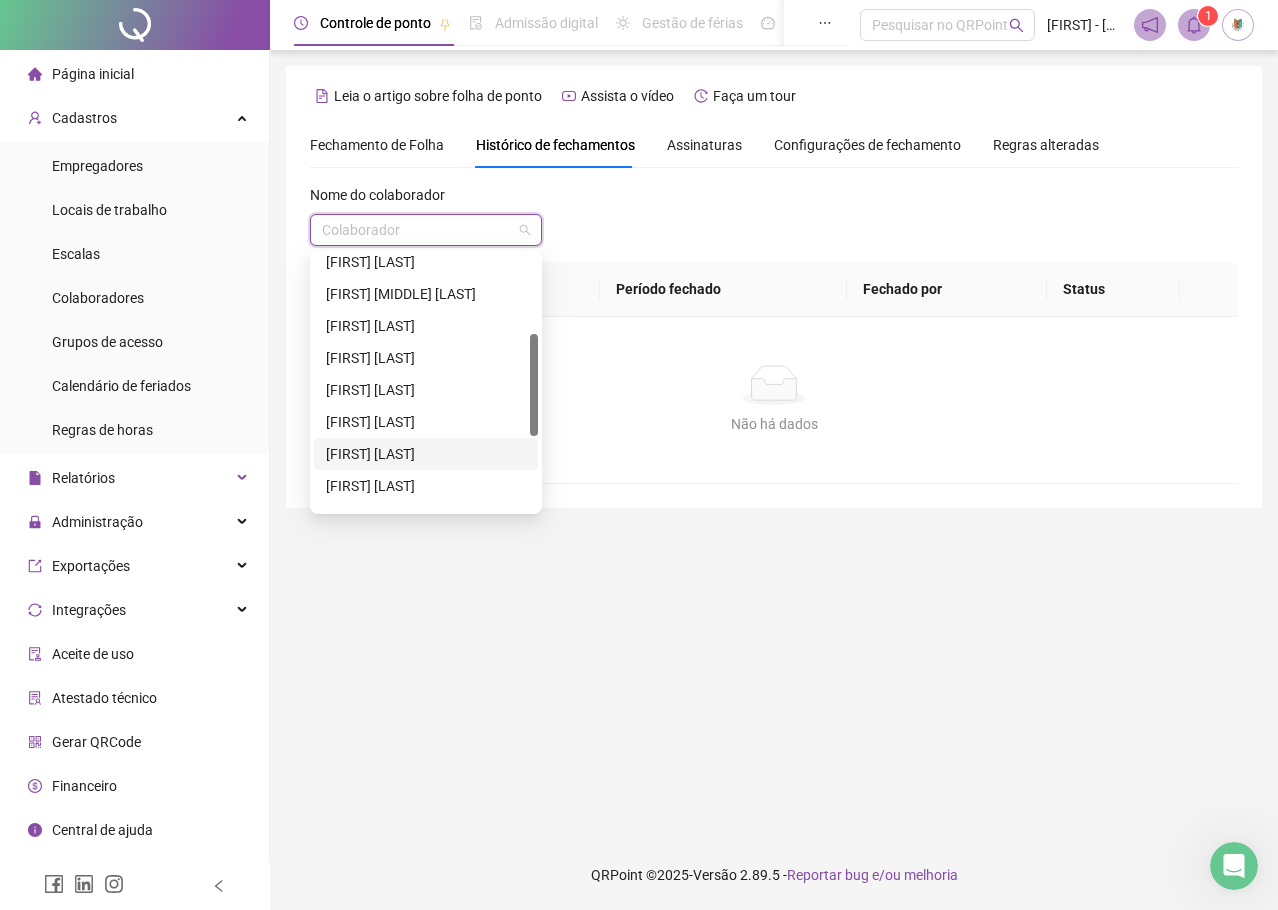 click on "[FIRST] [LAST]" at bounding box center [426, 454] 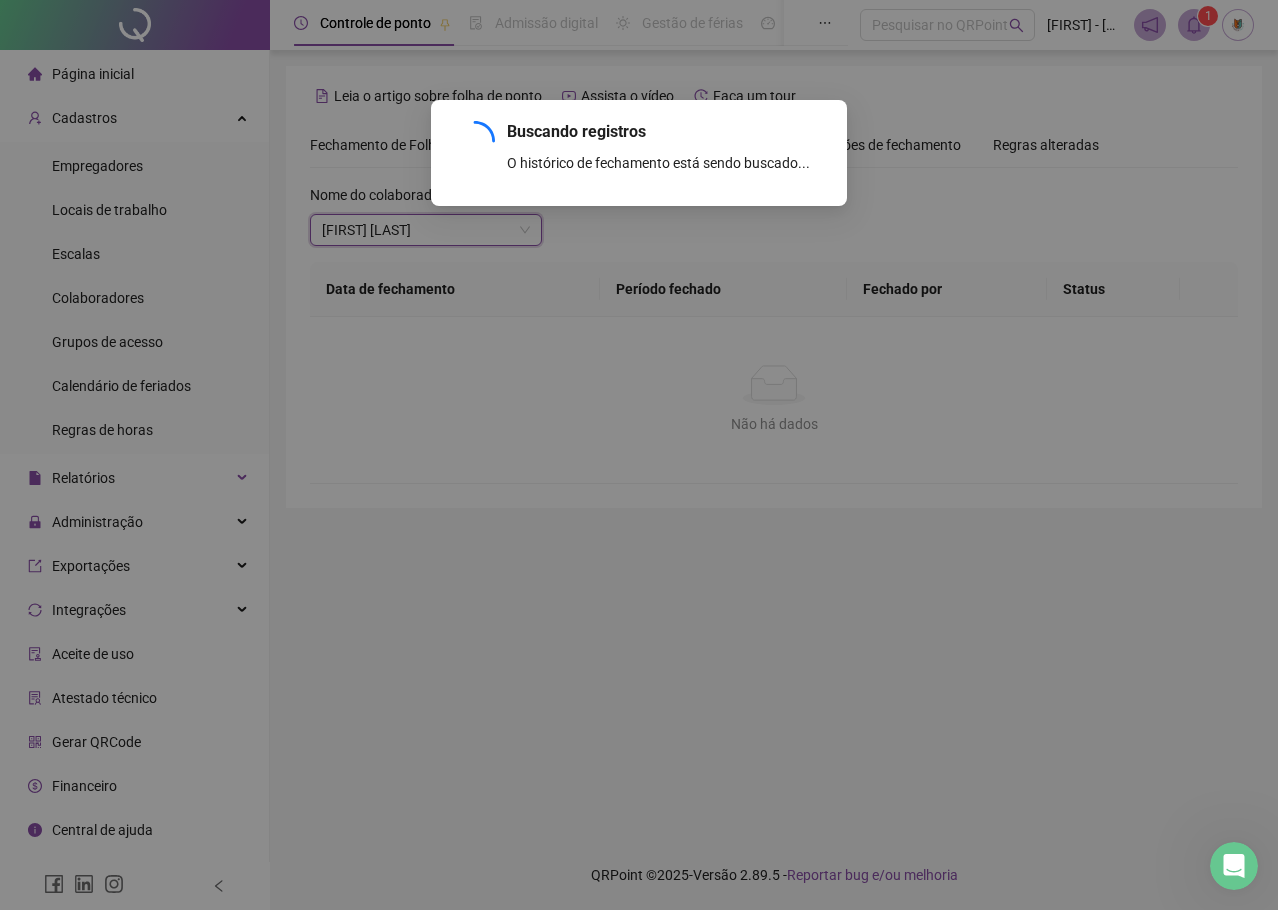 scroll, scrollTop: 43, scrollLeft: 0, axis: vertical 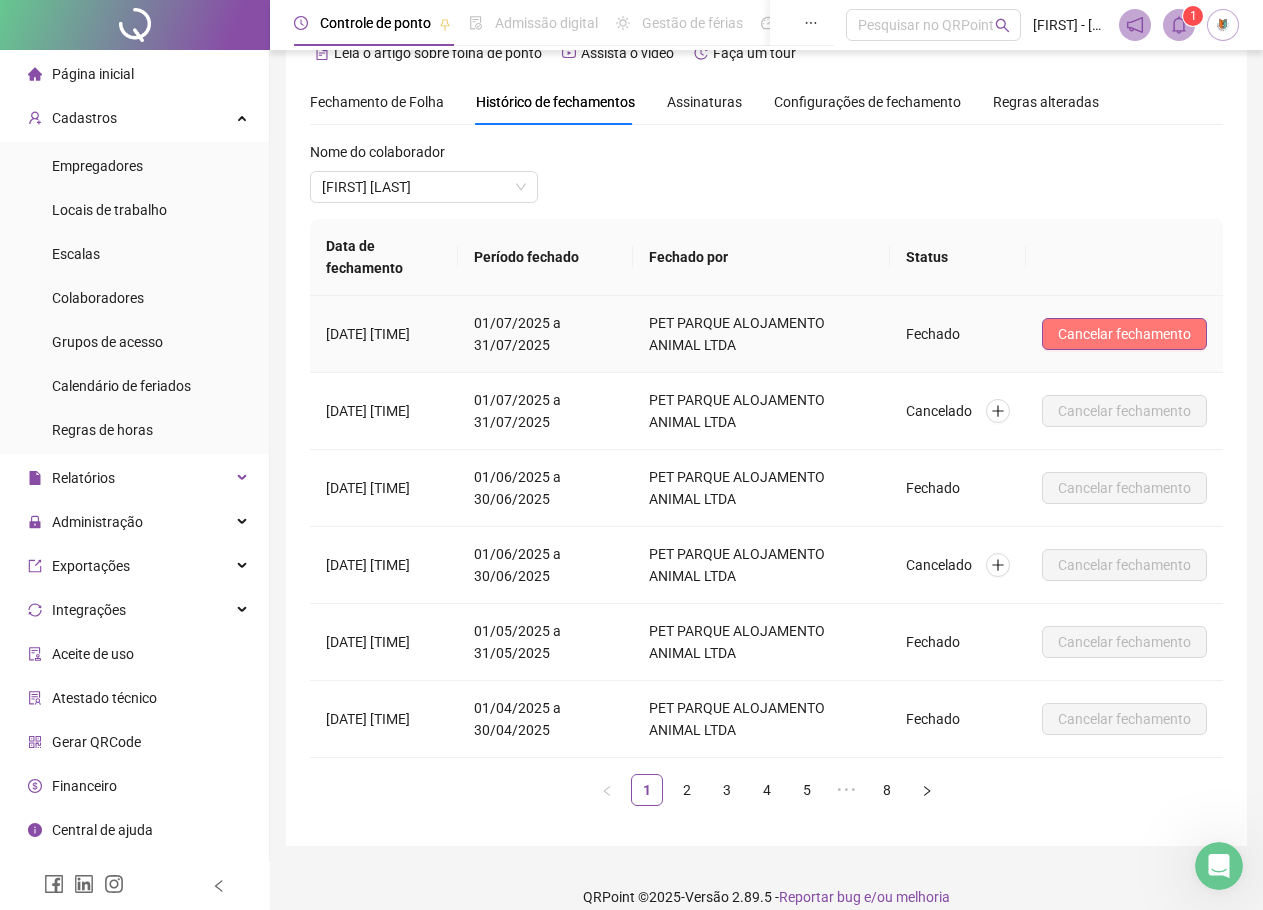 click on "Cancelar fechamento" at bounding box center (1124, 334) 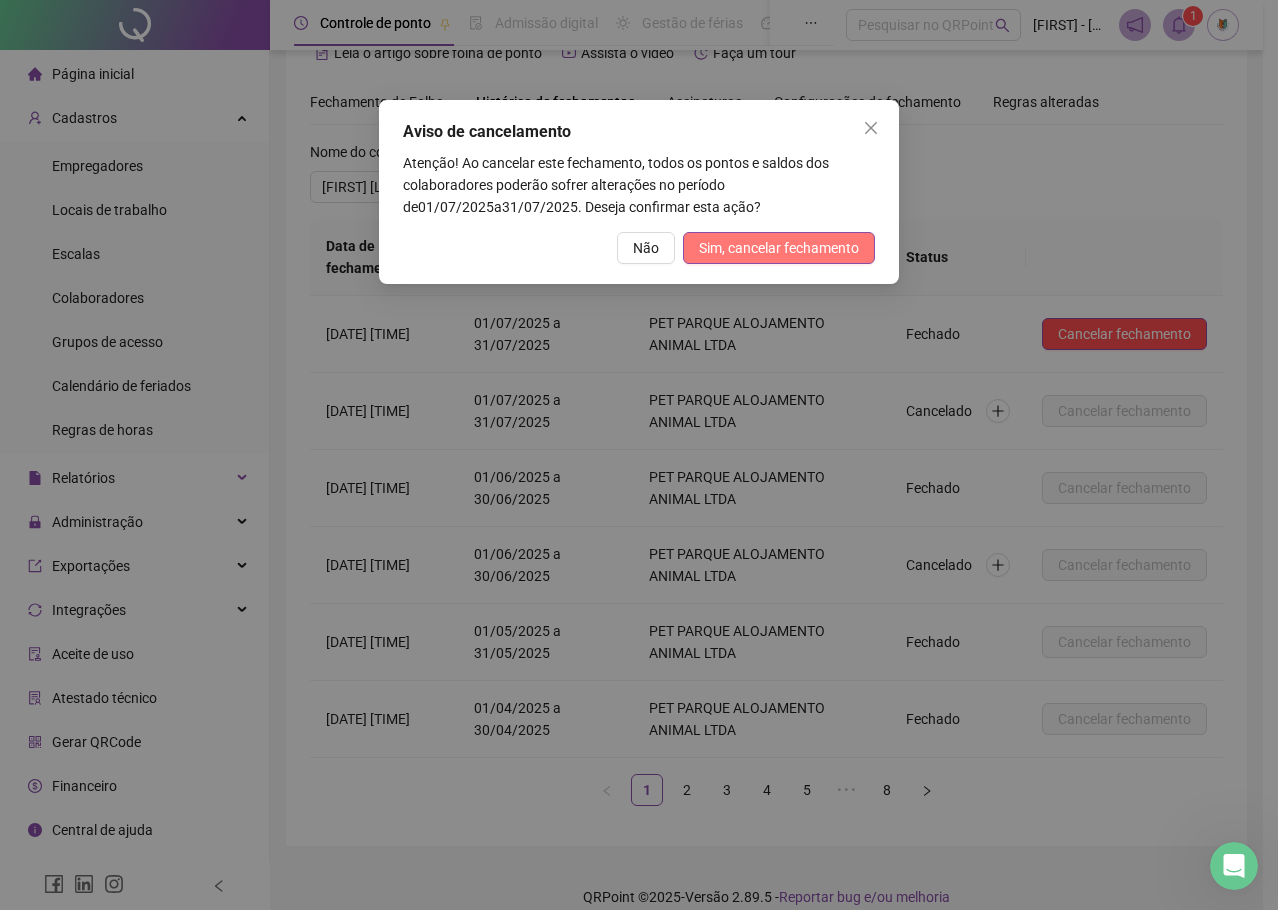 click on "Sim, cancelar fechamento" at bounding box center [779, 248] 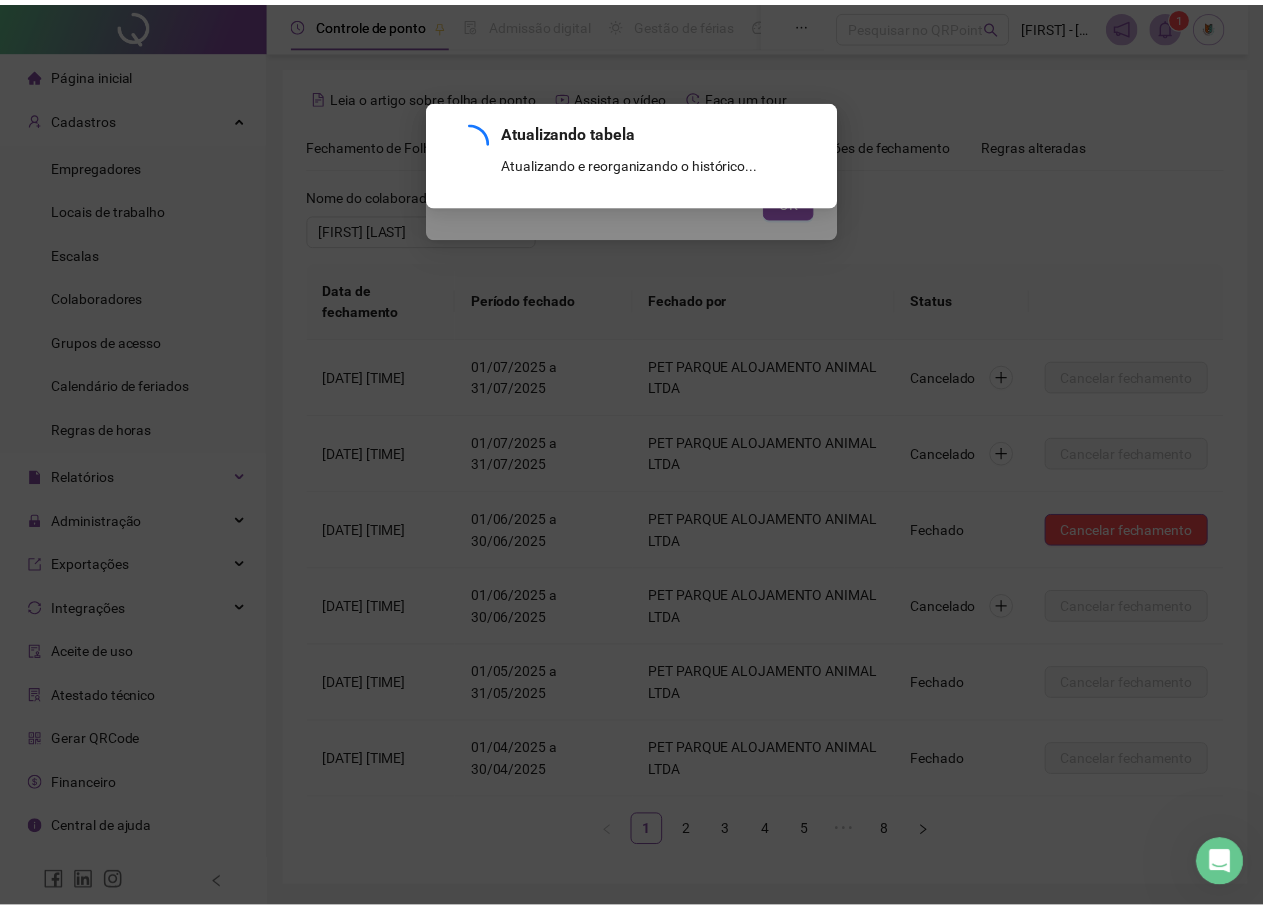 scroll, scrollTop: 43, scrollLeft: 0, axis: vertical 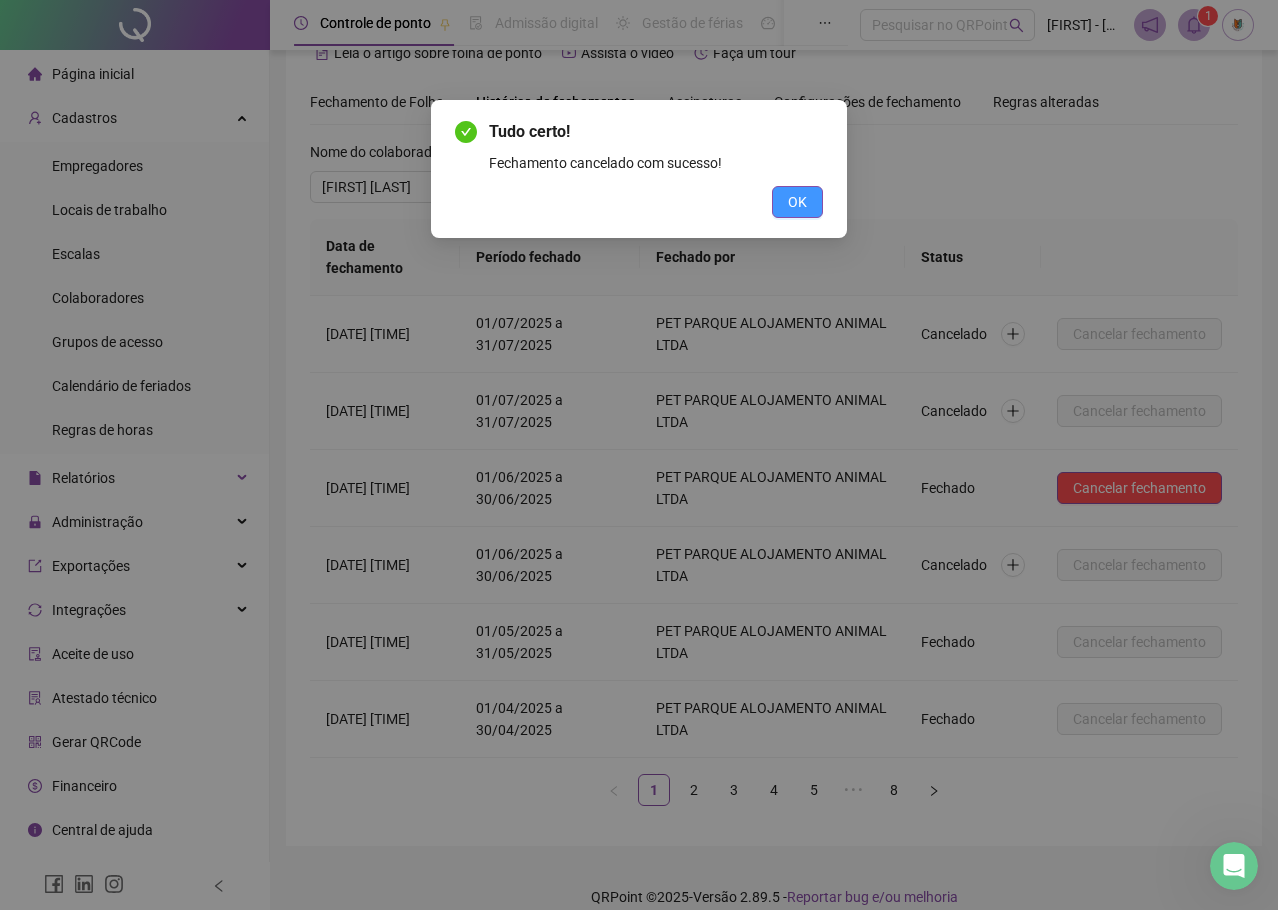 click on "OK" at bounding box center (797, 202) 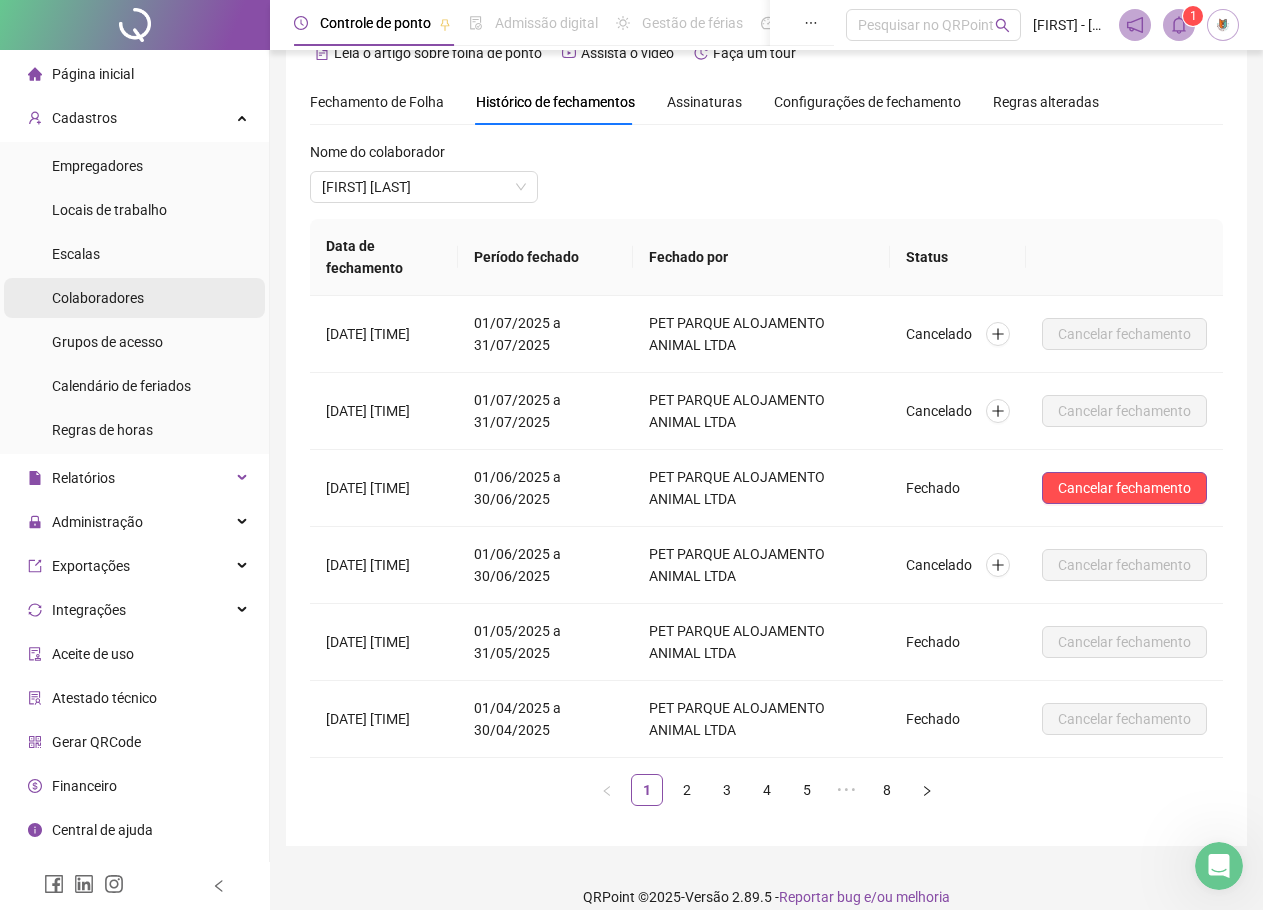 click on "Colaboradores" at bounding box center (134, 298) 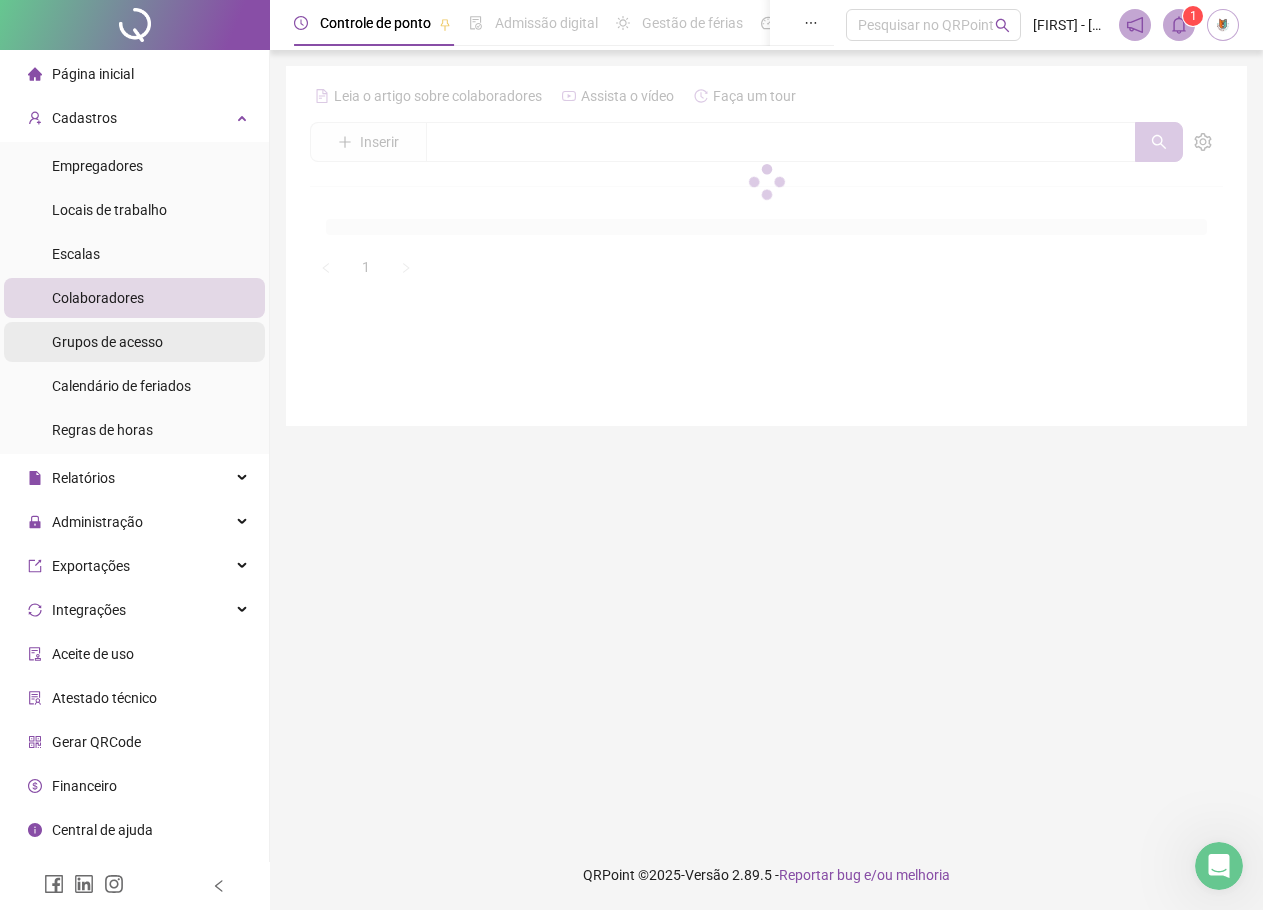 scroll, scrollTop: 0, scrollLeft: 0, axis: both 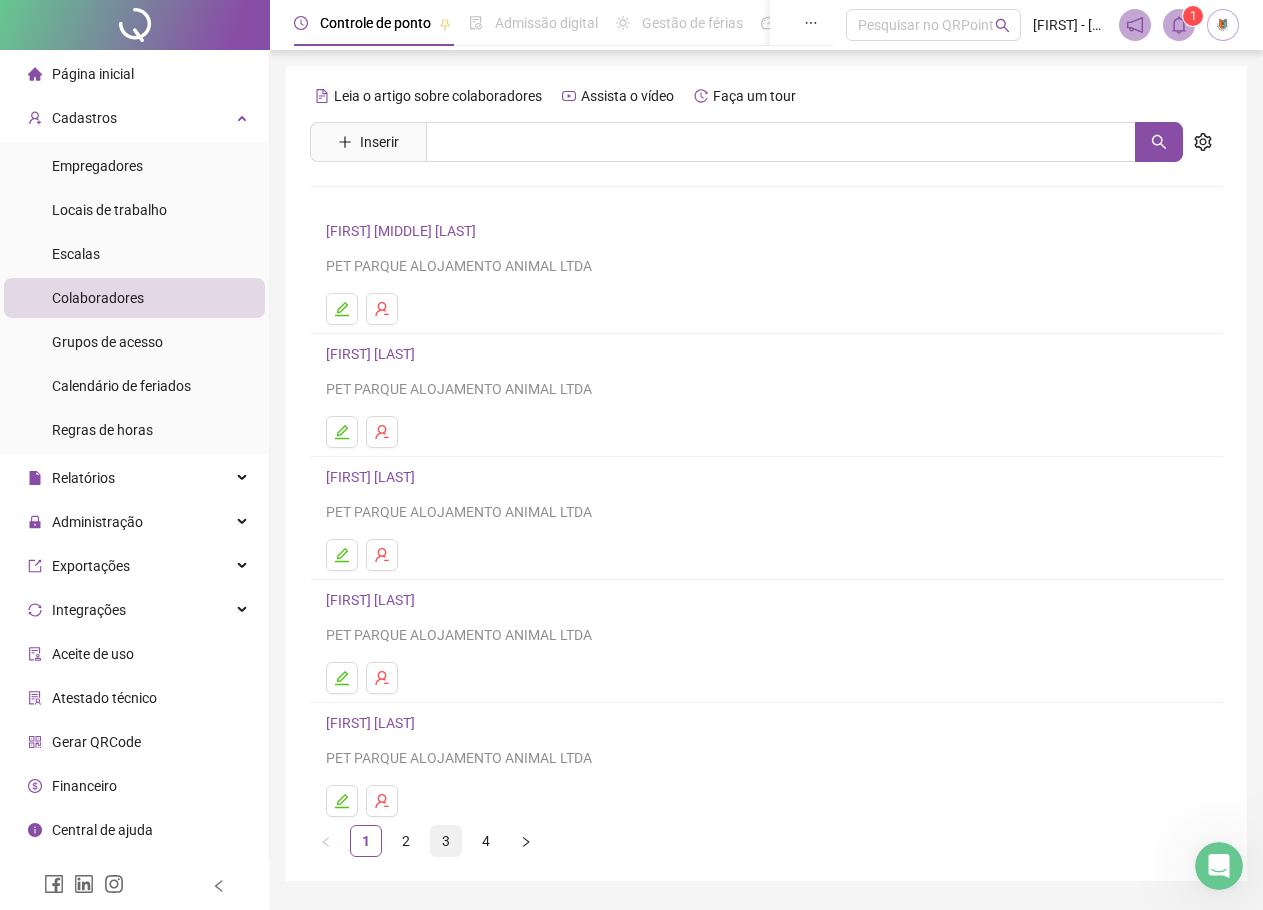 click on "3" at bounding box center [446, 841] 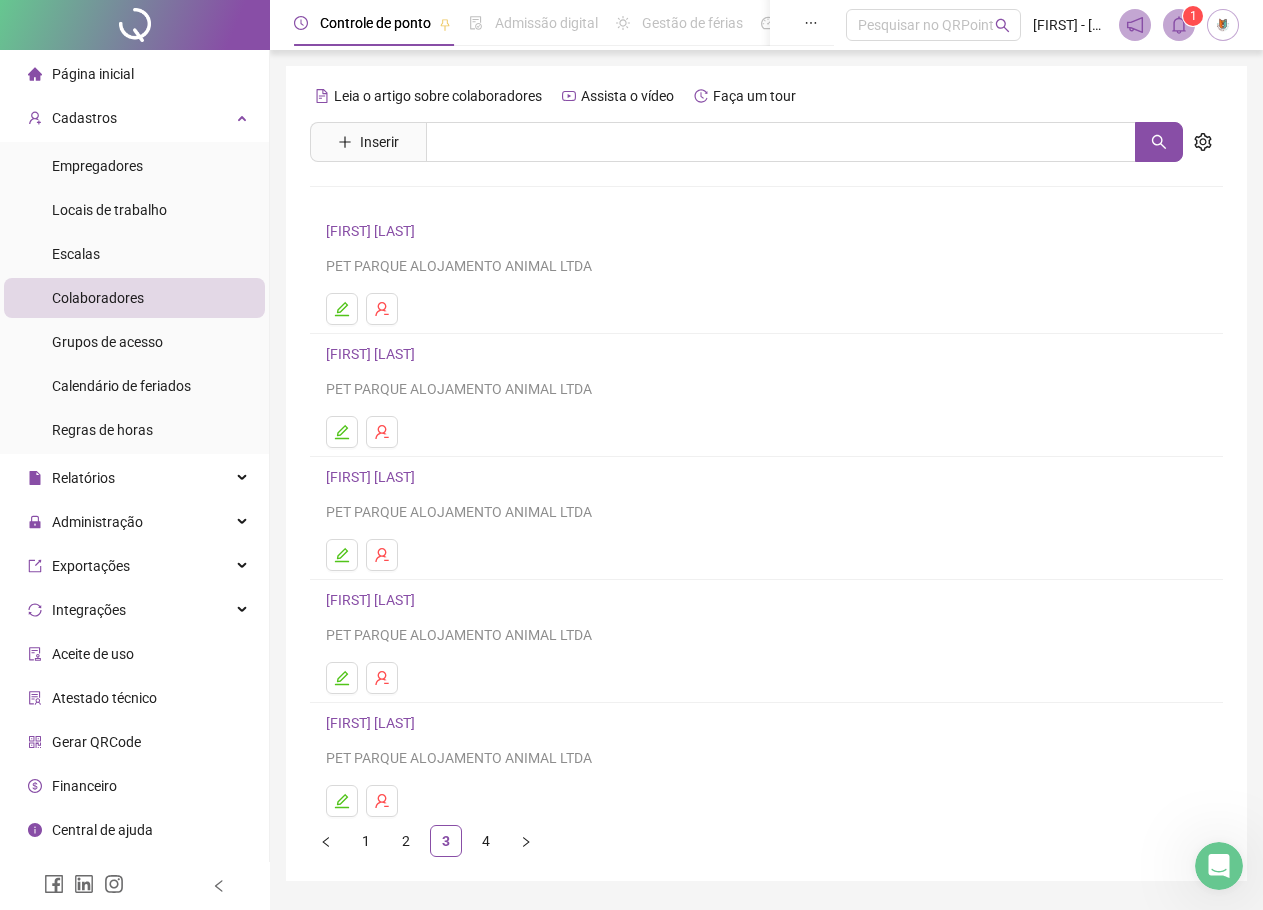 click on "[FIRST] [LAST]" at bounding box center (373, 477) 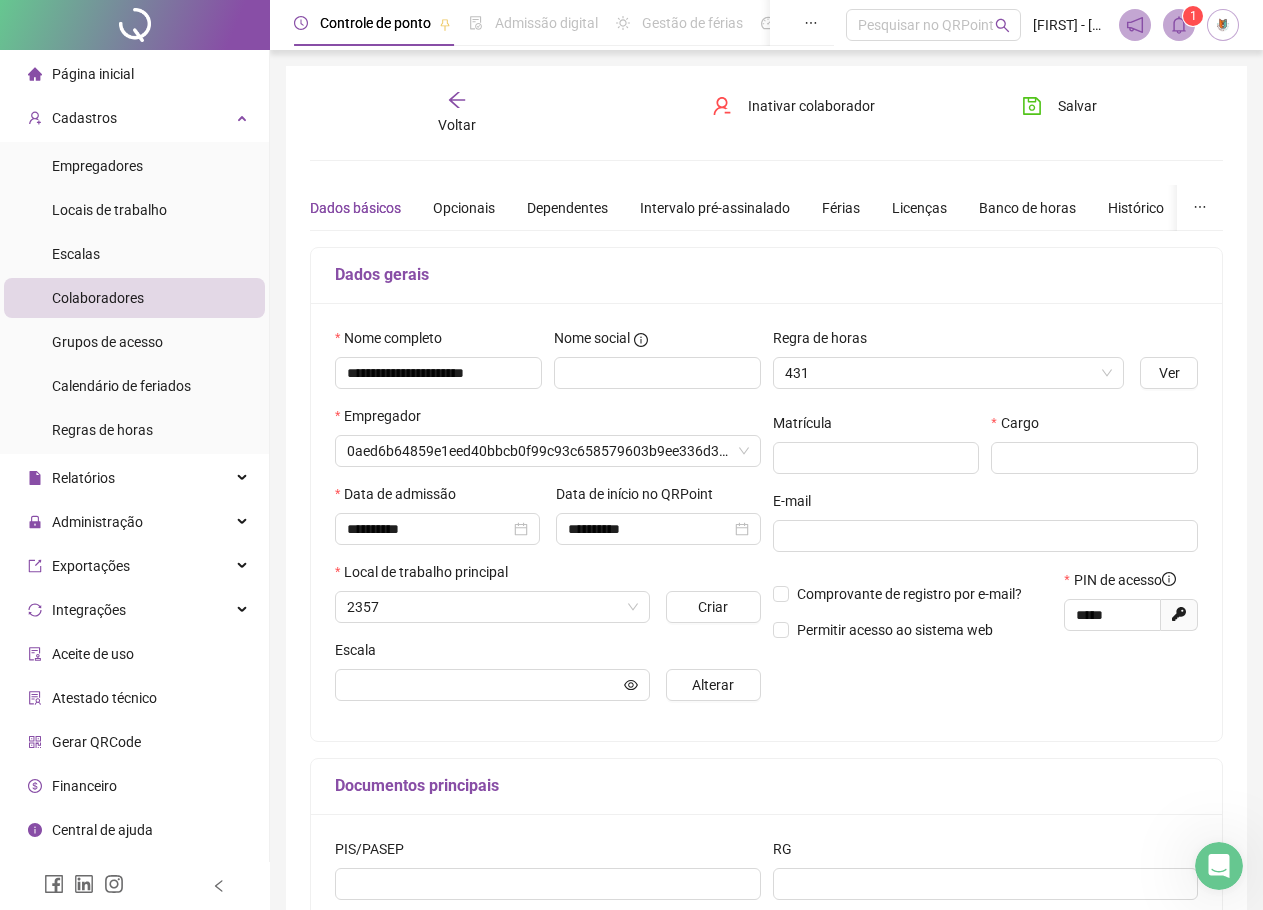 type on "**********" 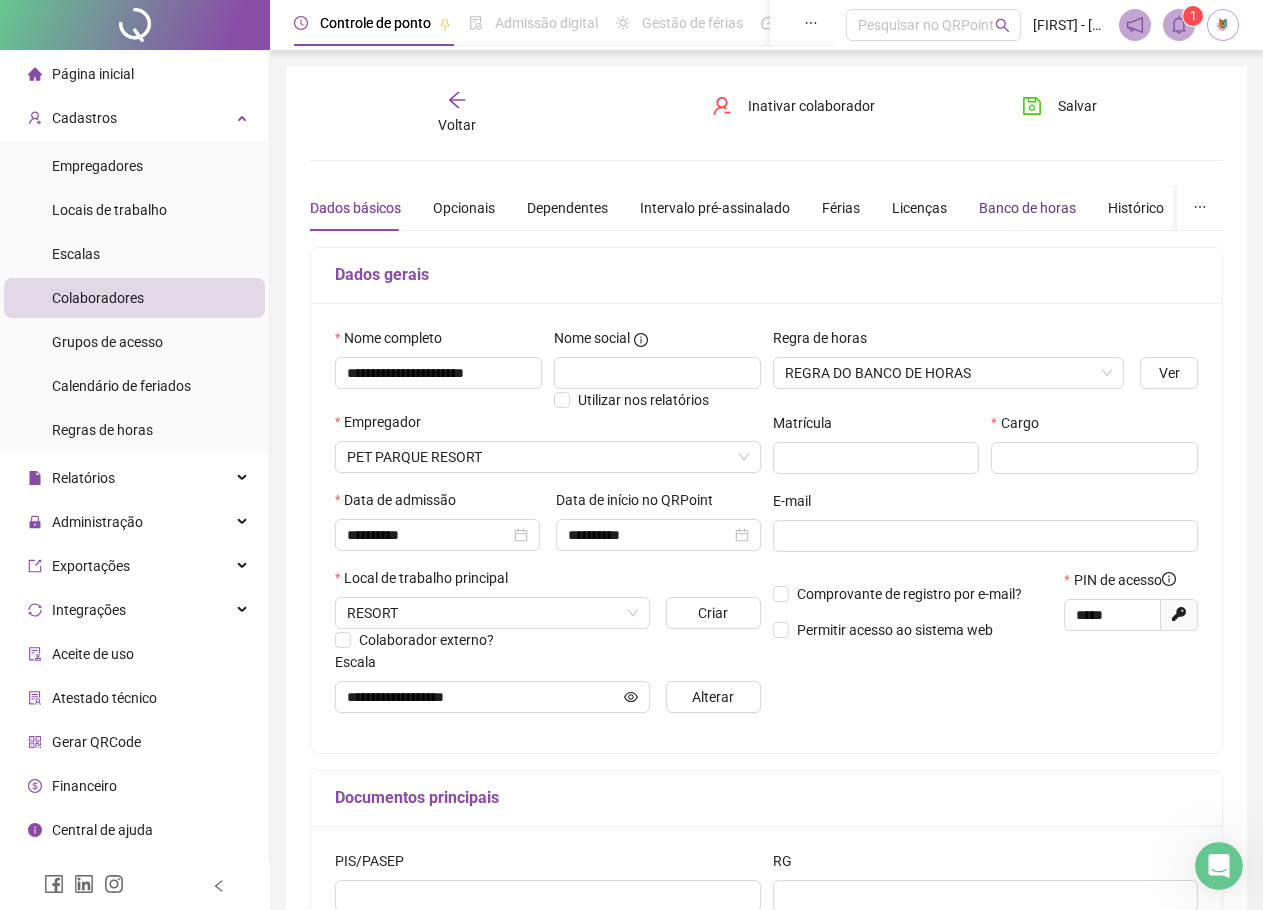 click on "Banco de horas" at bounding box center [1027, 208] 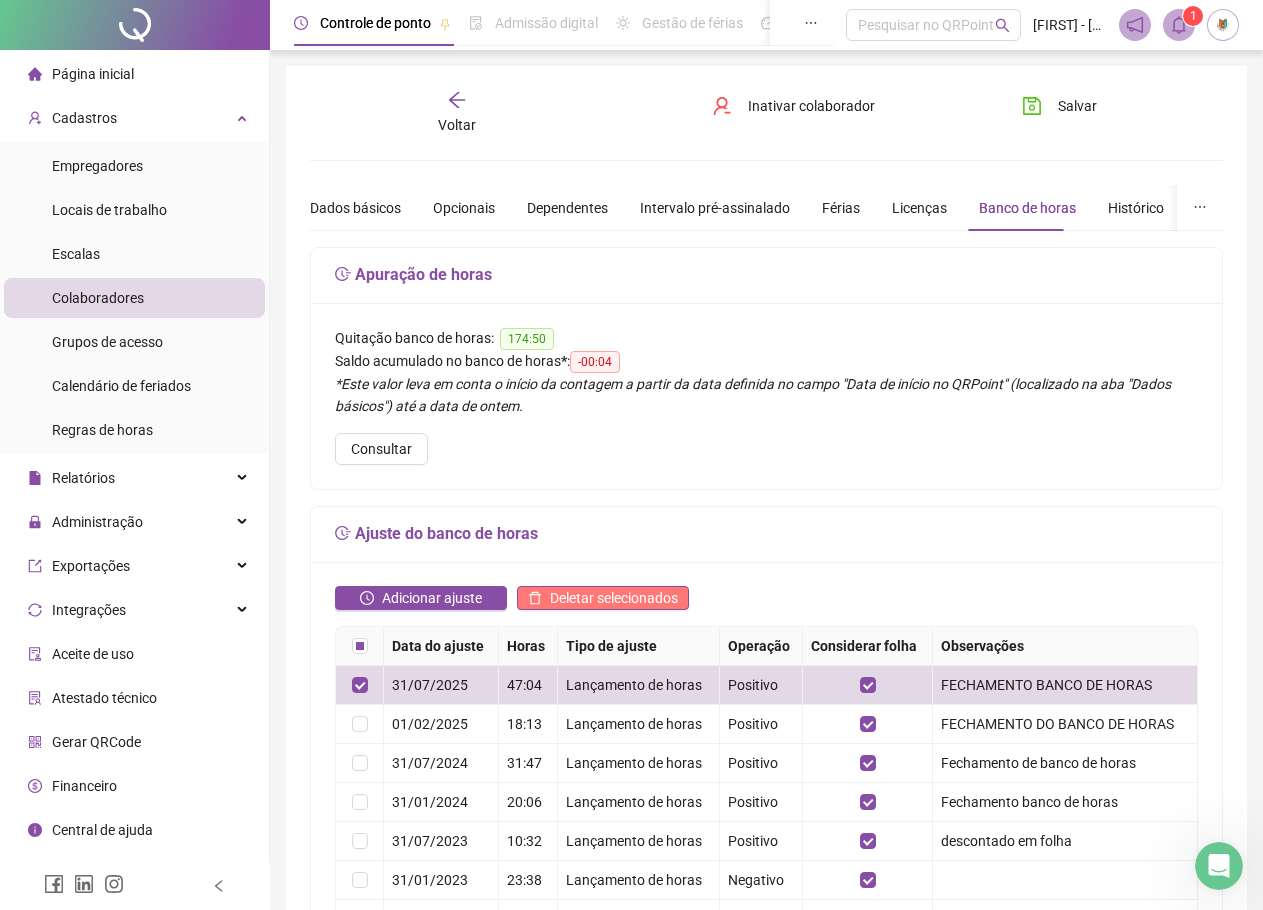 click on "Deletar selecionados" at bounding box center [614, 598] 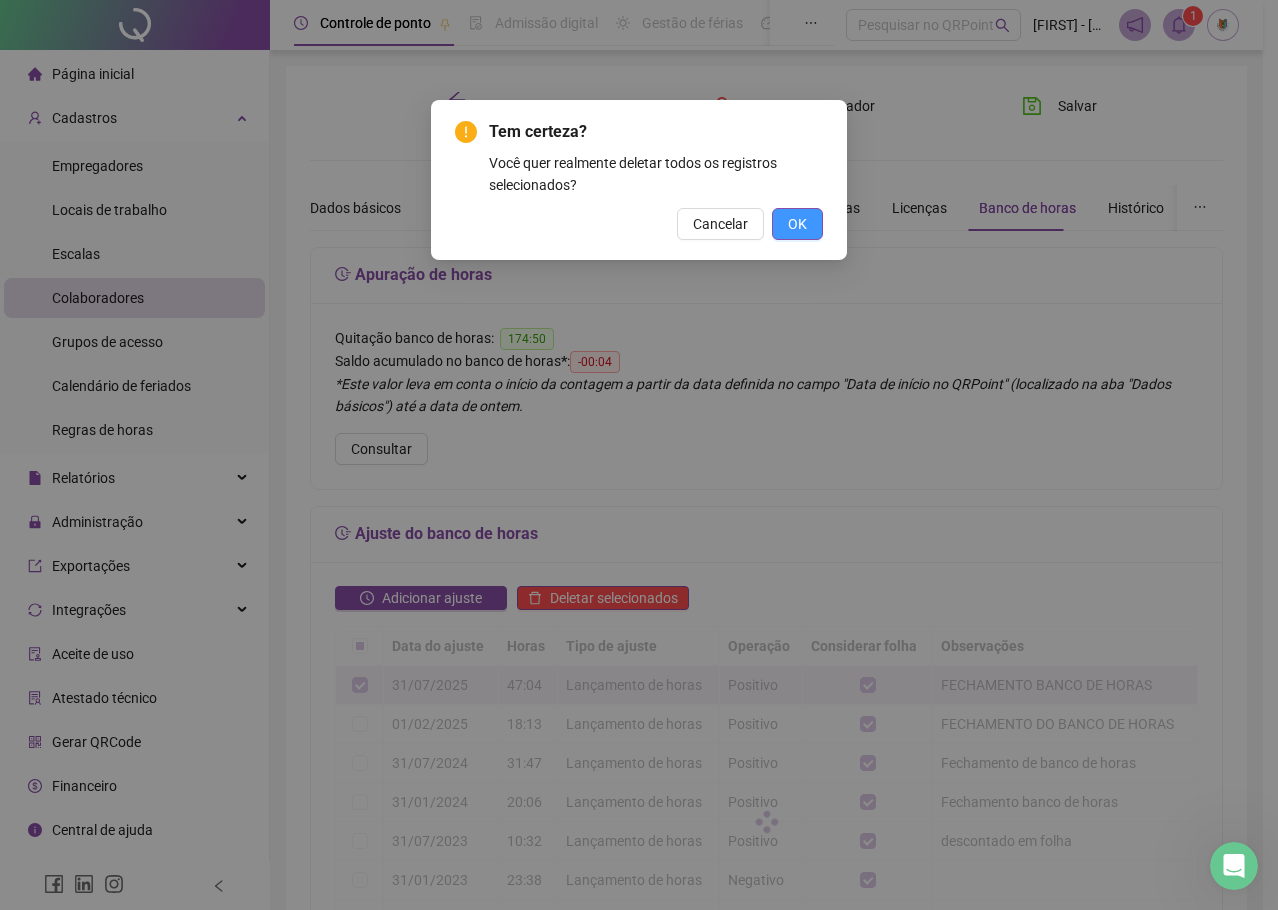 click on "OK" at bounding box center [797, 224] 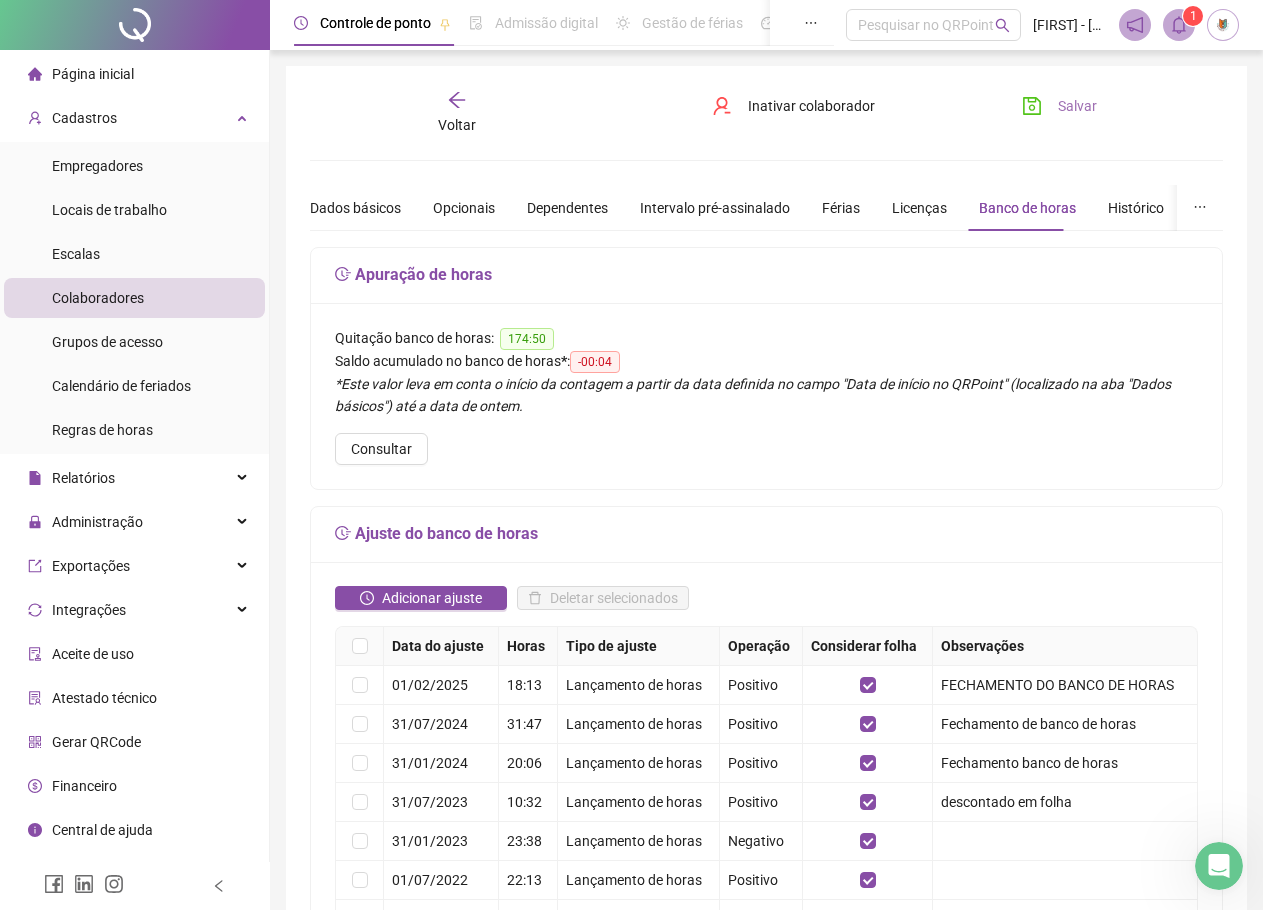 click on "Salvar" at bounding box center [1077, 106] 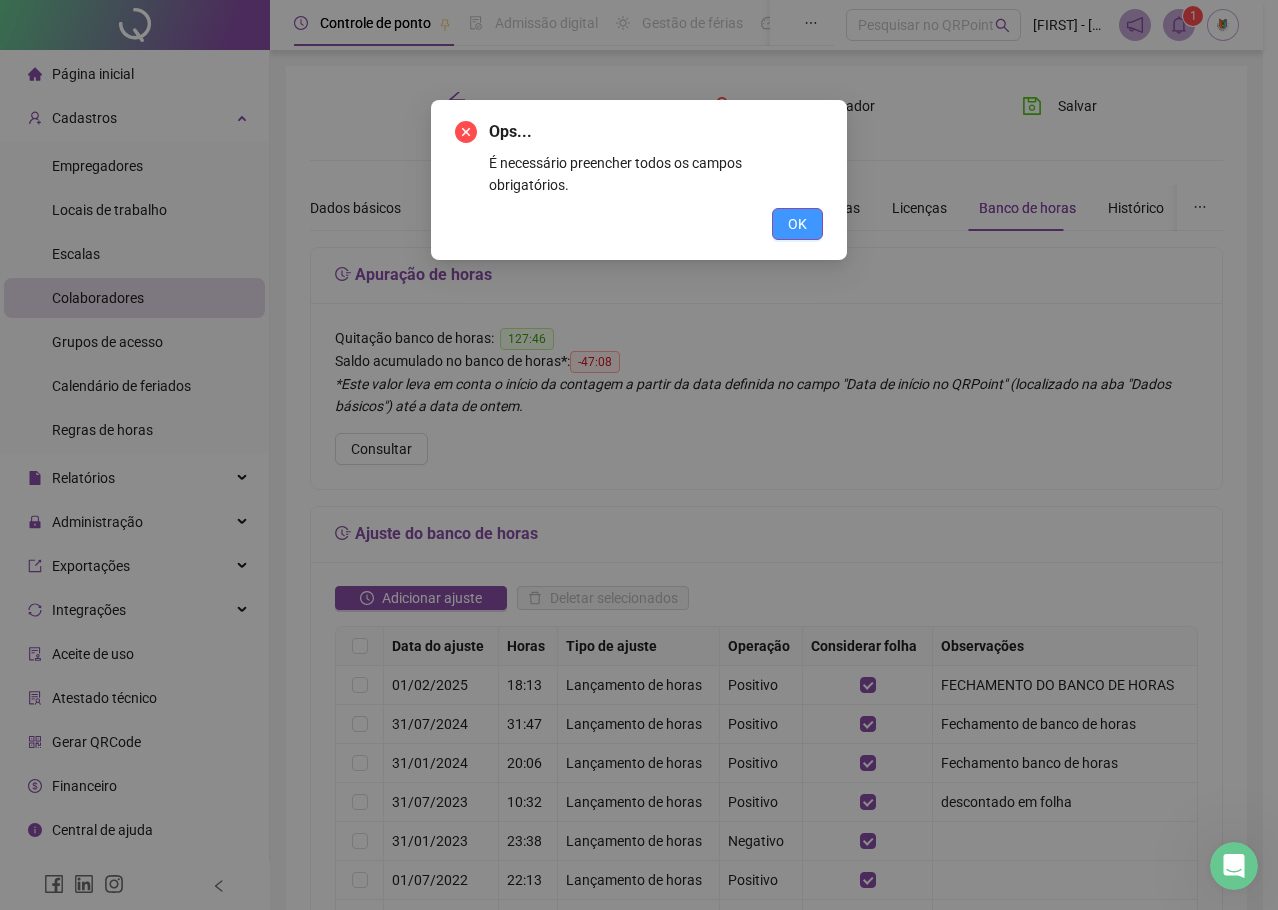 click on "OK" at bounding box center [797, 224] 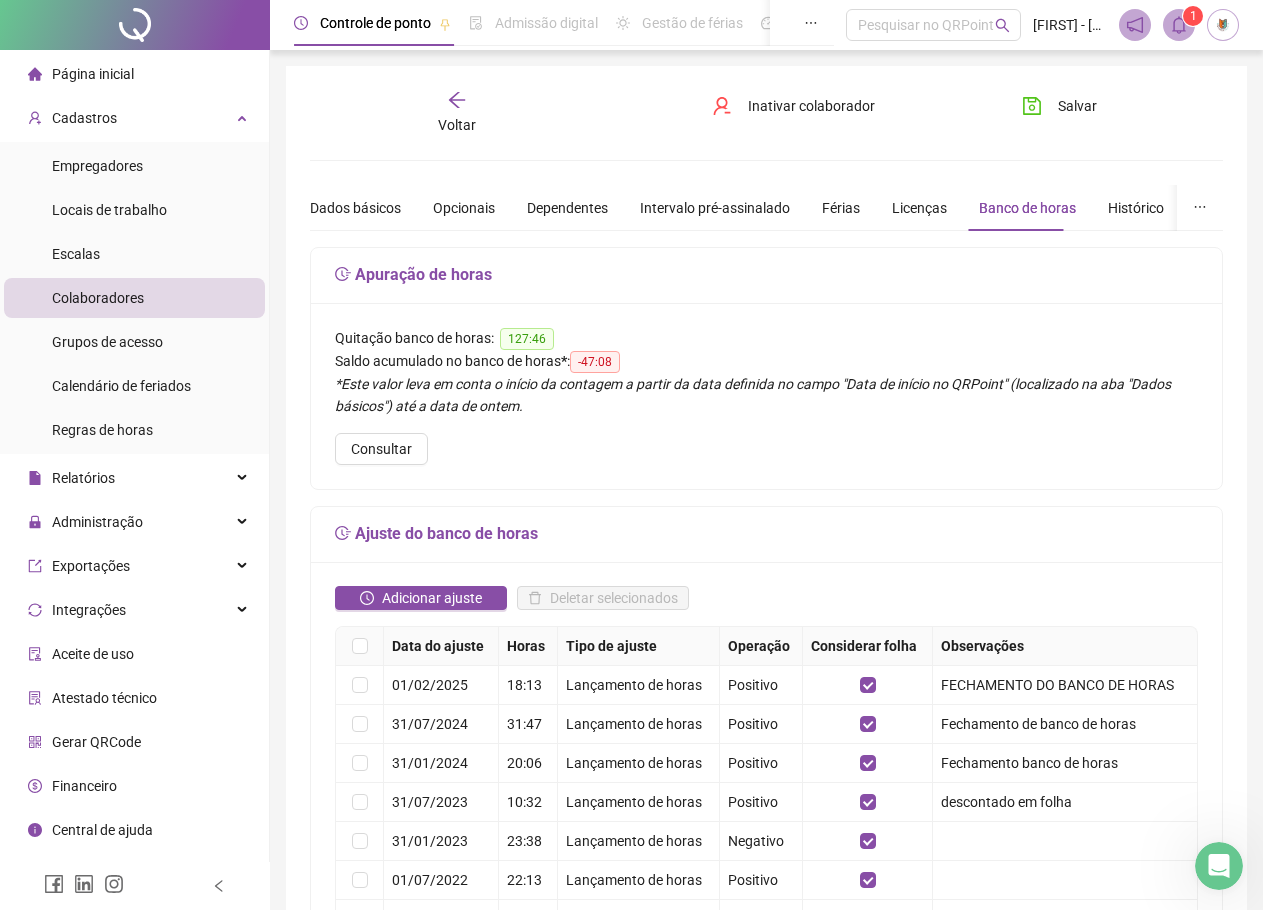 click on "Página inicial" at bounding box center [134, 74] 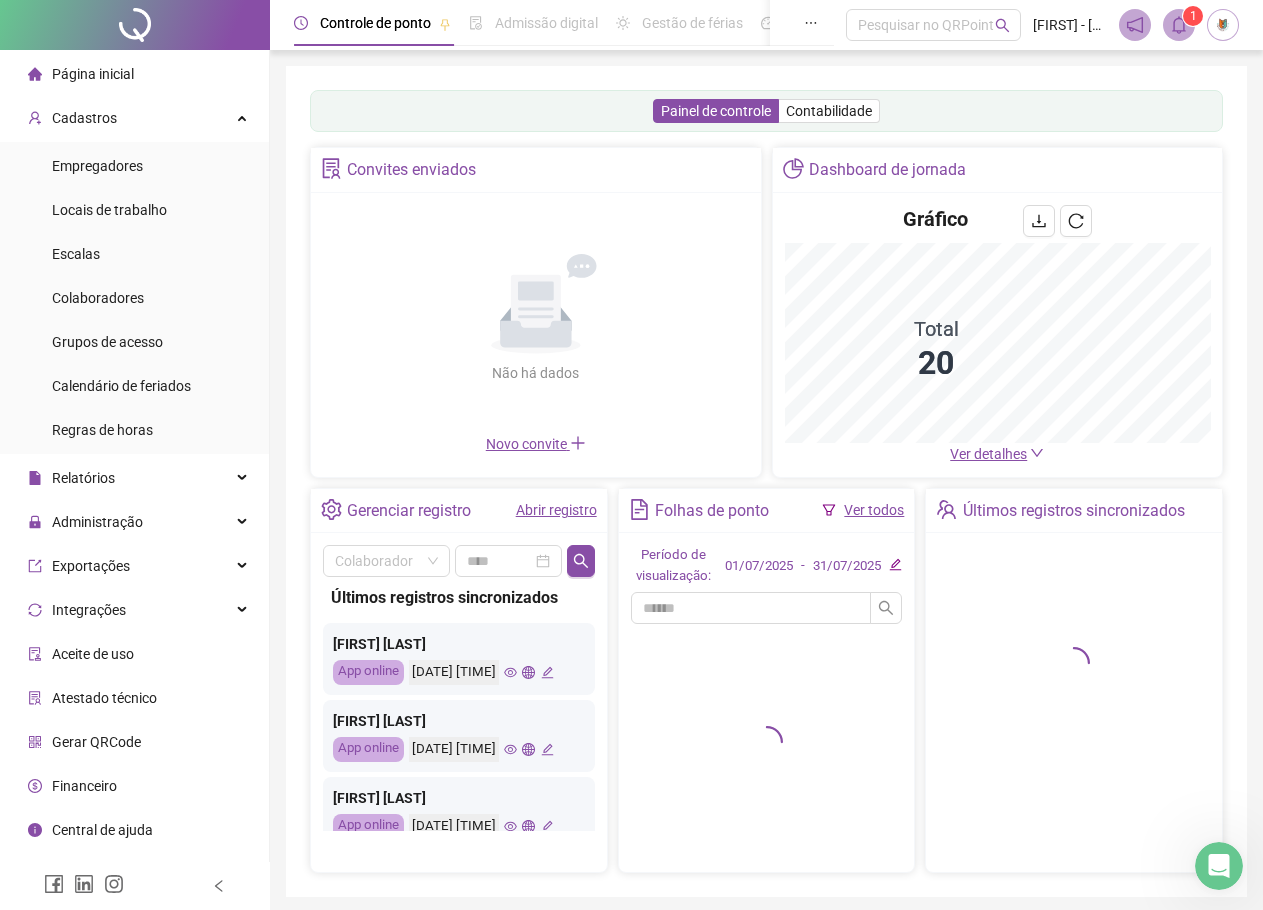 click on "Ver todos" at bounding box center [874, 510] 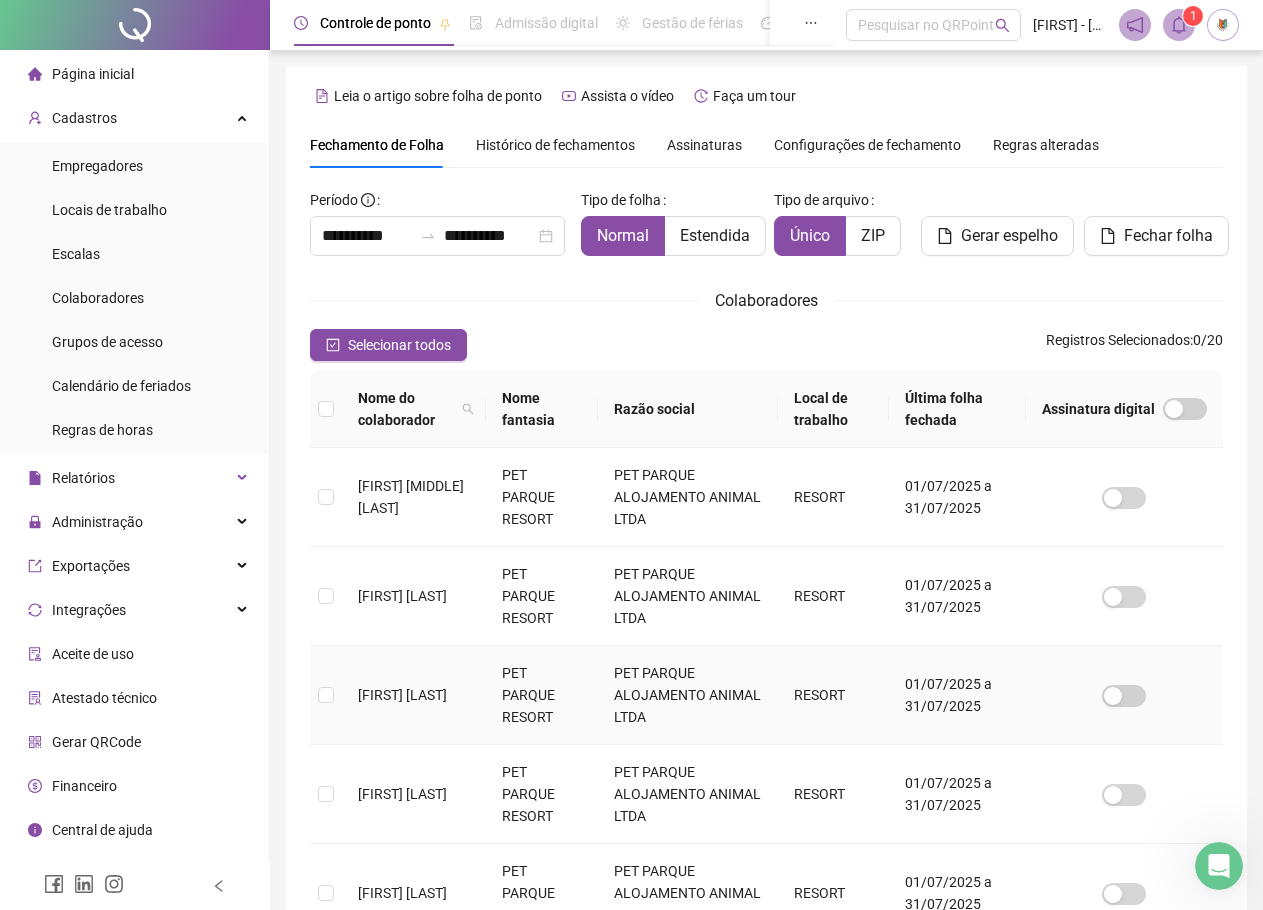 scroll, scrollTop: 600, scrollLeft: 0, axis: vertical 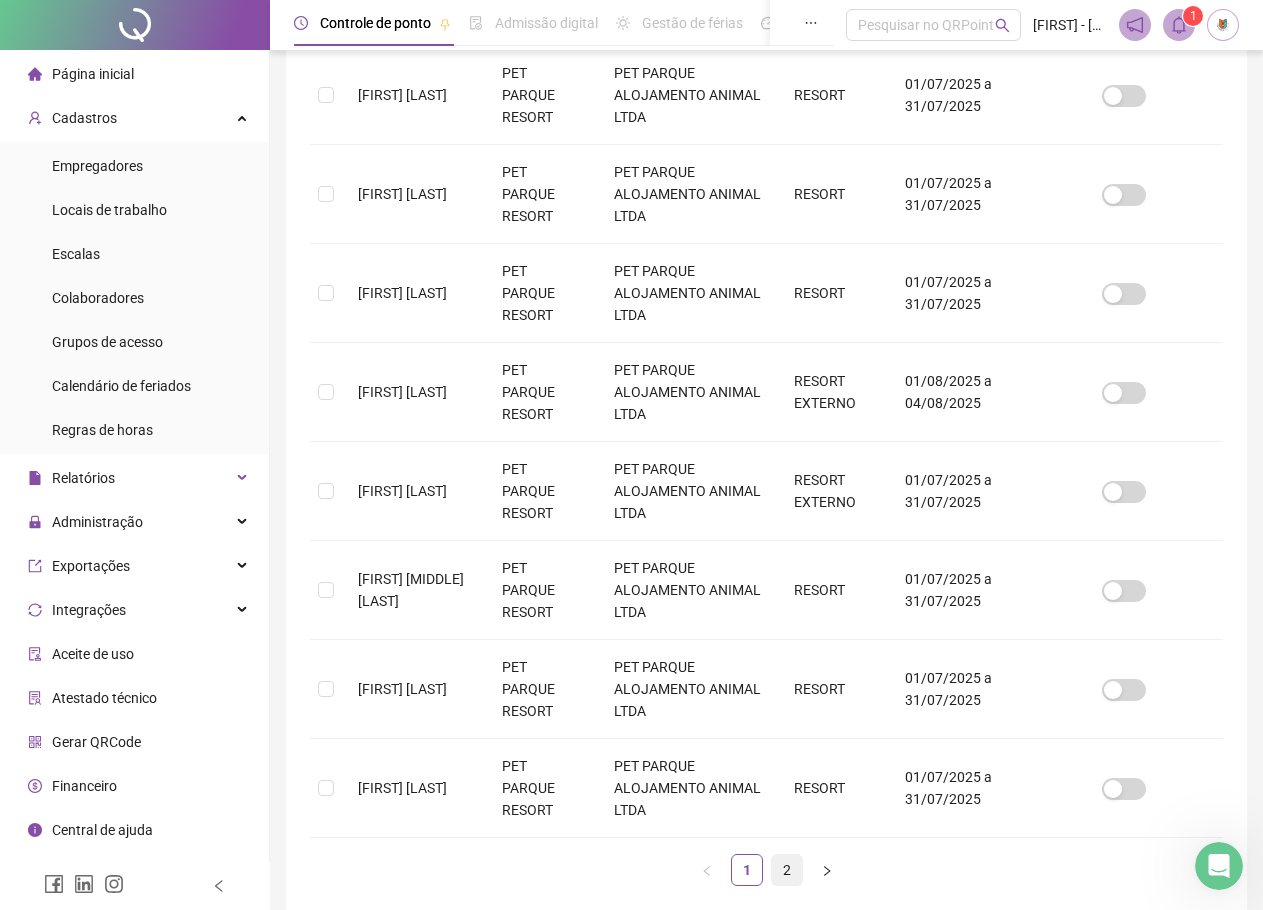 click on "2" at bounding box center (787, 870) 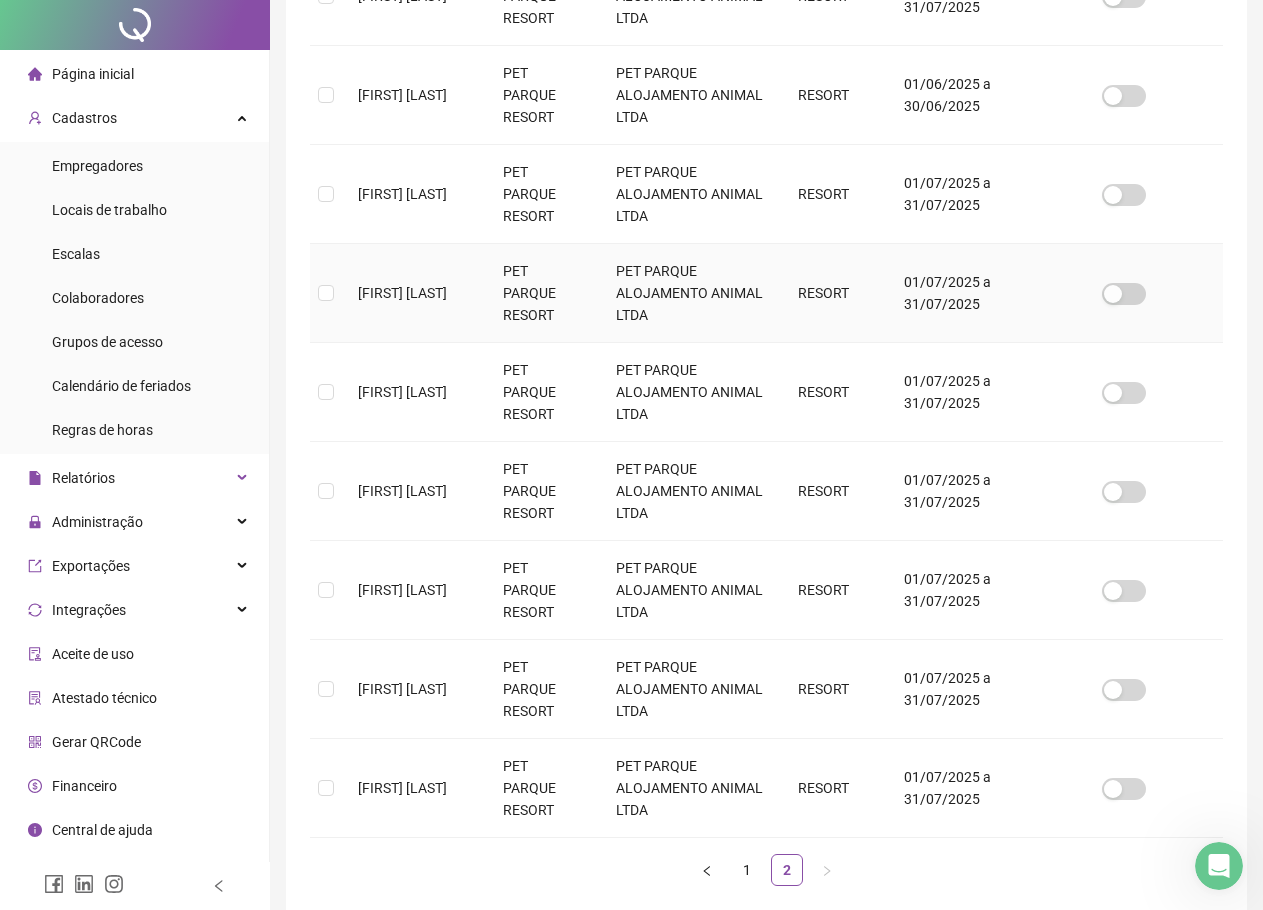 scroll, scrollTop: 0, scrollLeft: 0, axis: both 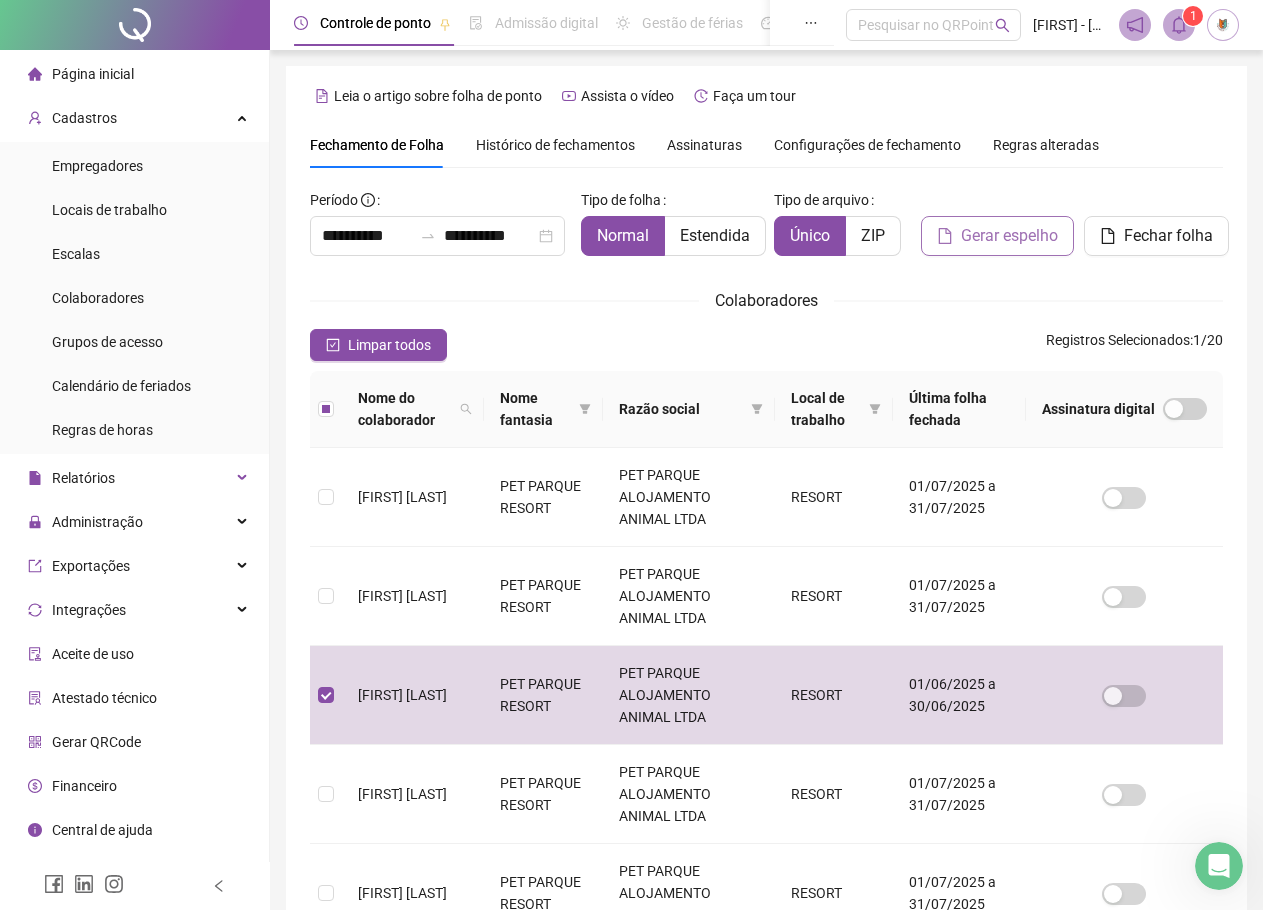 click on "Gerar espelho" at bounding box center [1009, 236] 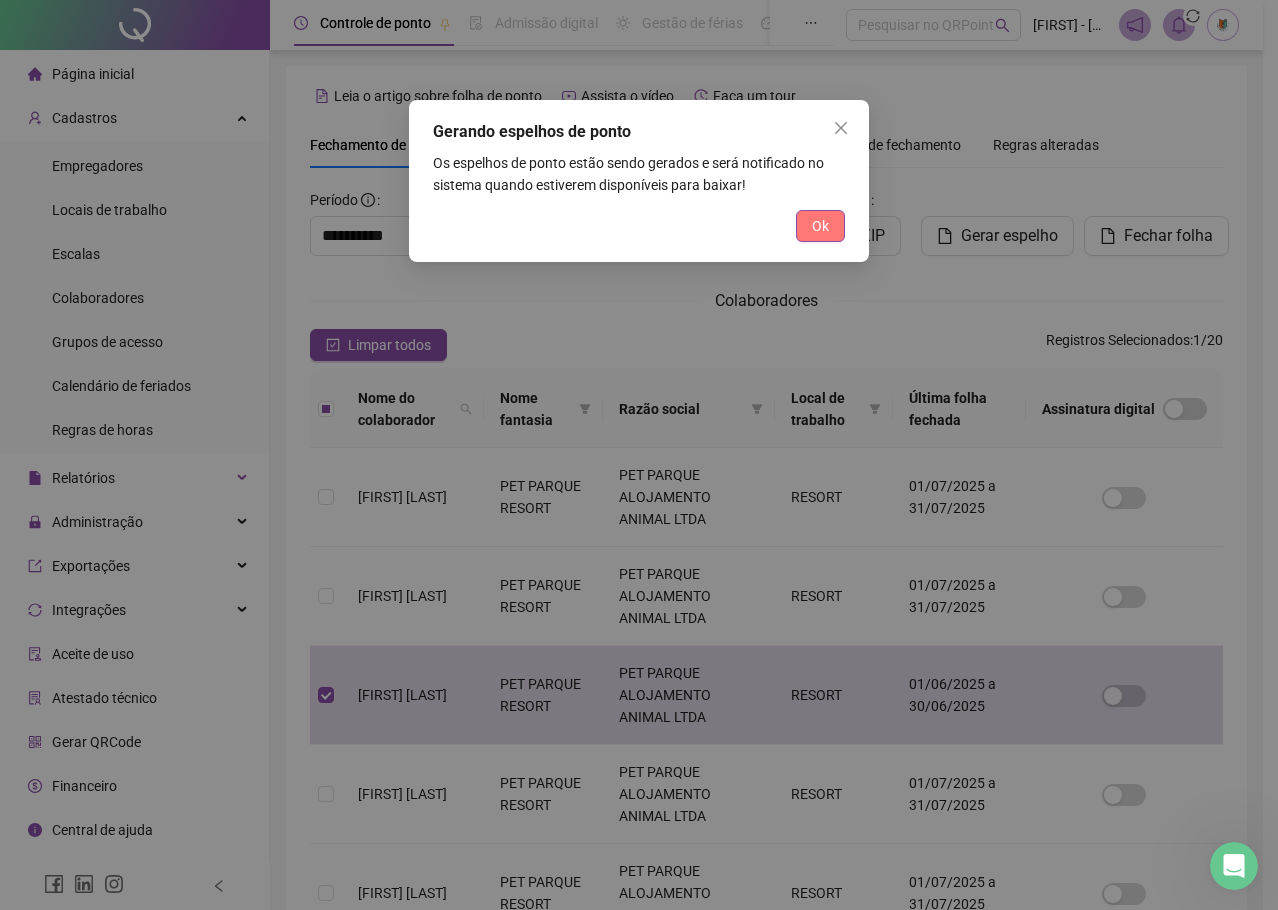 click on "Ok" at bounding box center [820, 226] 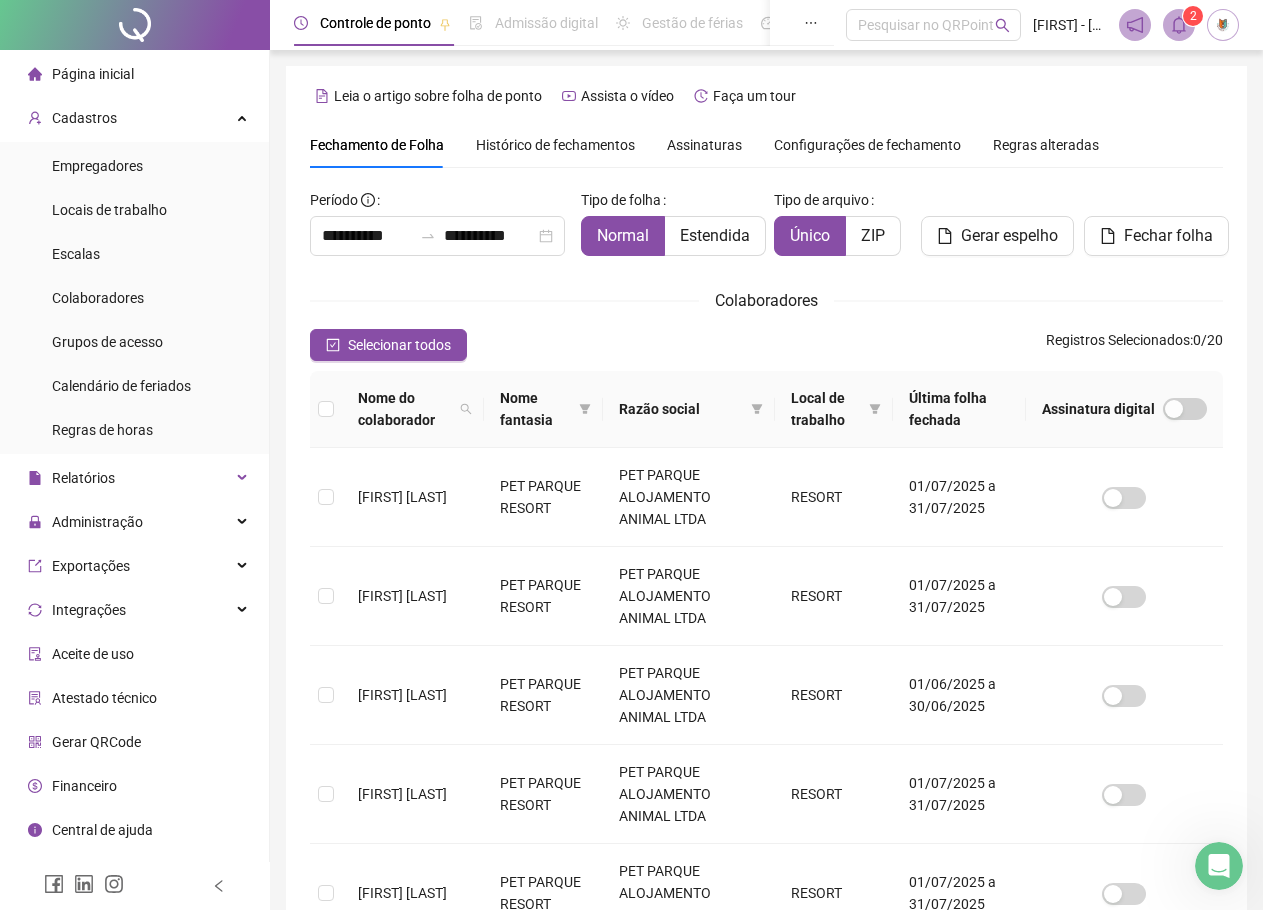 click 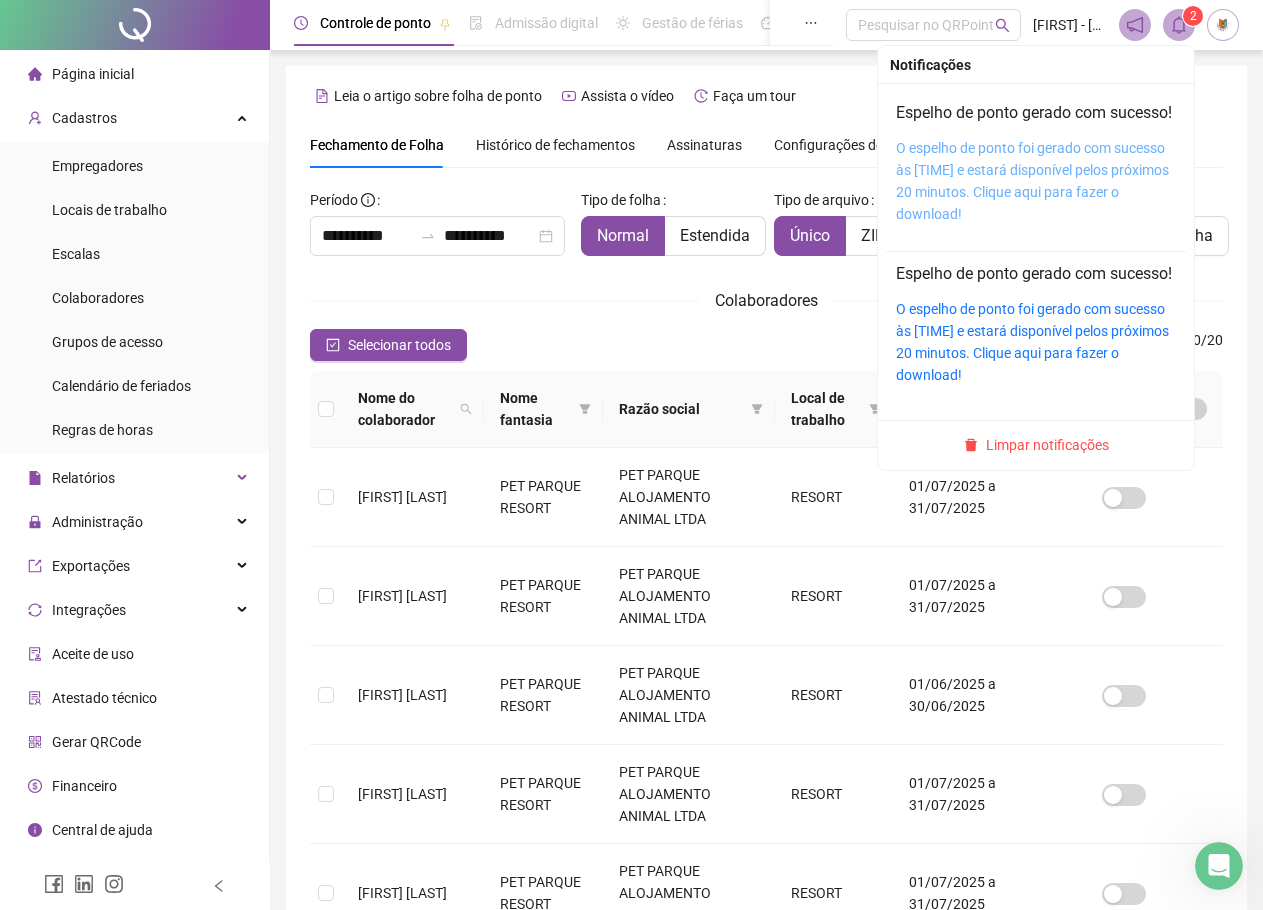 click on "O espelho de ponto foi gerado com sucesso às [TIME] e estará disponível pelos próximos 20 minutos.
Clique aqui para fazer o download!" at bounding box center [1032, 181] 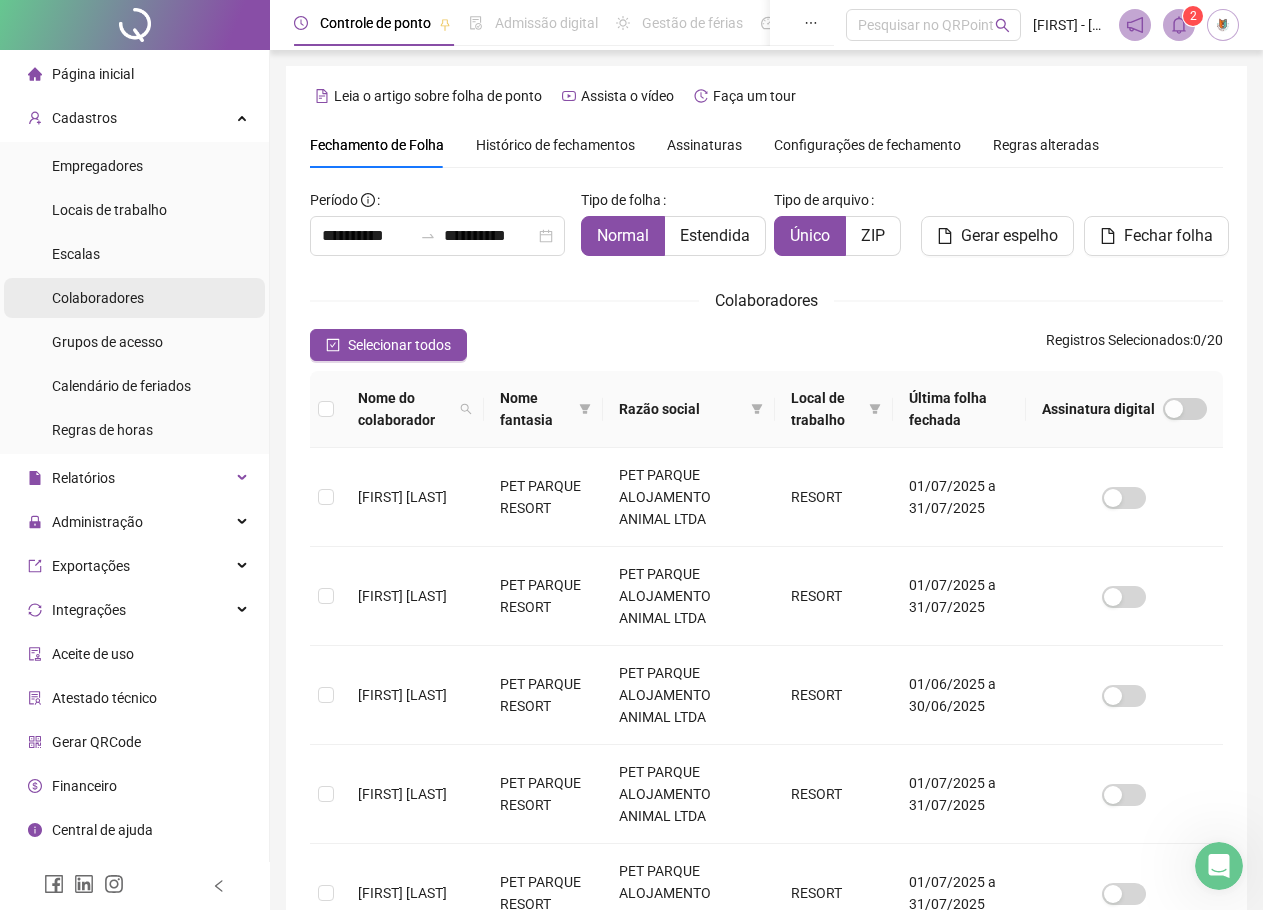 click on "Colaboradores" at bounding box center [98, 298] 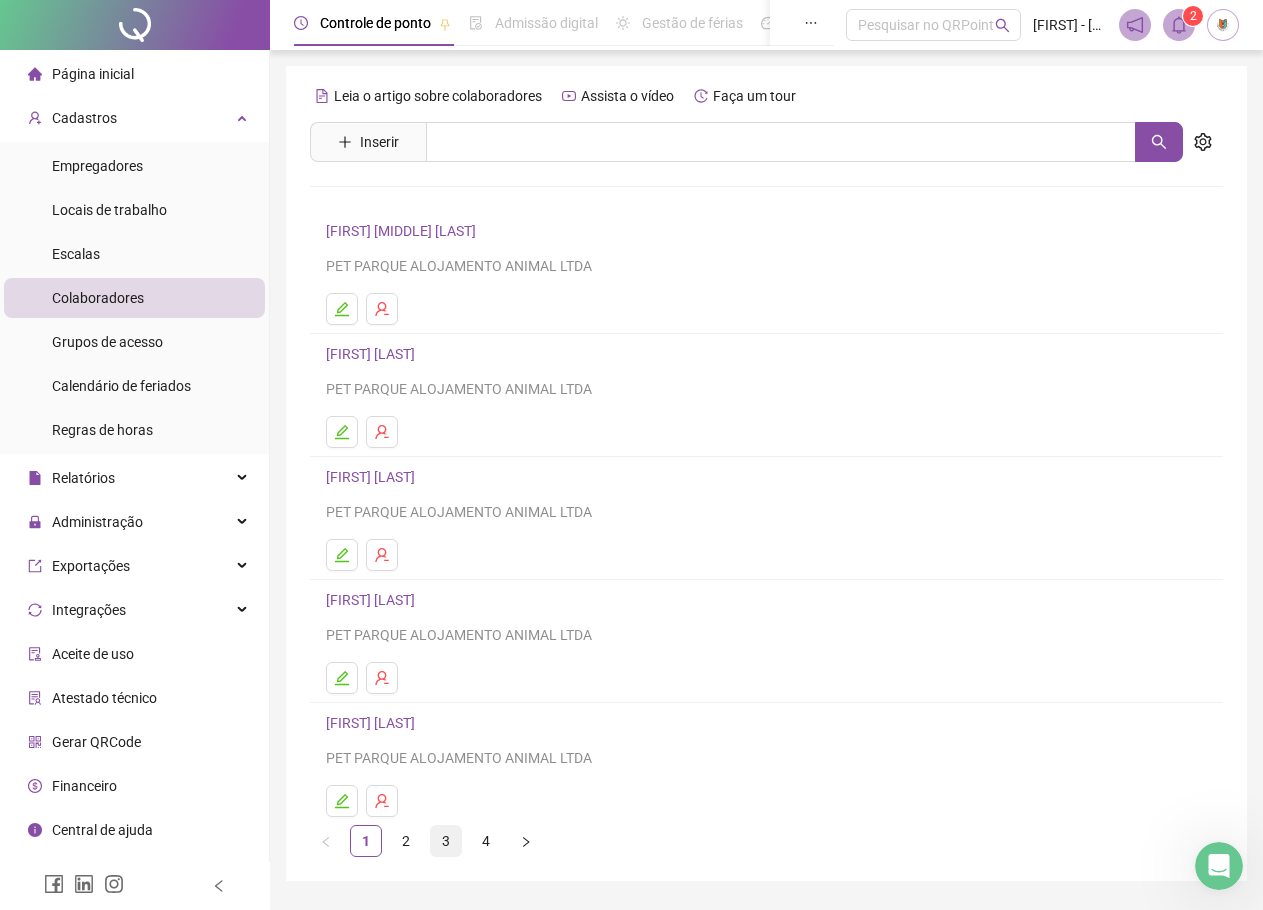 click on "3" at bounding box center (446, 841) 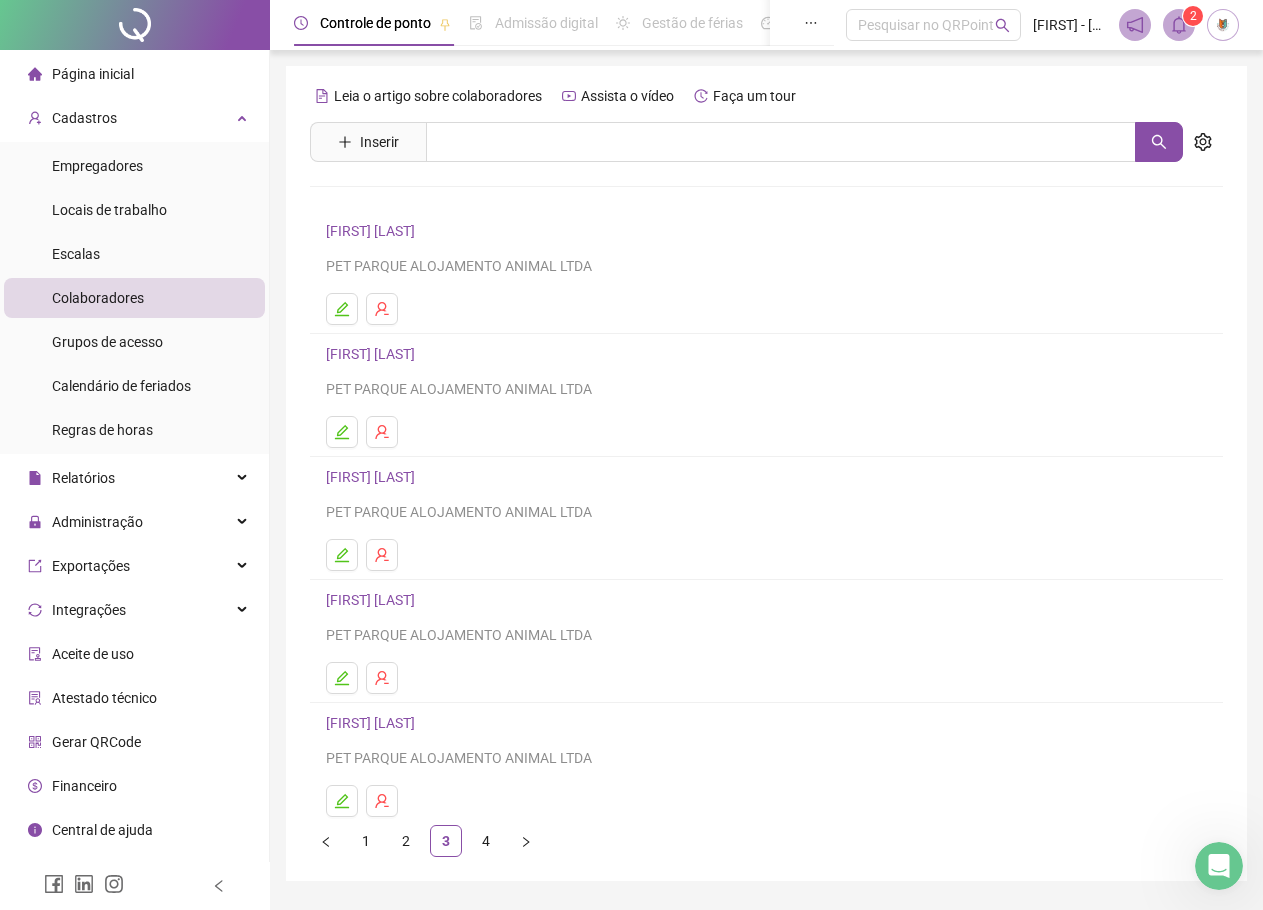 click on "[FIRST] [LAST]" at bounding box center [373, 477] 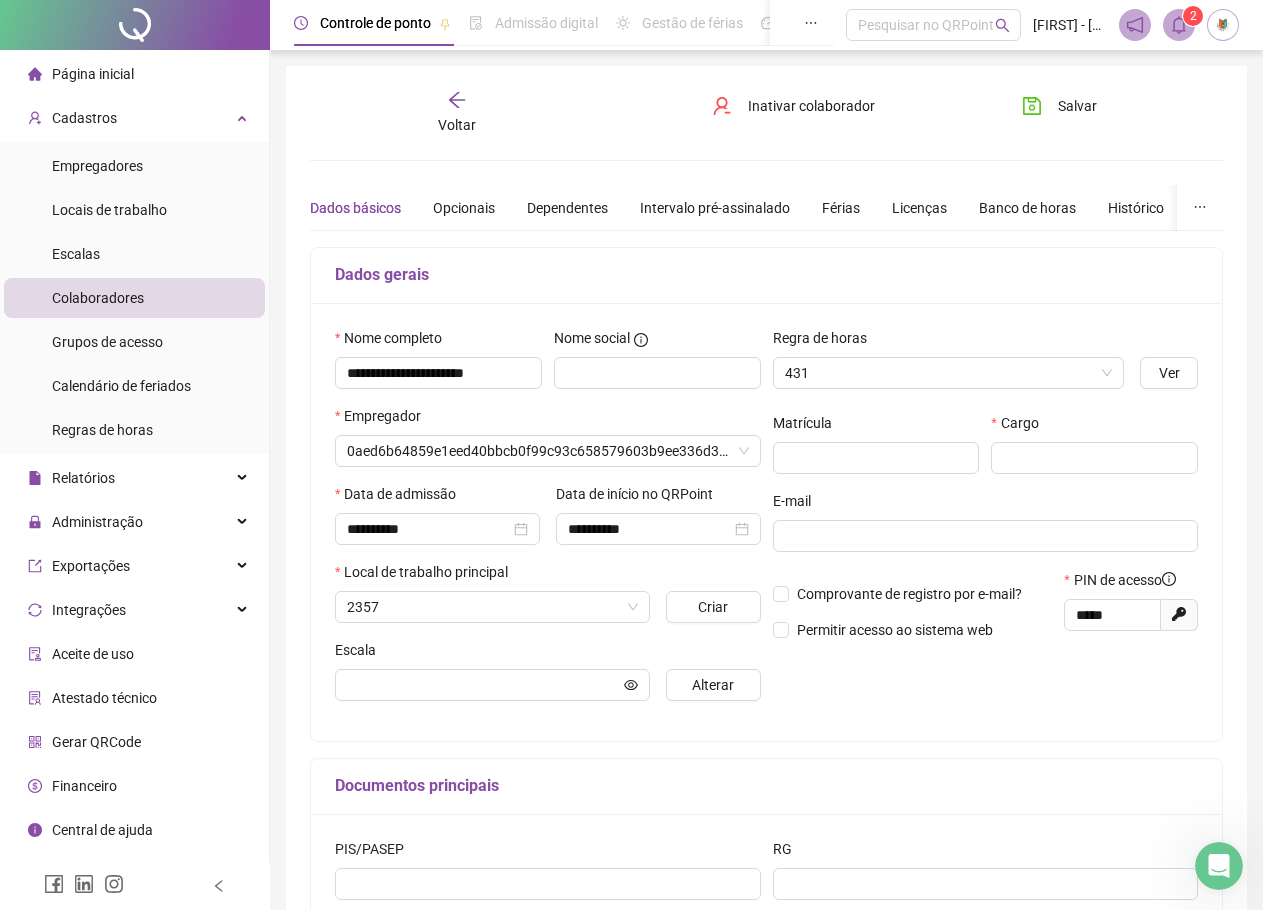 type on "**********" 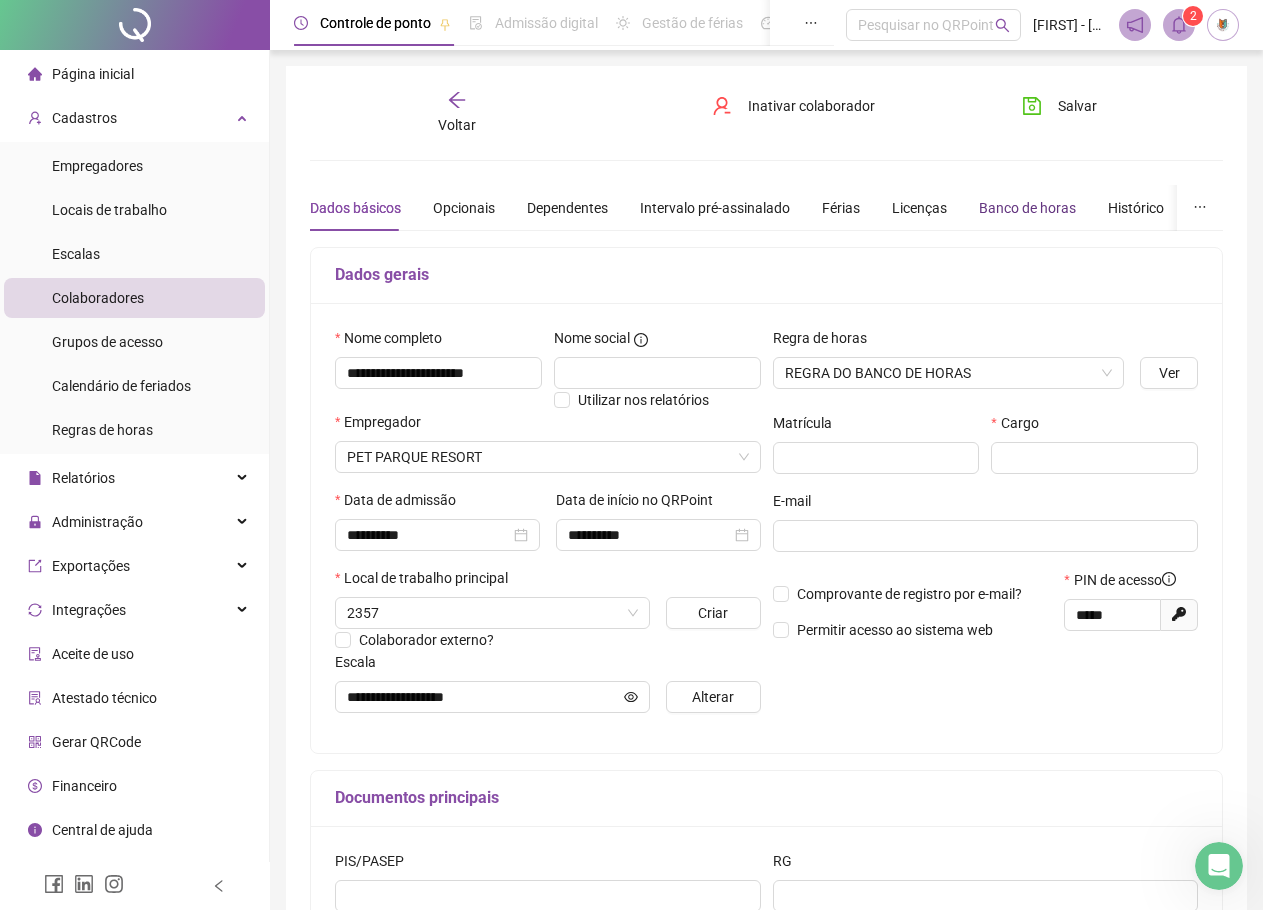 click on "Banco de horas" at bounding box center [1027, 208] 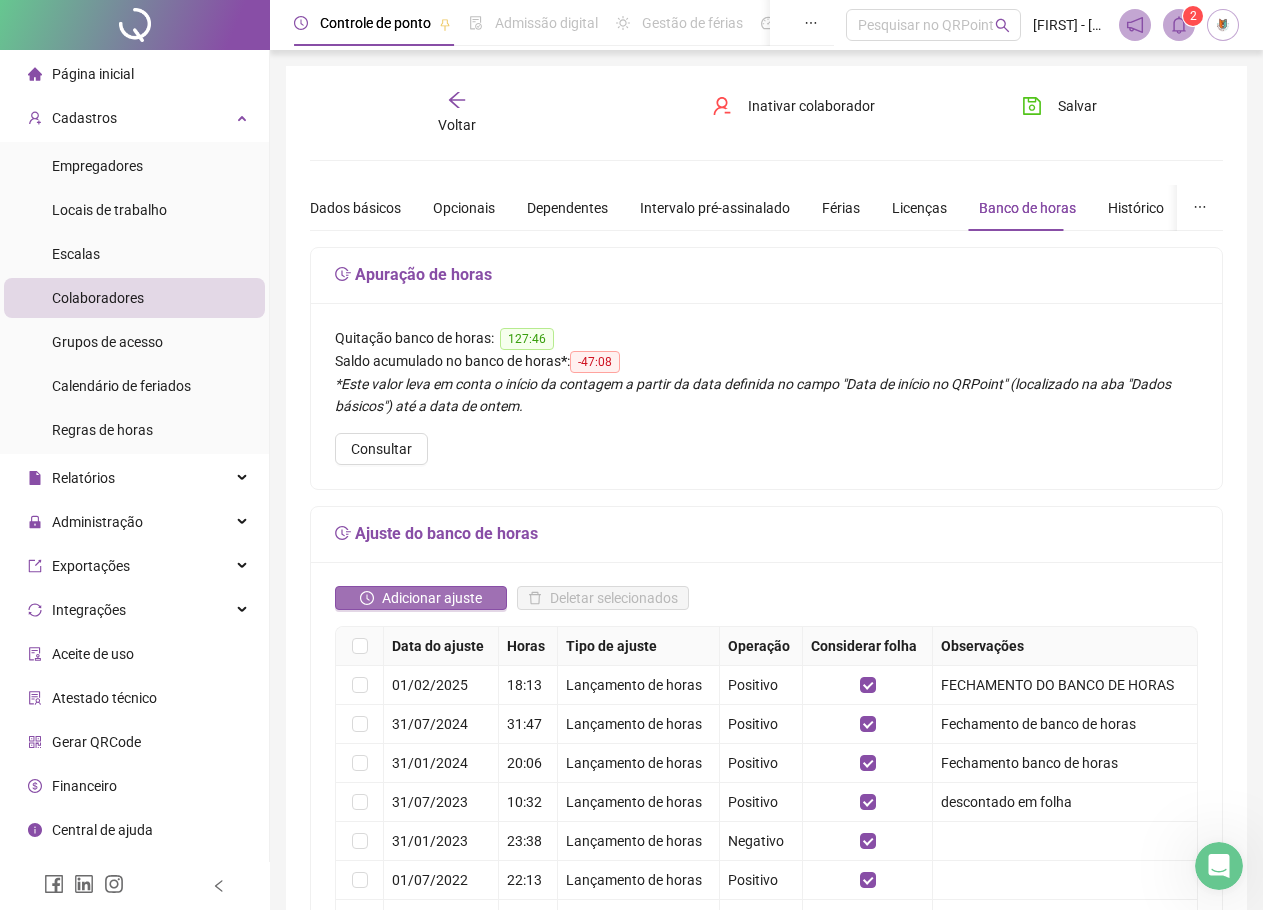 click on "Adicionar ajuste" at bounding box center [432, 598] 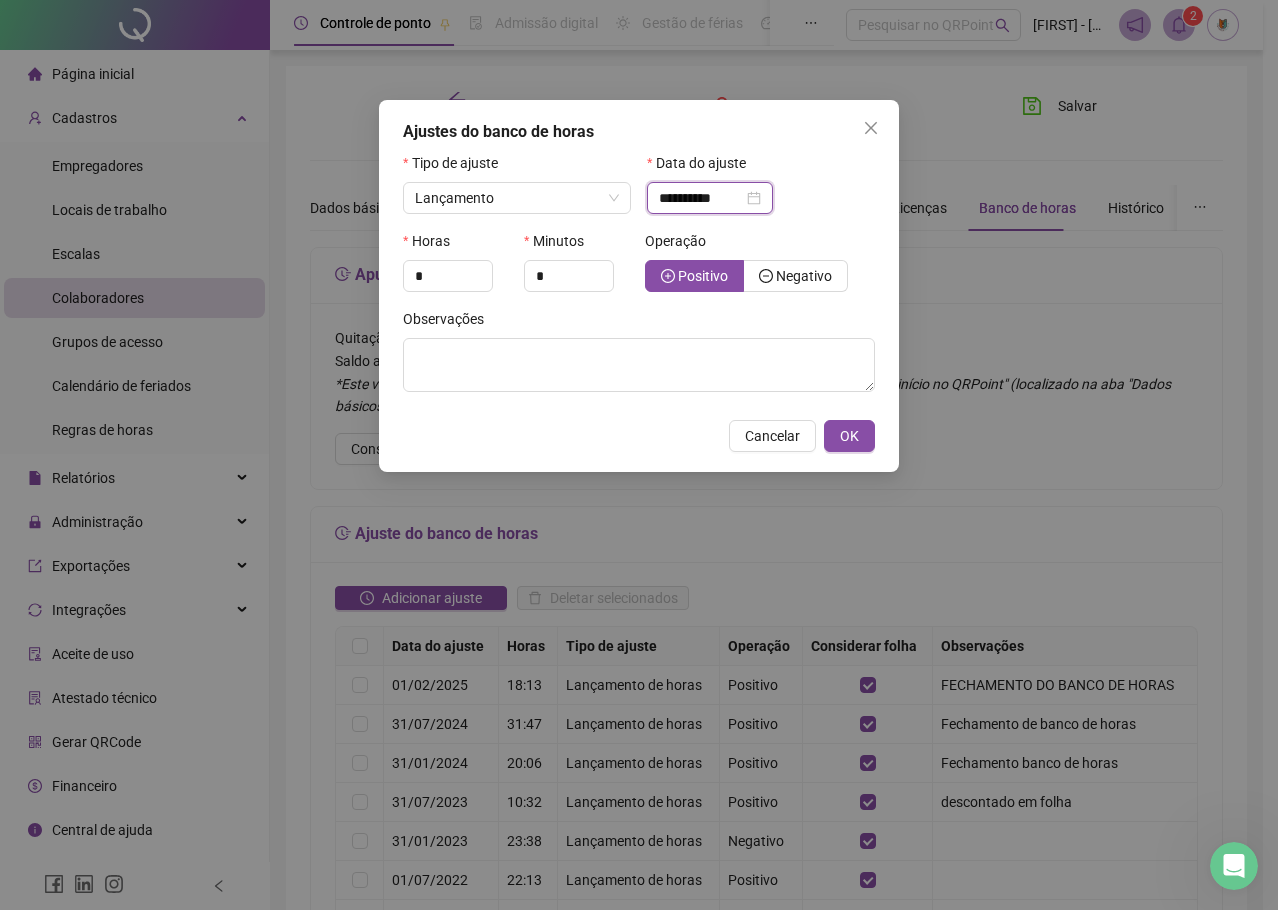 click on "**********" at bounding box center [701, 198] 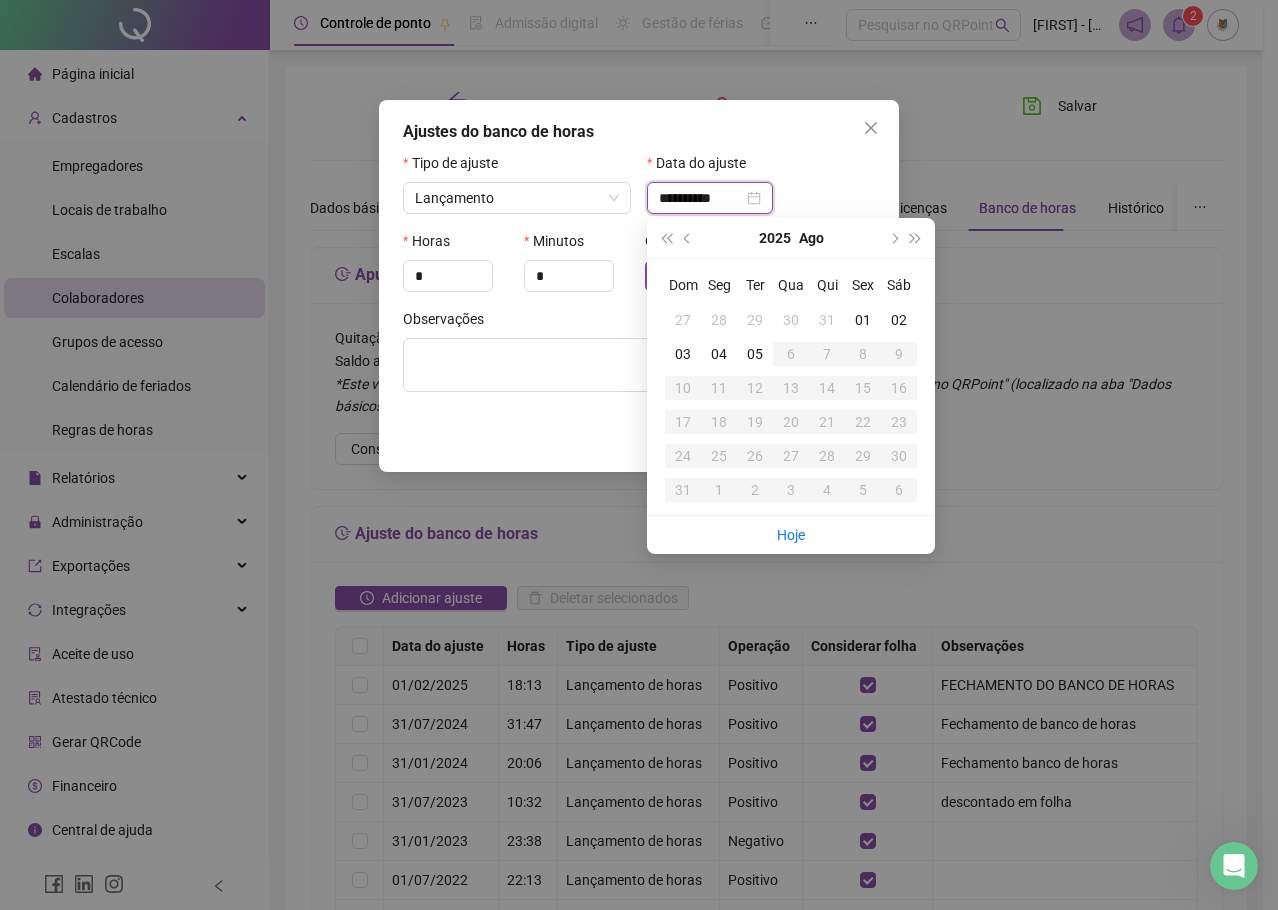 type on "**********" 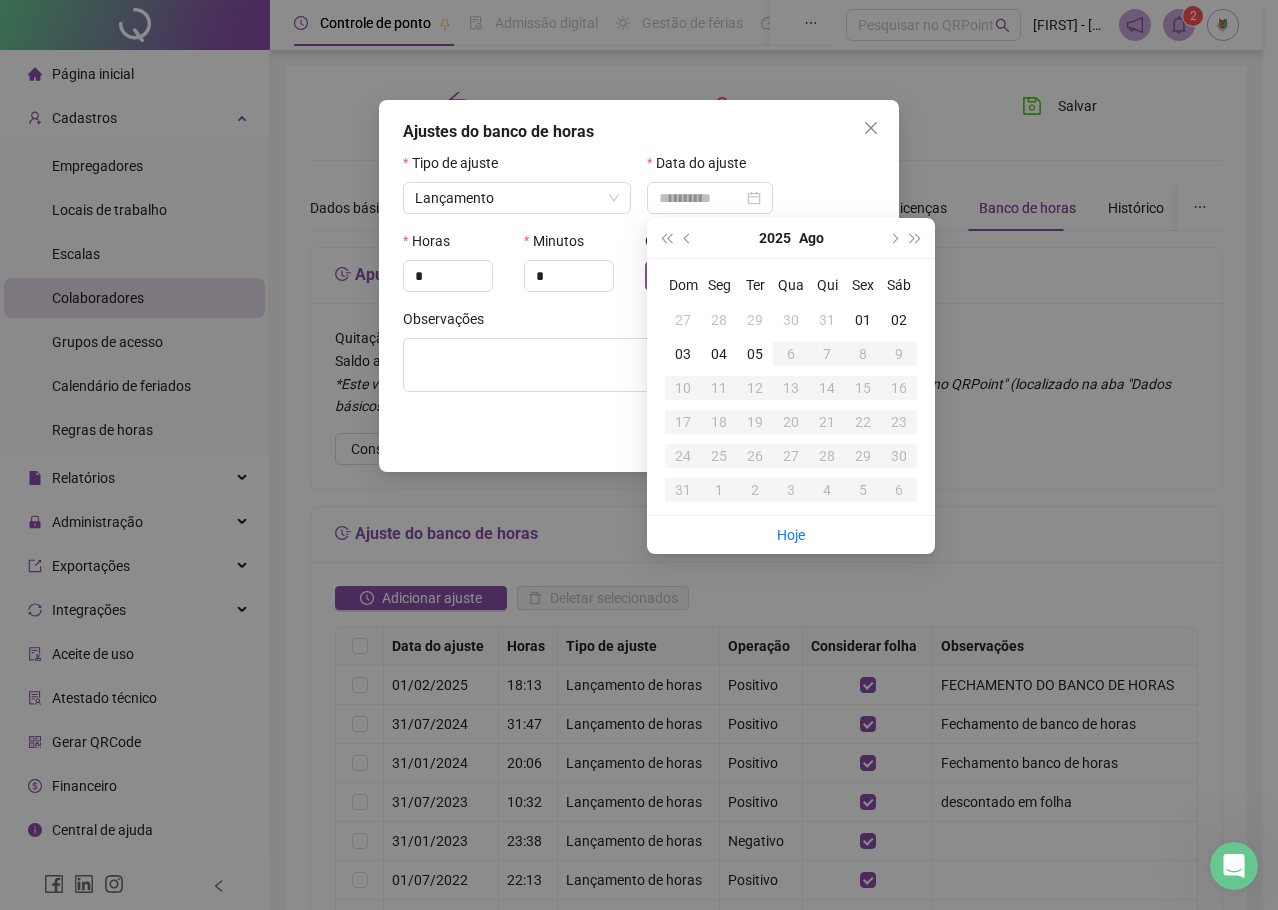 click on "31" at bounding box center (827, 320) 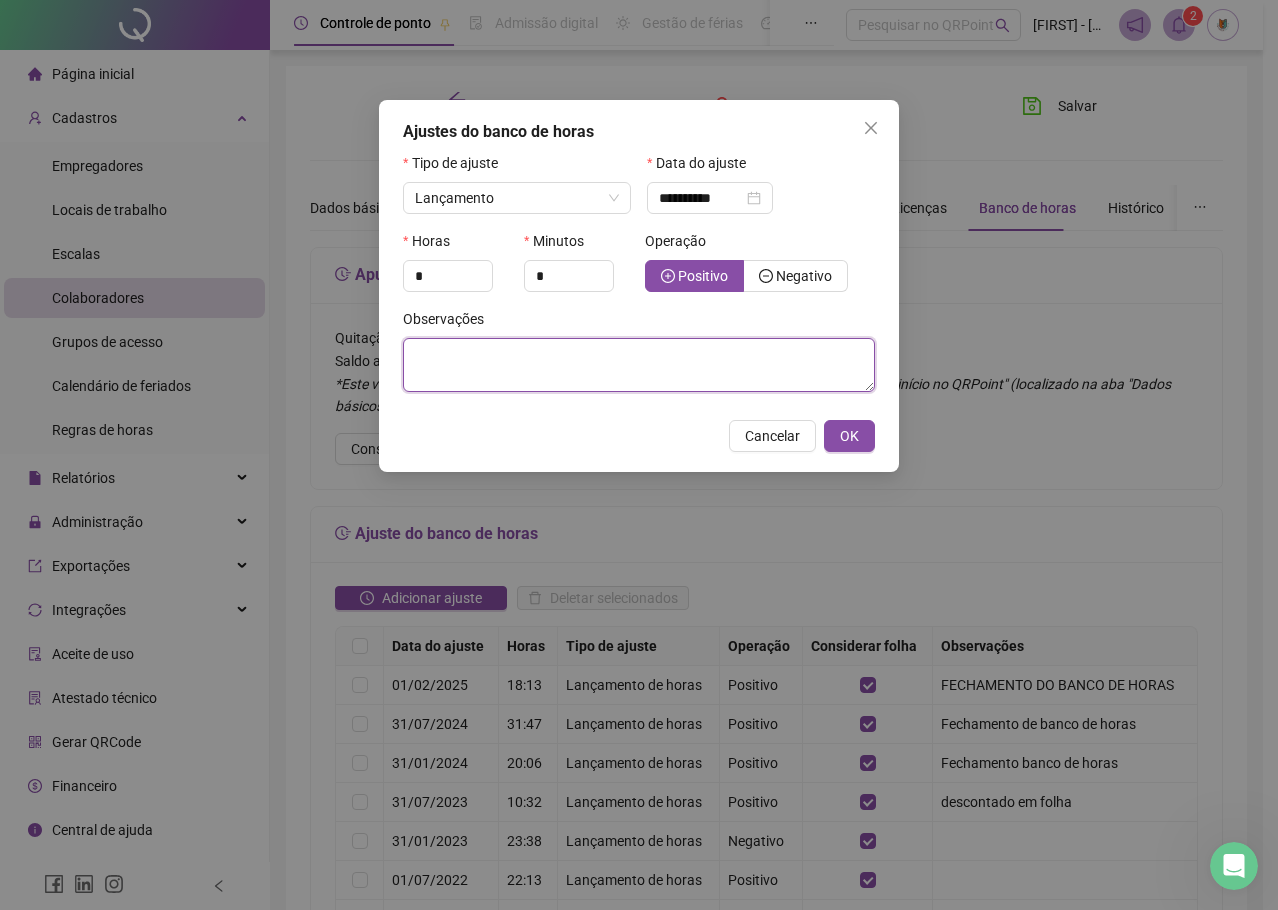 click at bounding box center [639, 365] 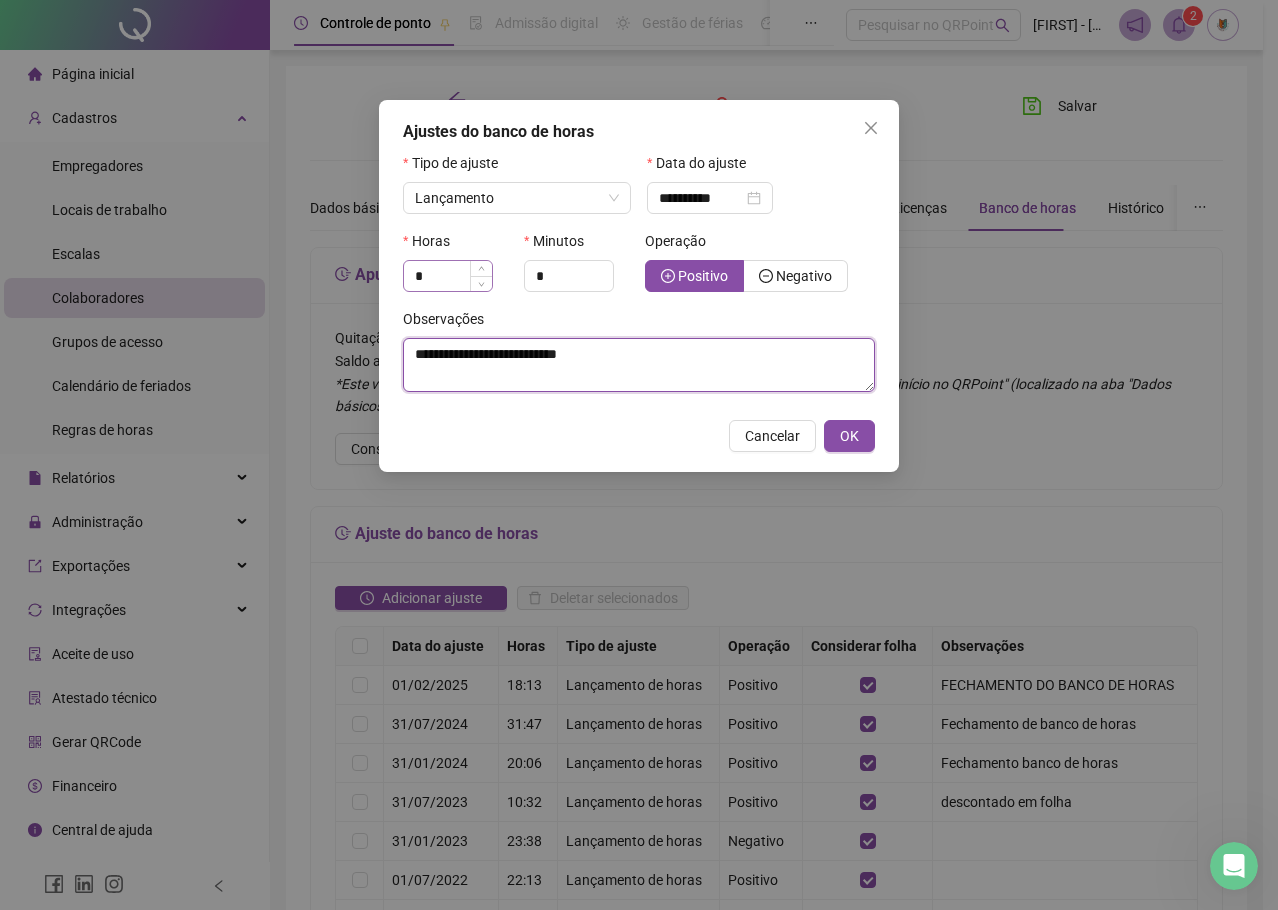 type on "**********" 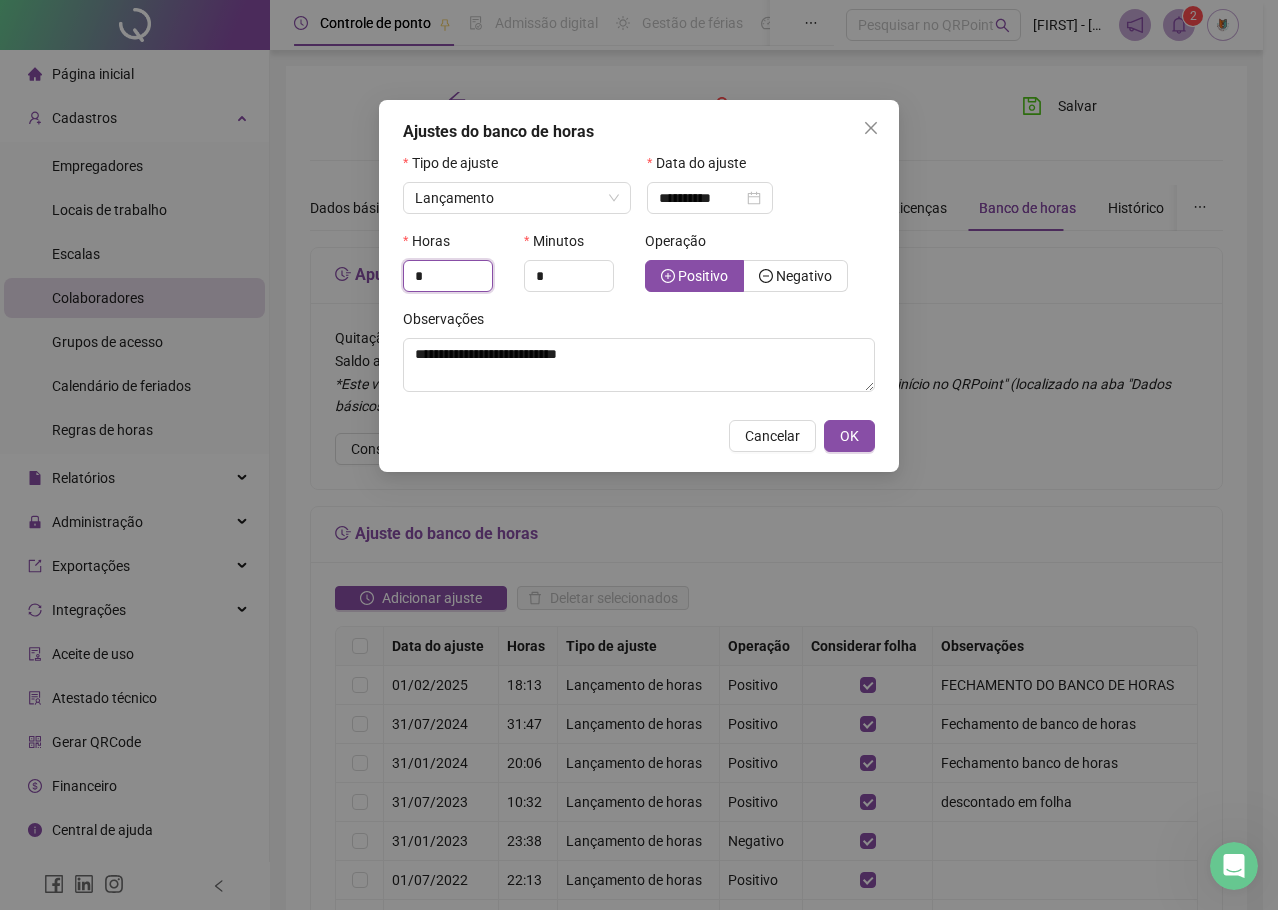 drag, startPoint x: 422, startPoint y: 273, endPoint x: 392, endPoint y: 273, distance: 30 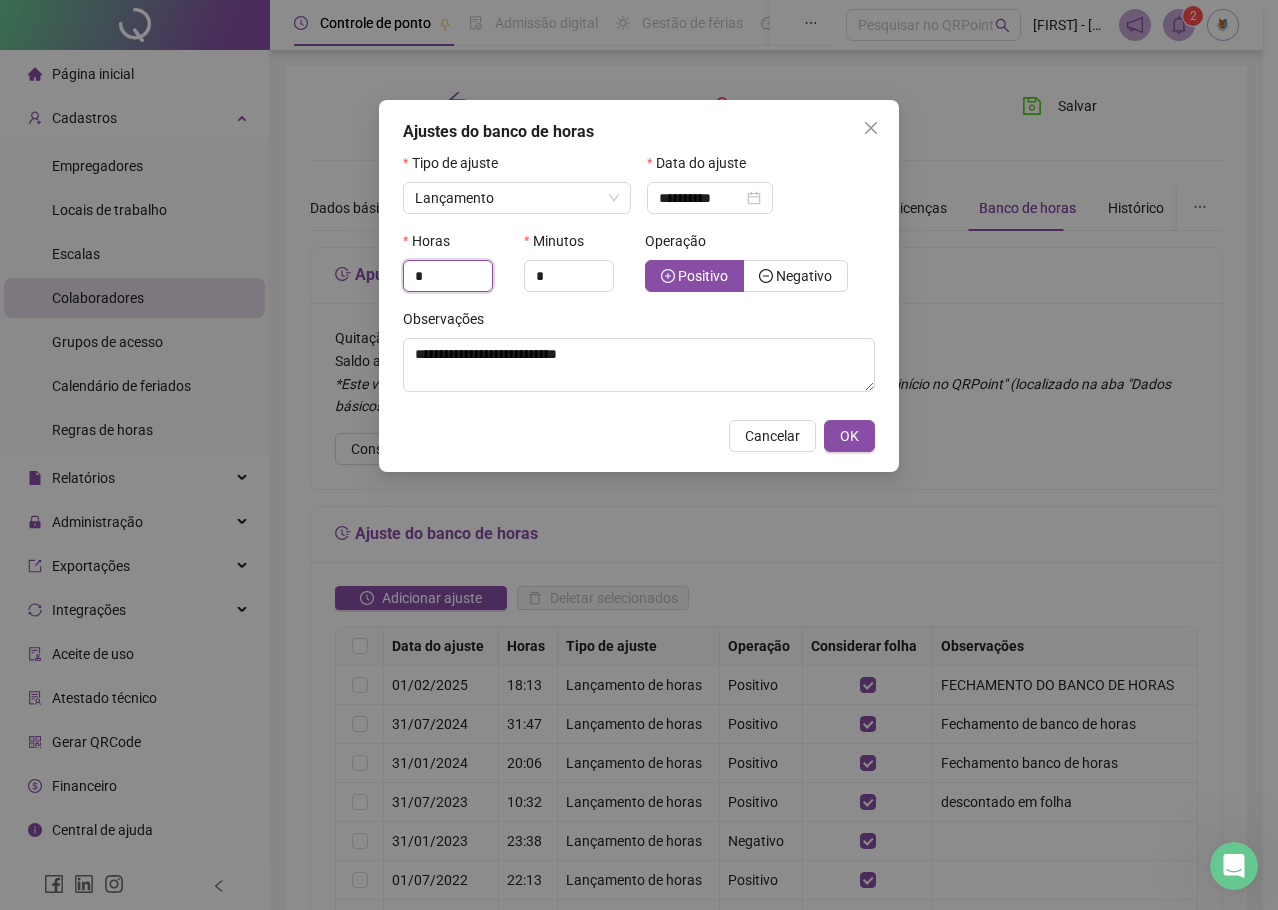 click on "**********" at bounding box center [639, 286] 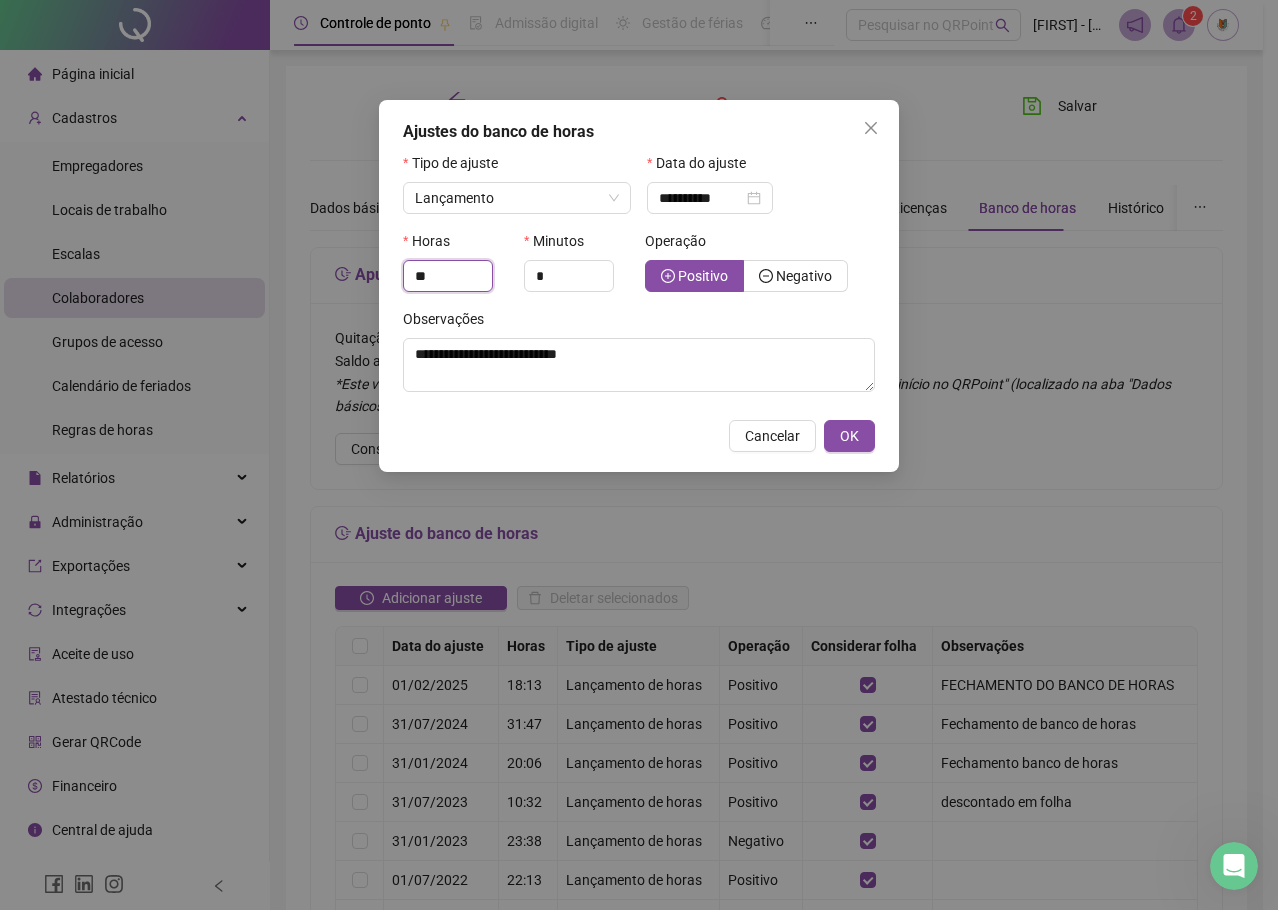 type on "**" 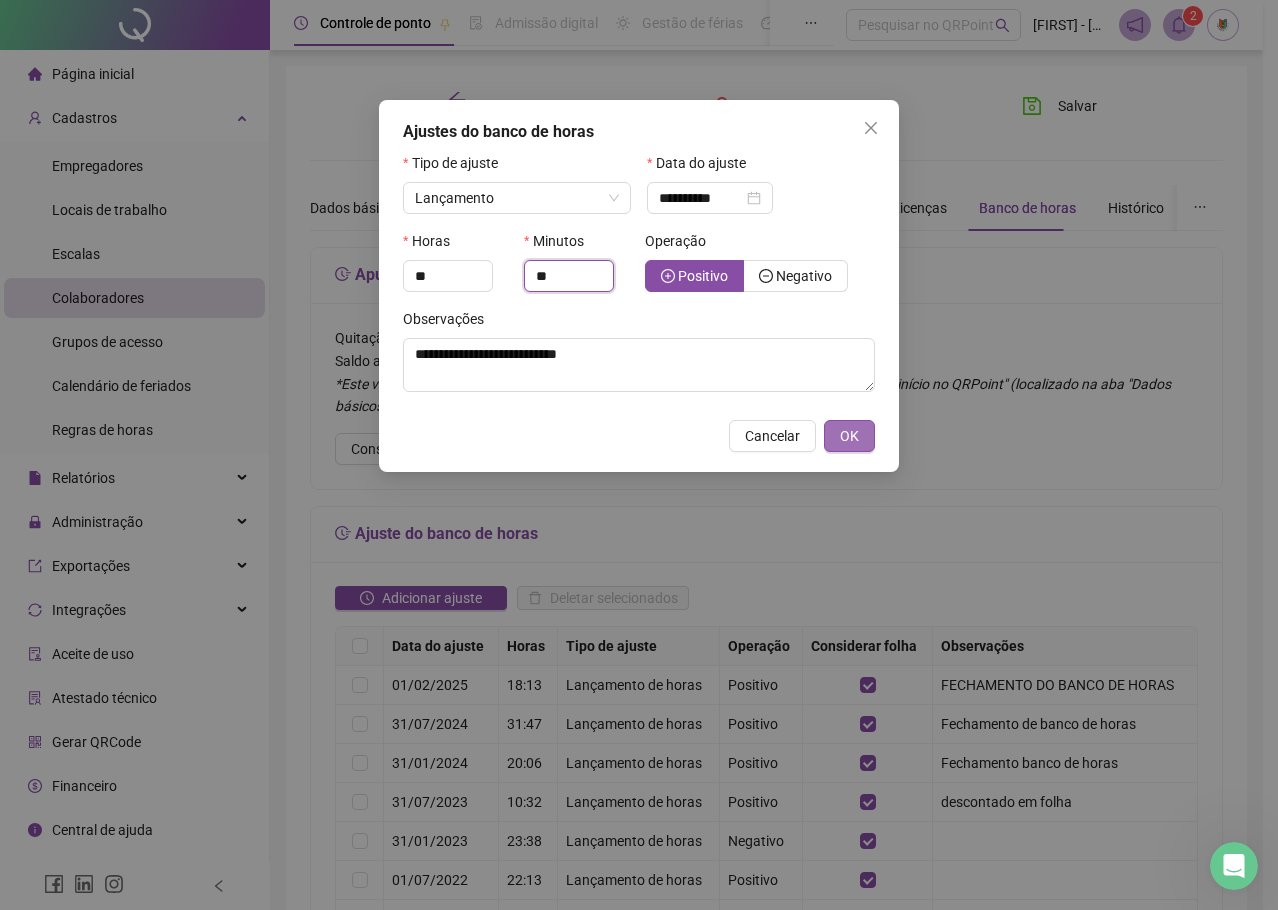 type on "**" 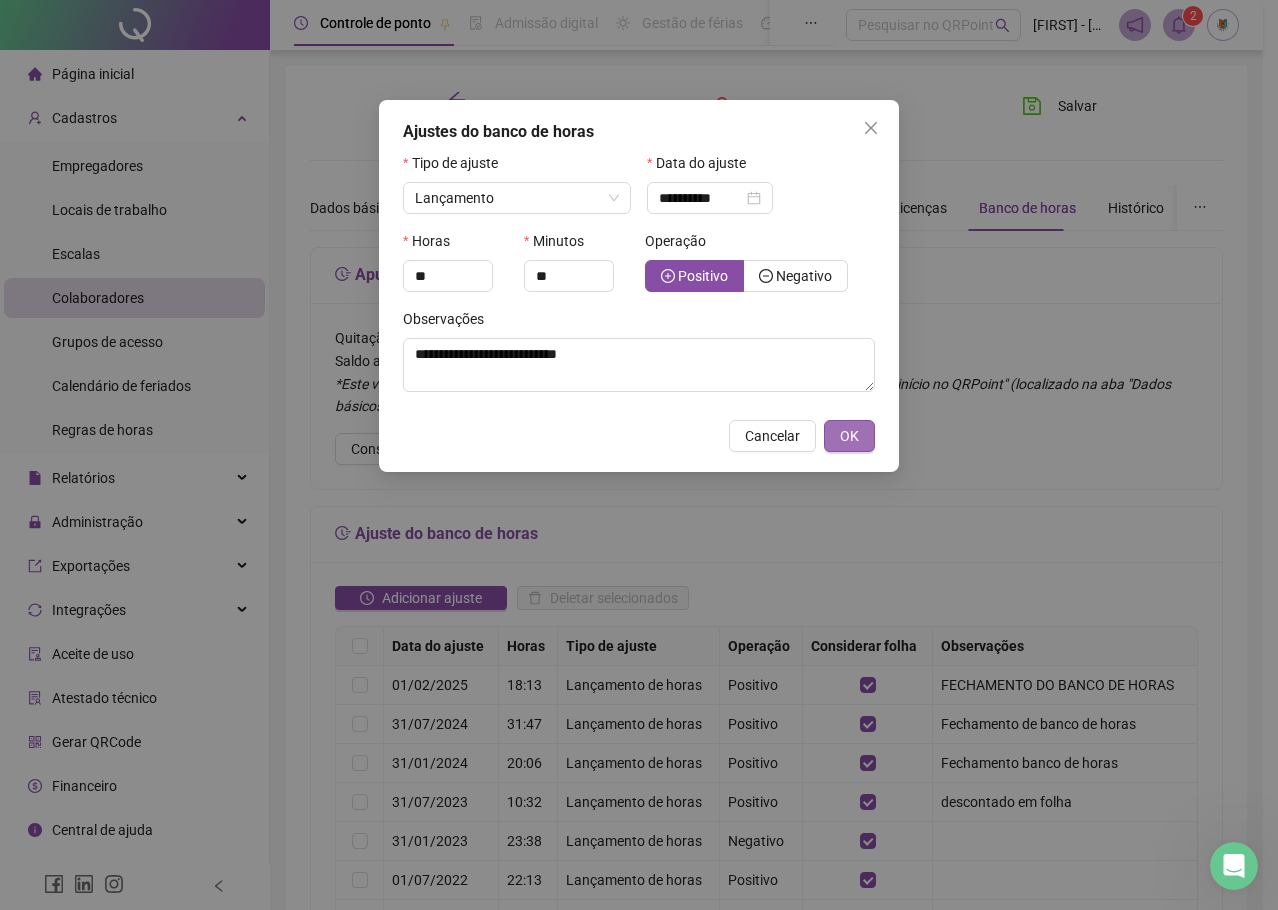 click on "OK" at bounding box center [849, 436] 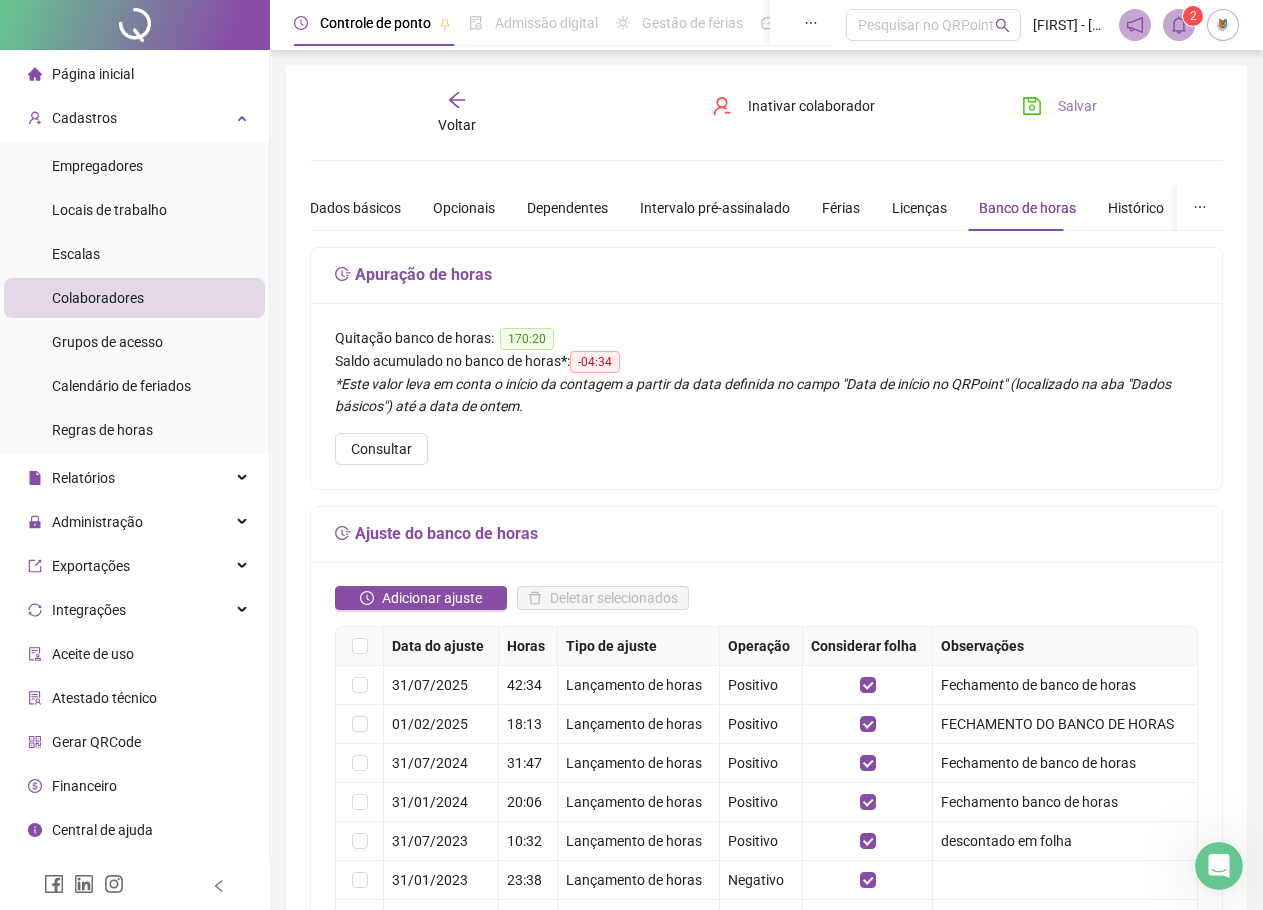 click on "Salvar" at bounding box center (1077, 106) 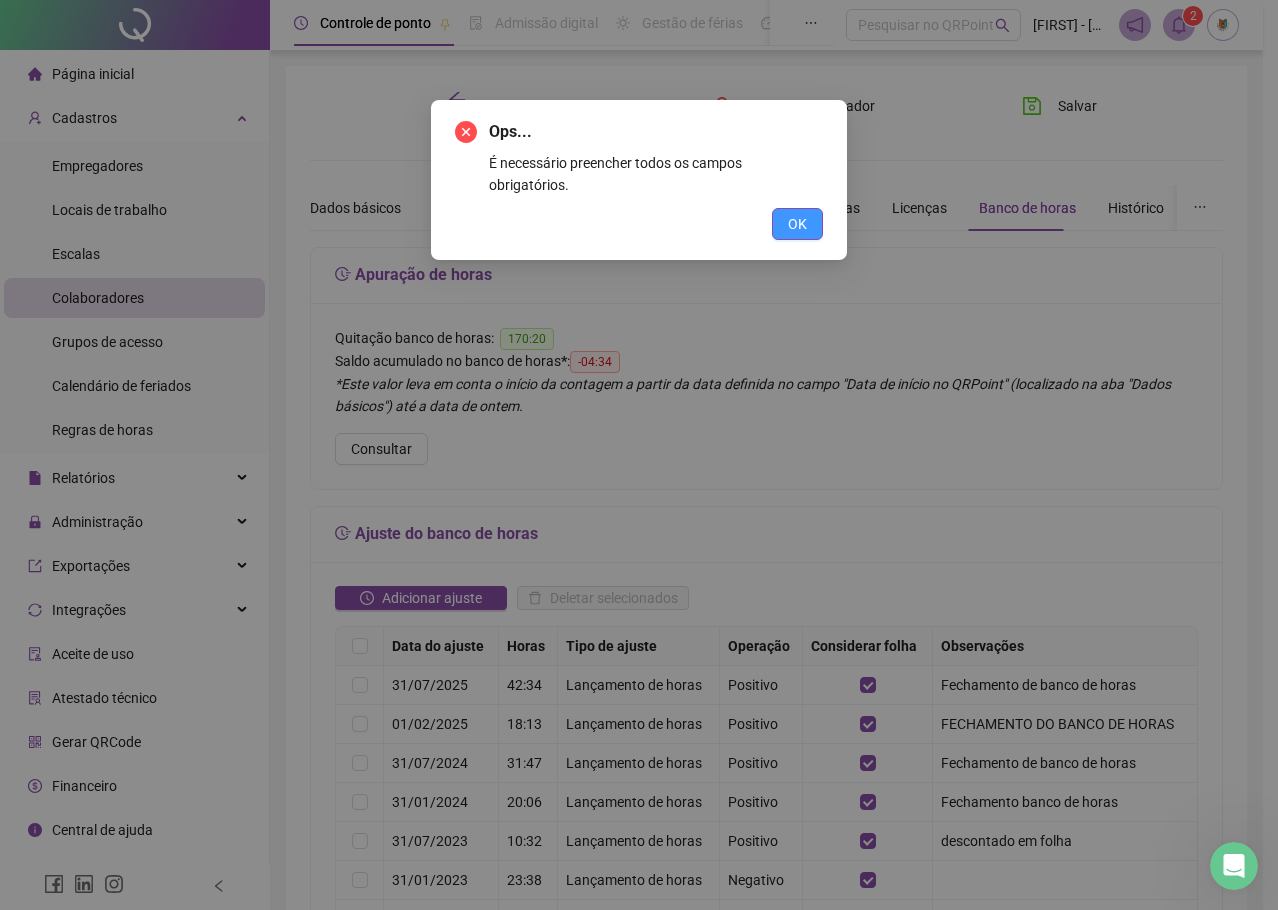 click on "OK" at bounding box center (797, 224) 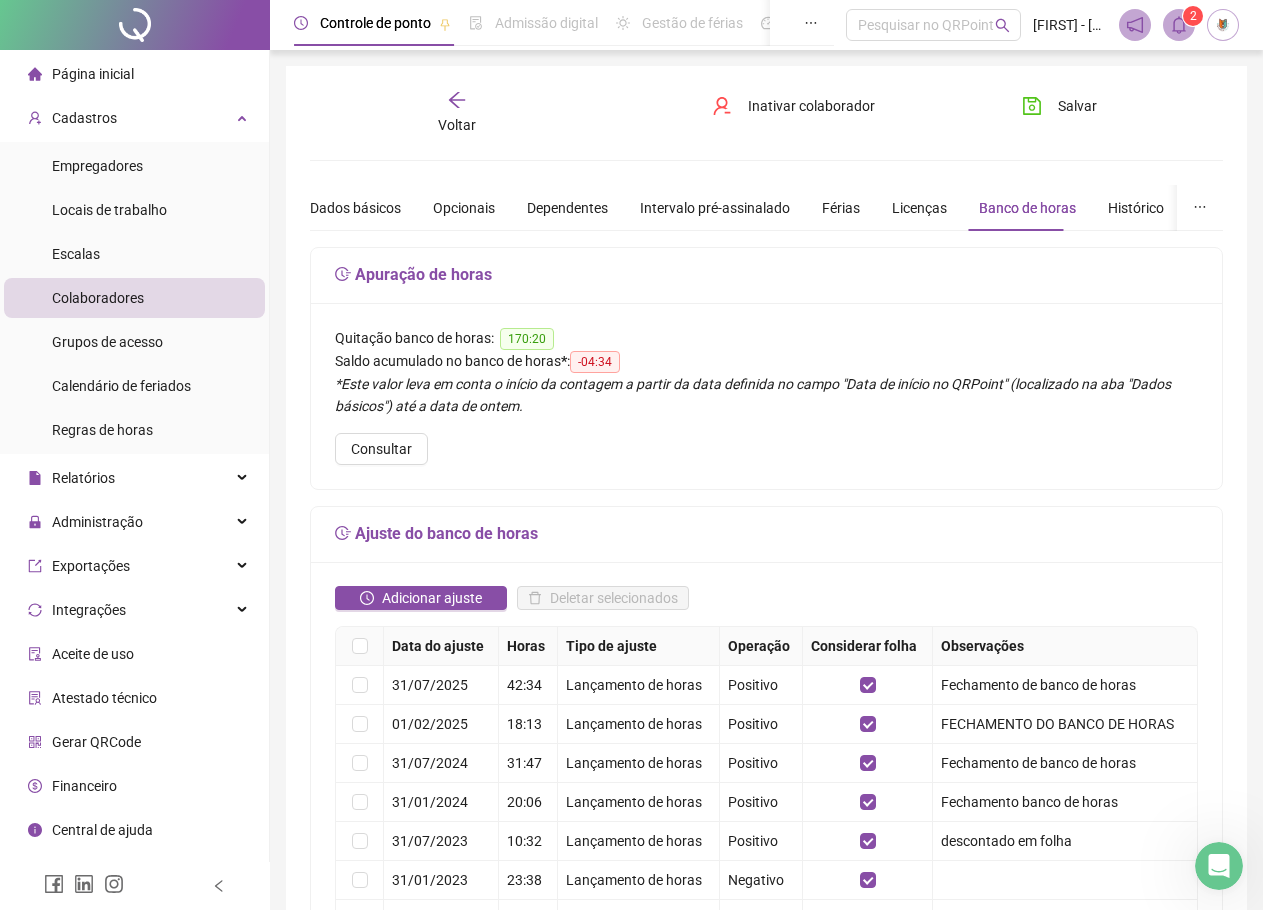 click on "Página inicial" at bounding box center (81, 74) 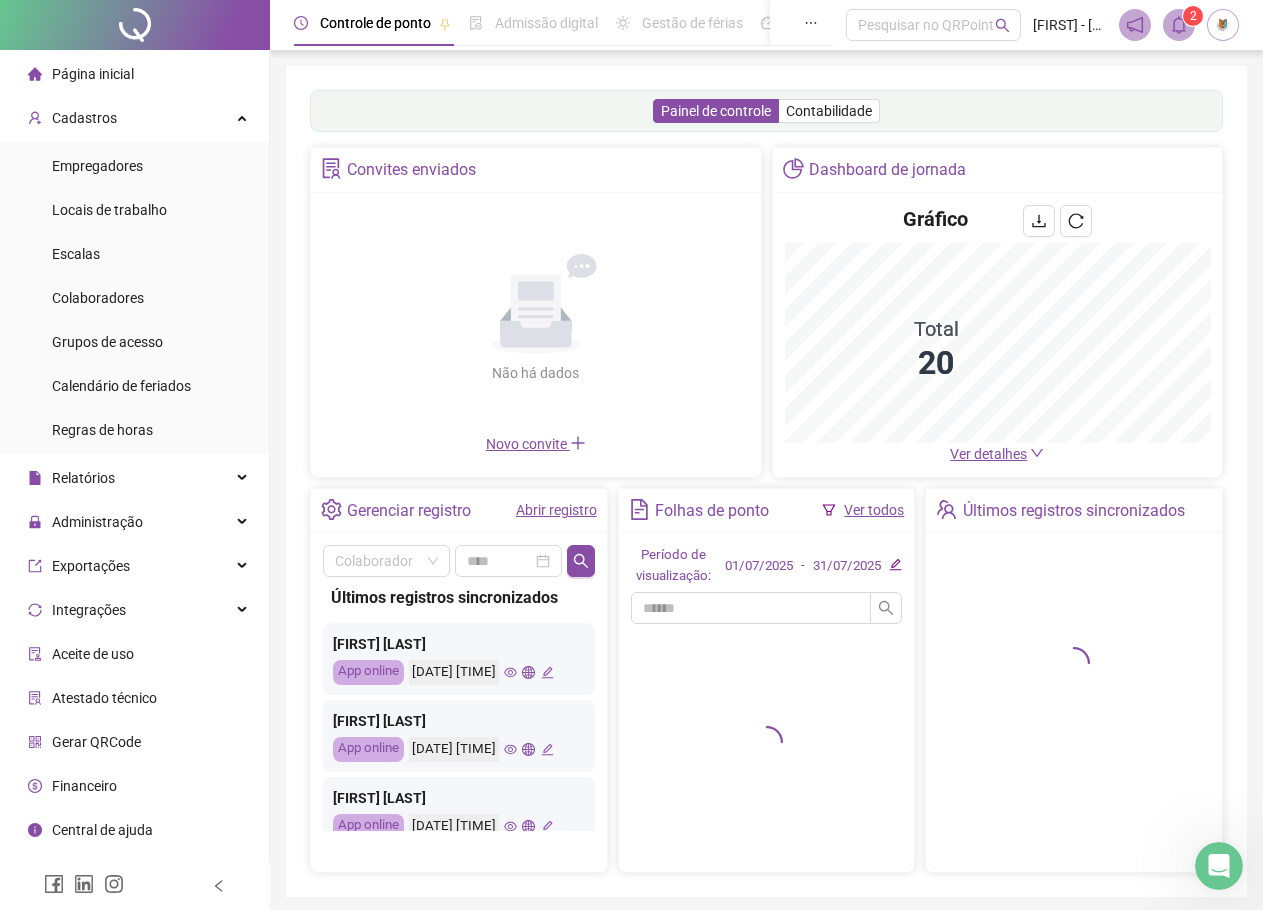 click on "Ver todos" at bounding box center (874, 510) 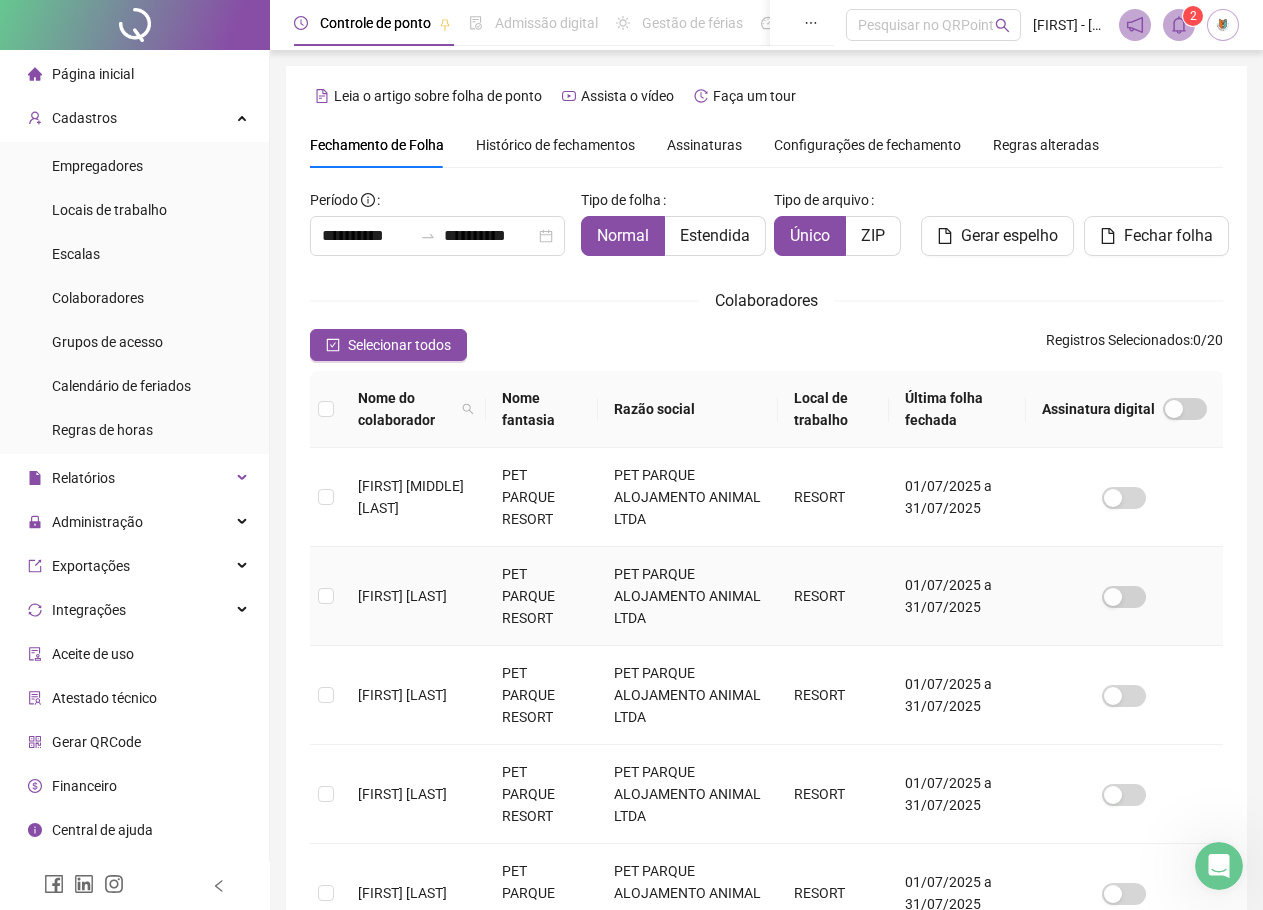 scroll, scrollTop: 600, scrollLeft: 0, axis: vertical 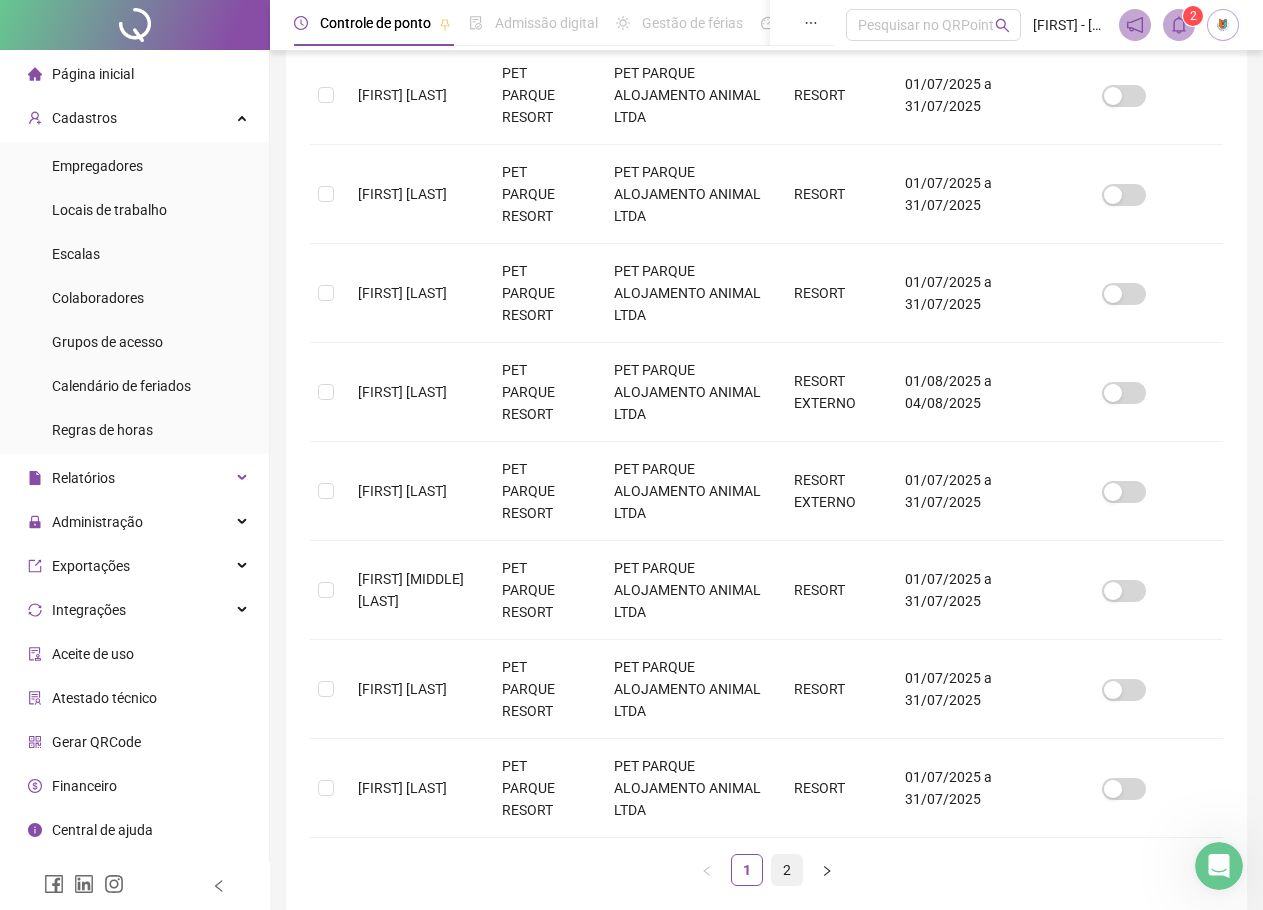 click on "2" at bounding box center [787, 870] 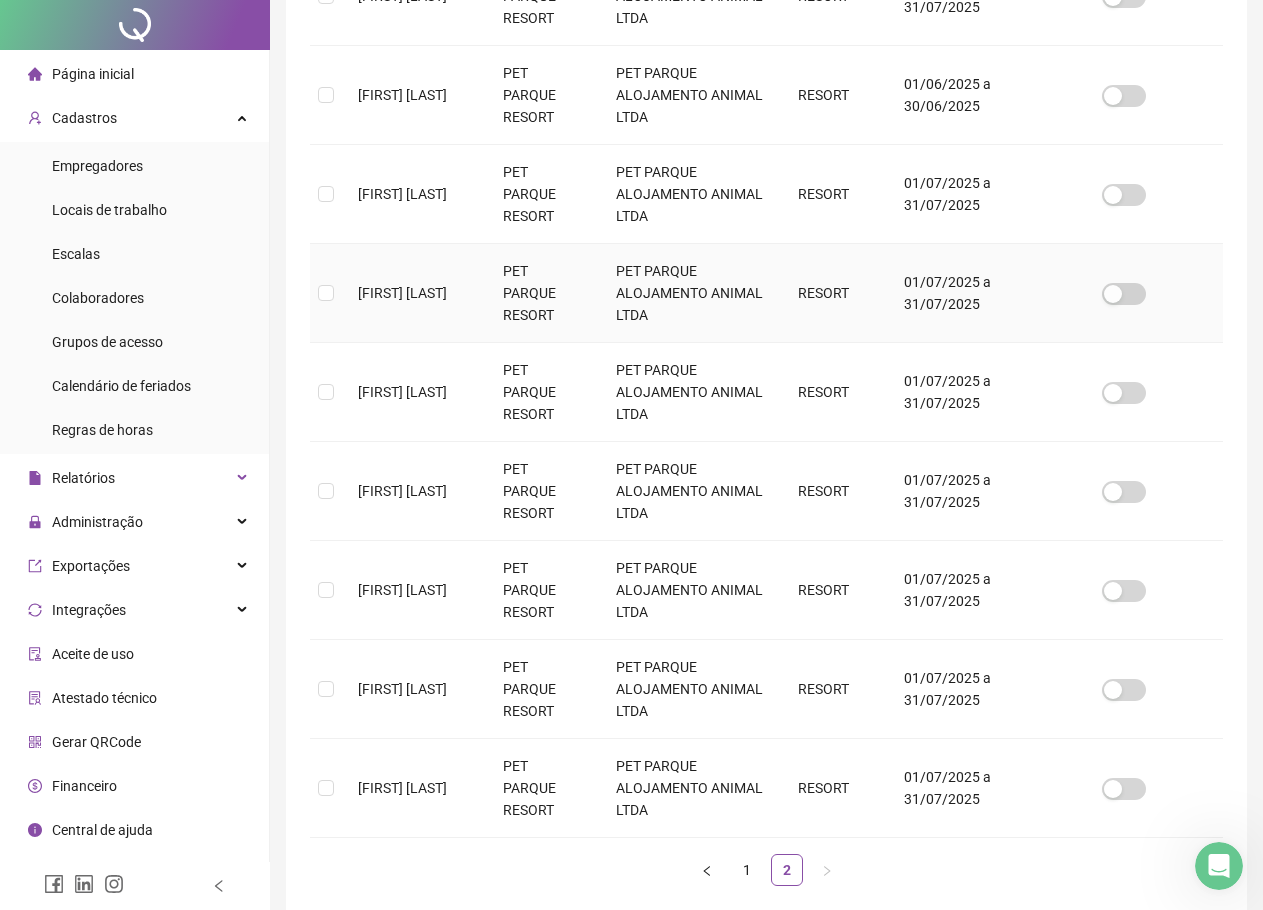 scroll, scrollTop: 0, scrollLeft: 0, axis: both 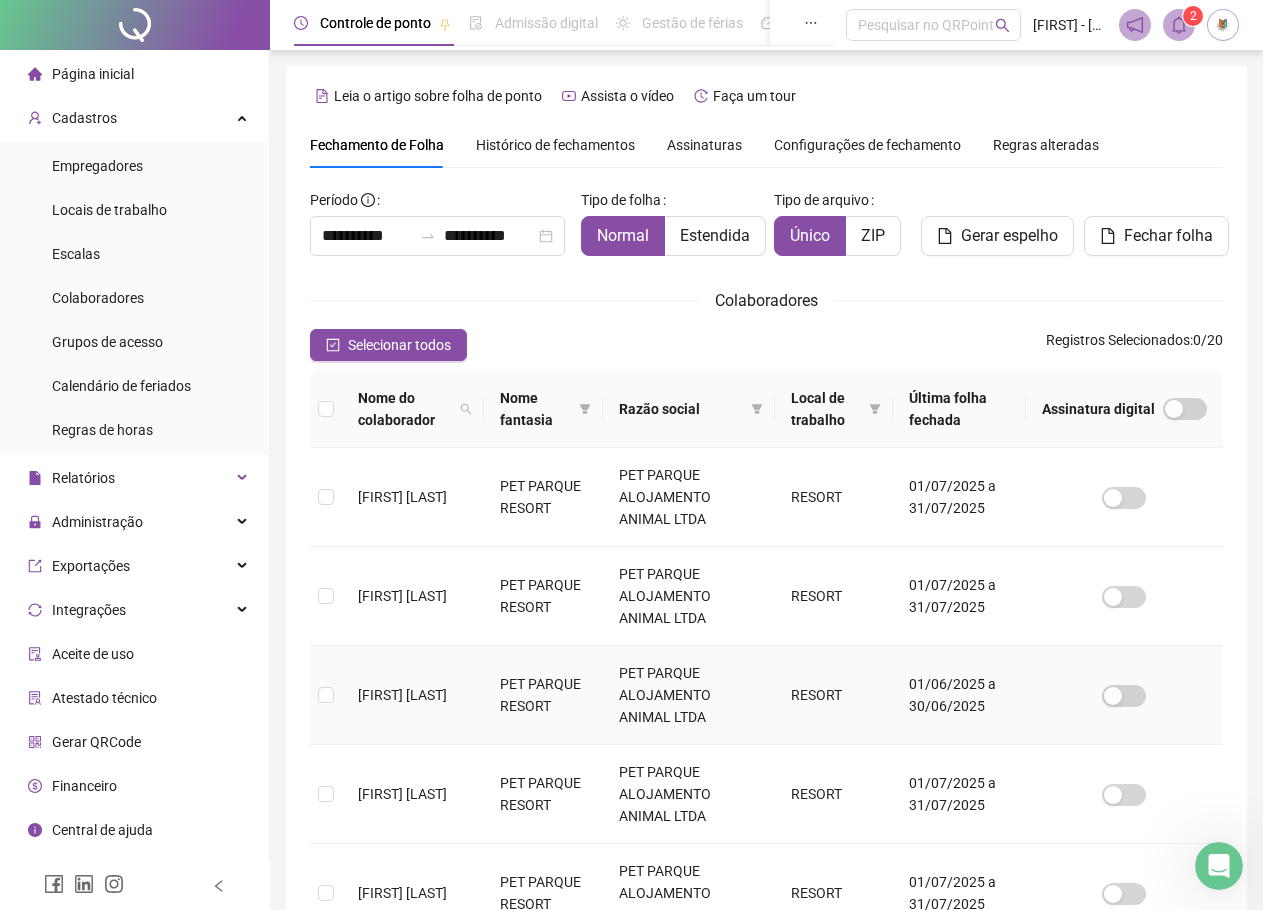 click on "[FIRST] [LAST]" at bounding box center [402, 695] 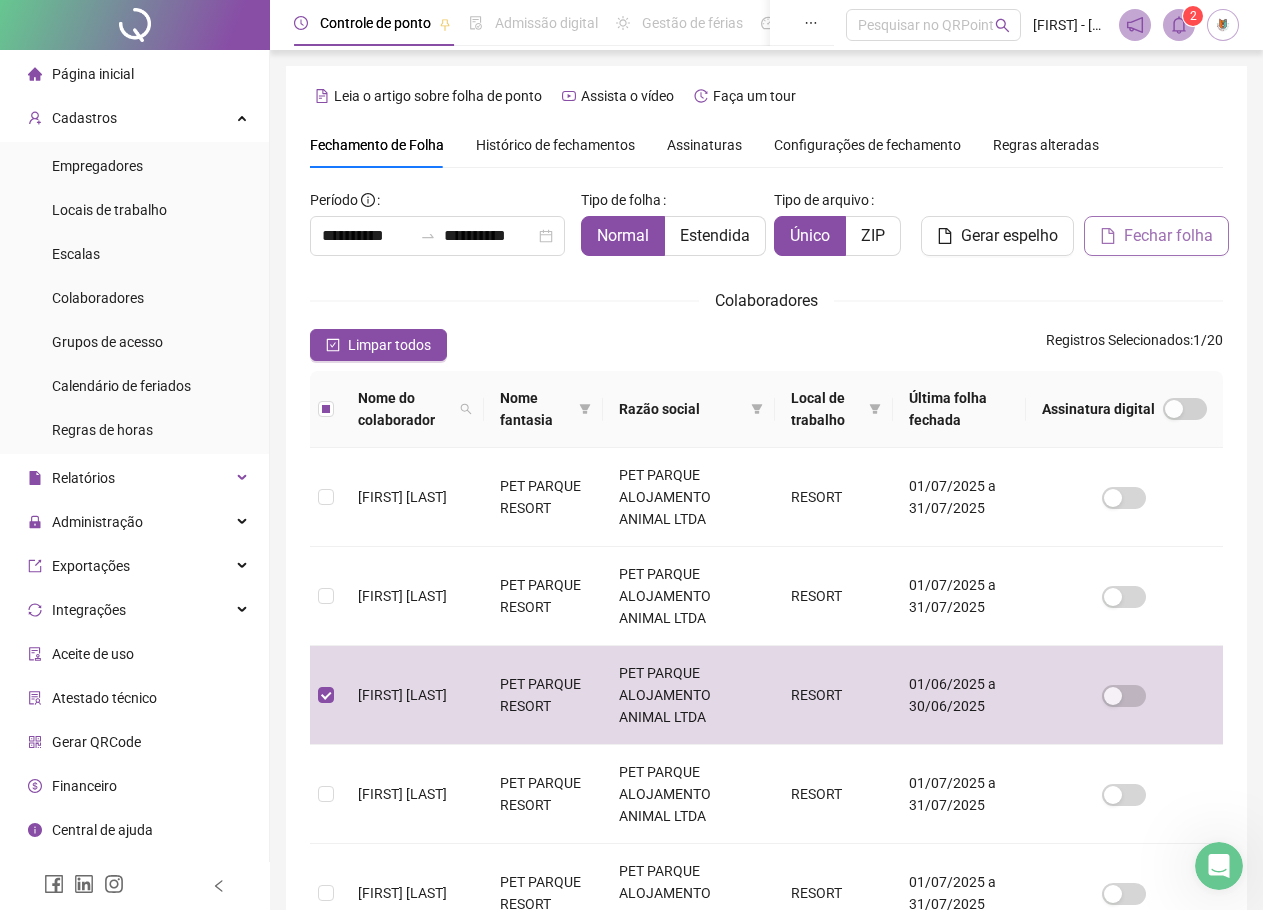 click on "Fechar folha" at bounding box center (1168, 236) 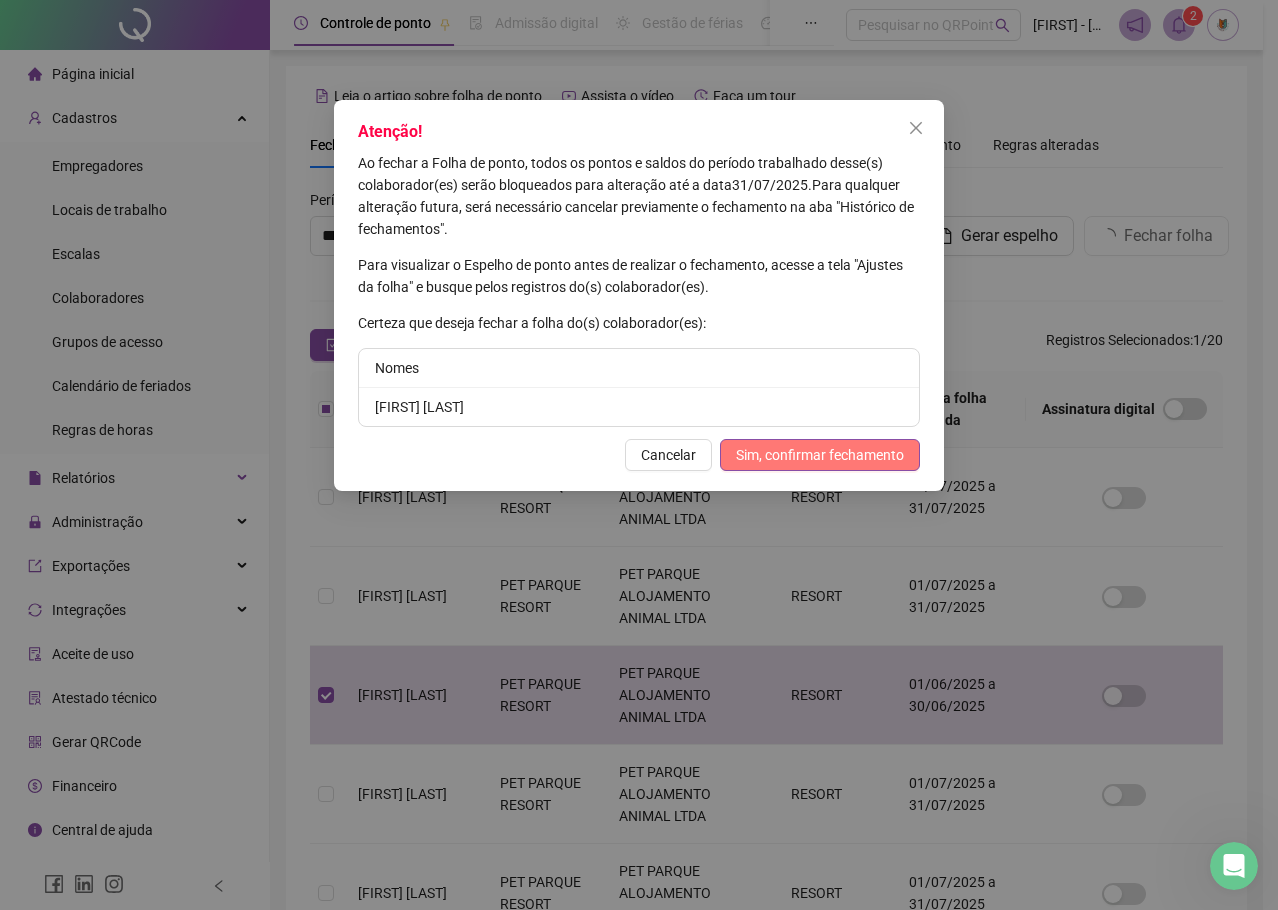 click on "Sim, confirmar fechamento" at bounding box center (820, 455) 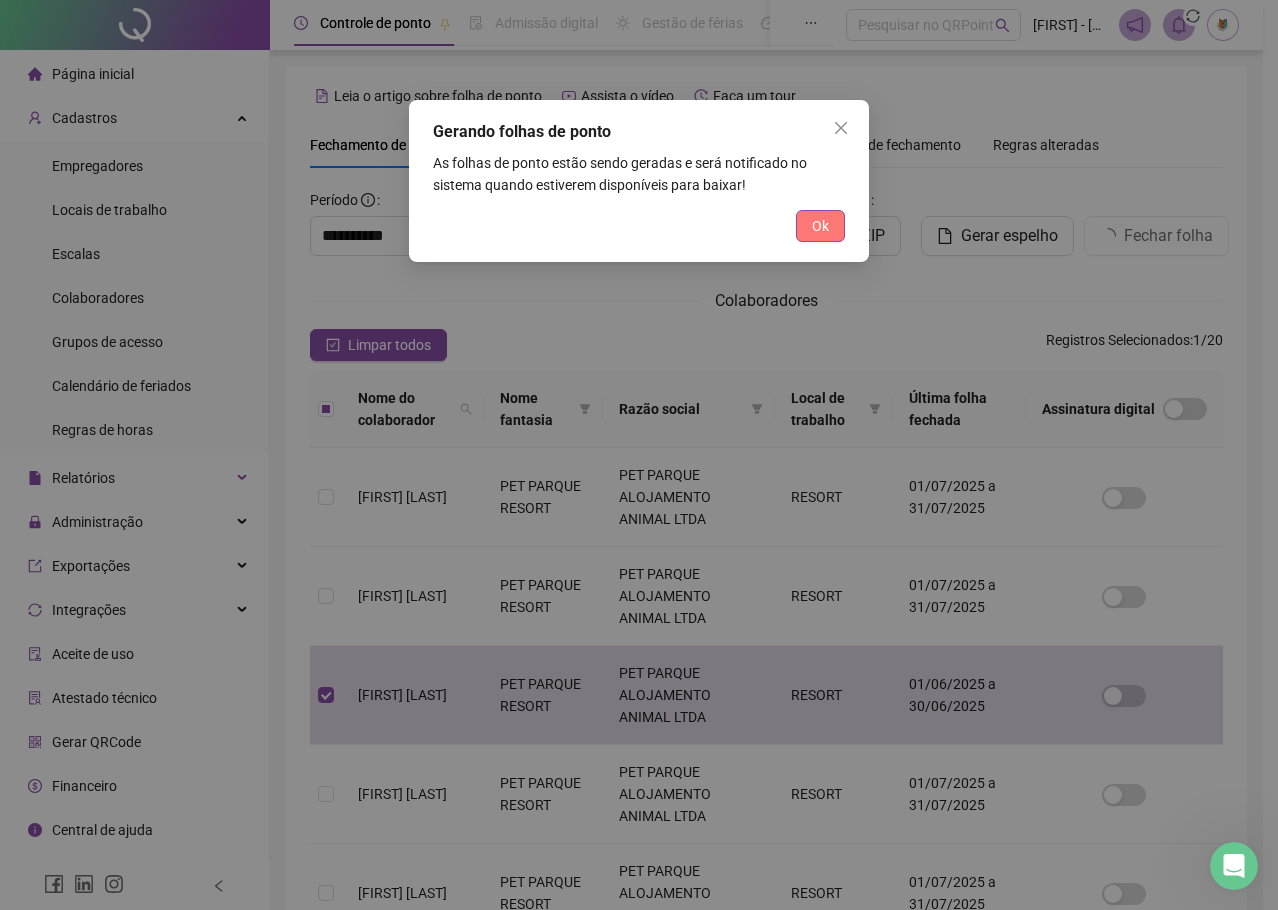 click on "Ok" at bounding box center (820, 226) 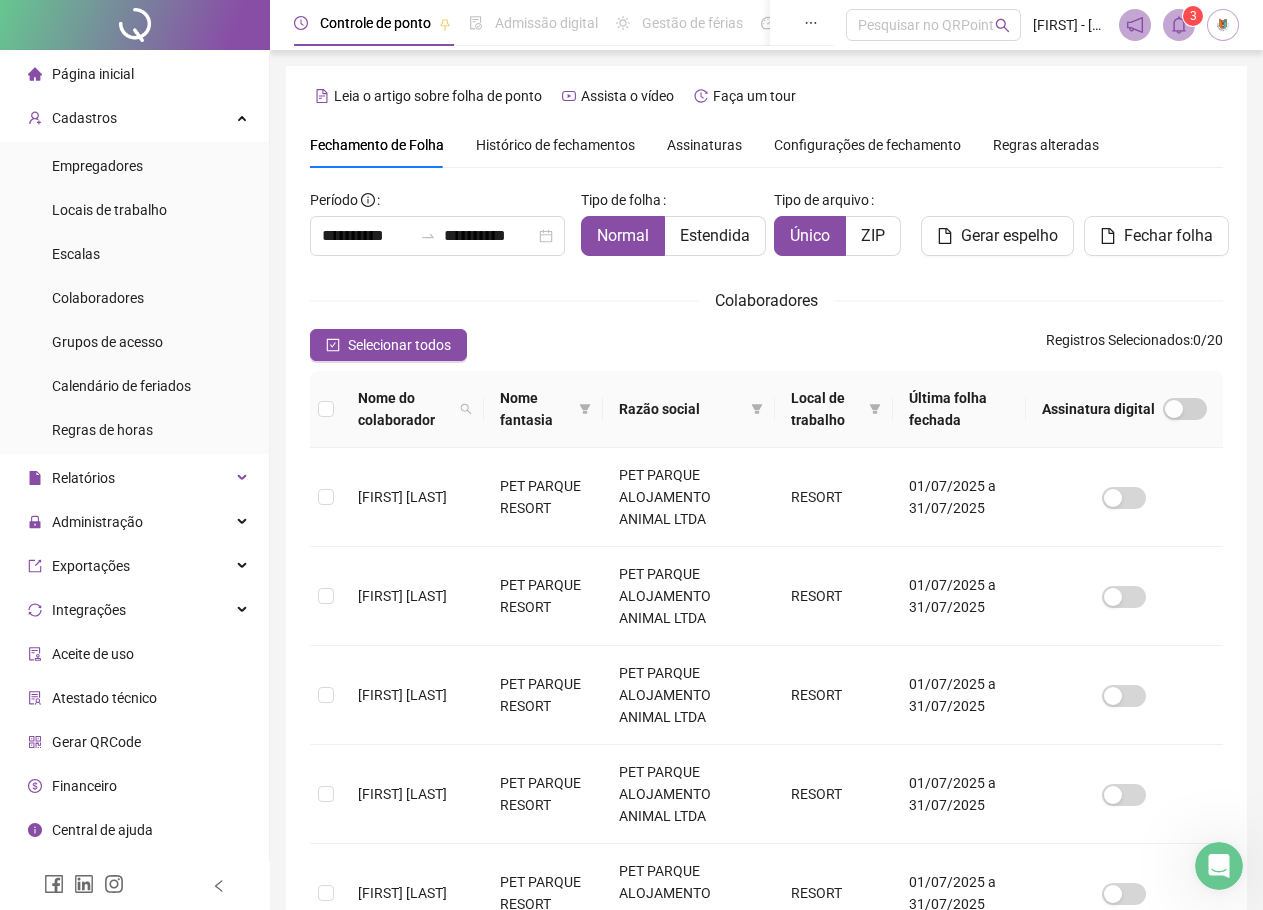 click 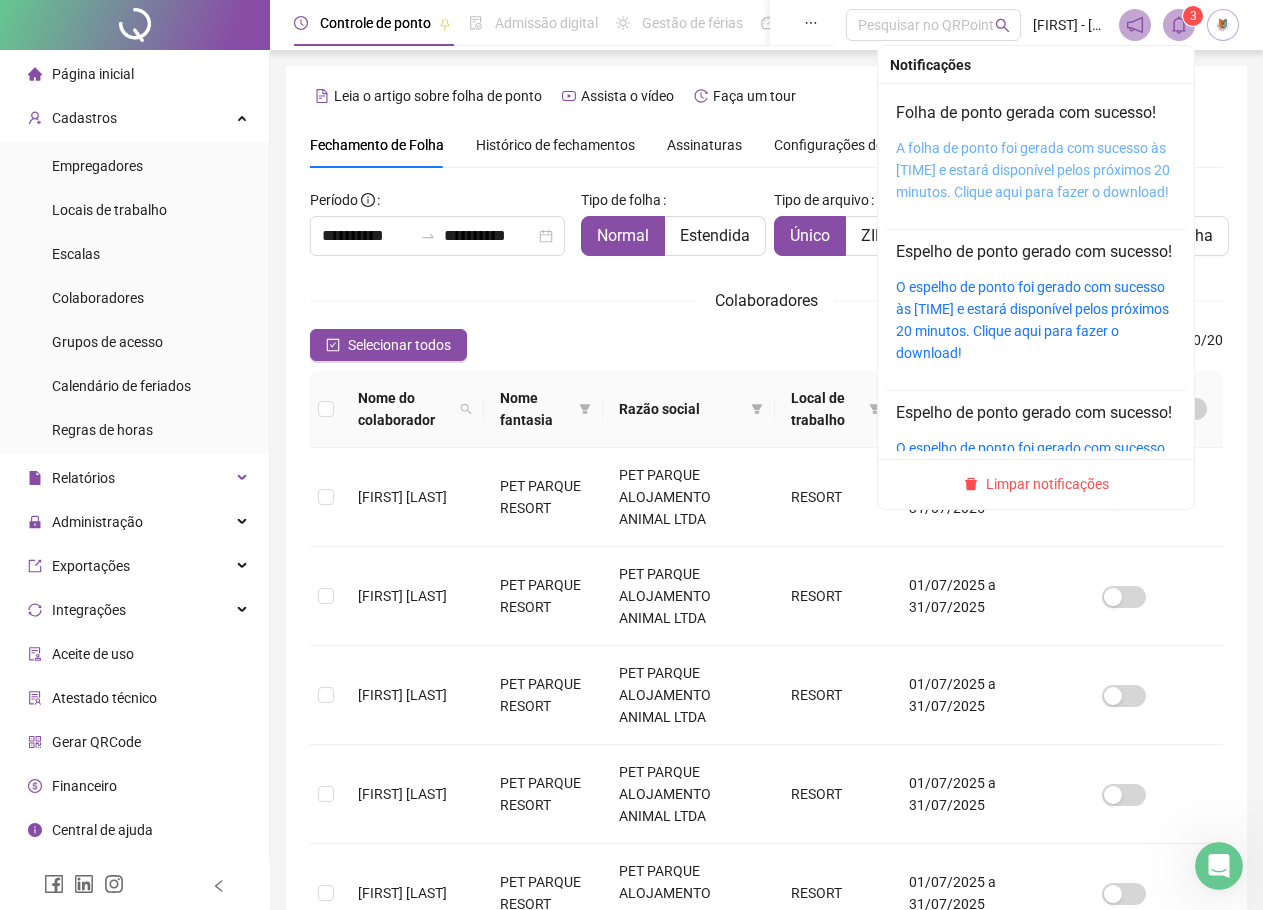 click on "A folha de ponto foi gerada com sucesso às [TIME] e estará disponível pelos próximos 20 minutos.
Clique aqui para fazer o download!" at bounding box center (1033, 170) 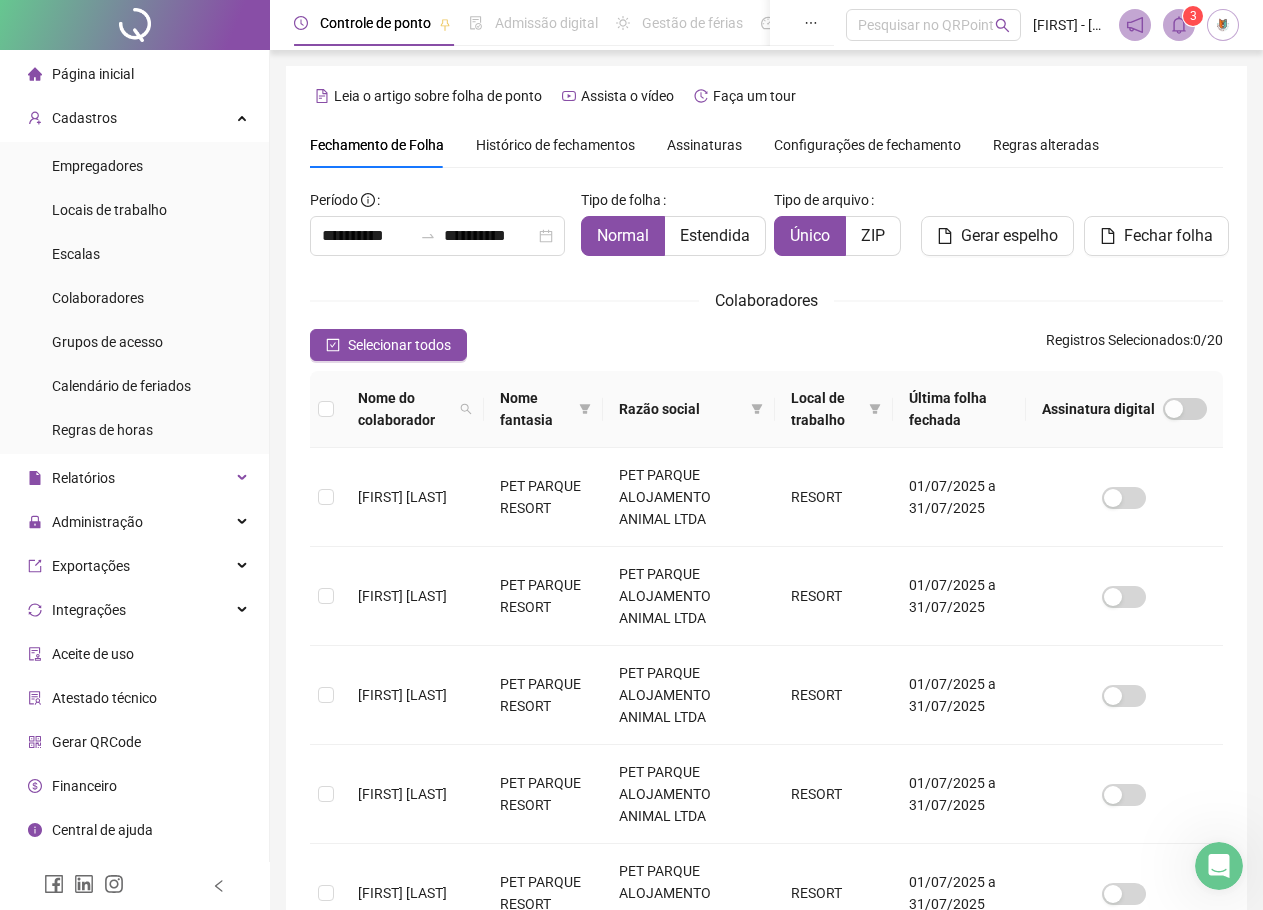 click on "Fechamento de Folha Histórico de fechamentos Assinaturas Configurações de fechamento Regras alteradas" at bounding box center [766, 145] 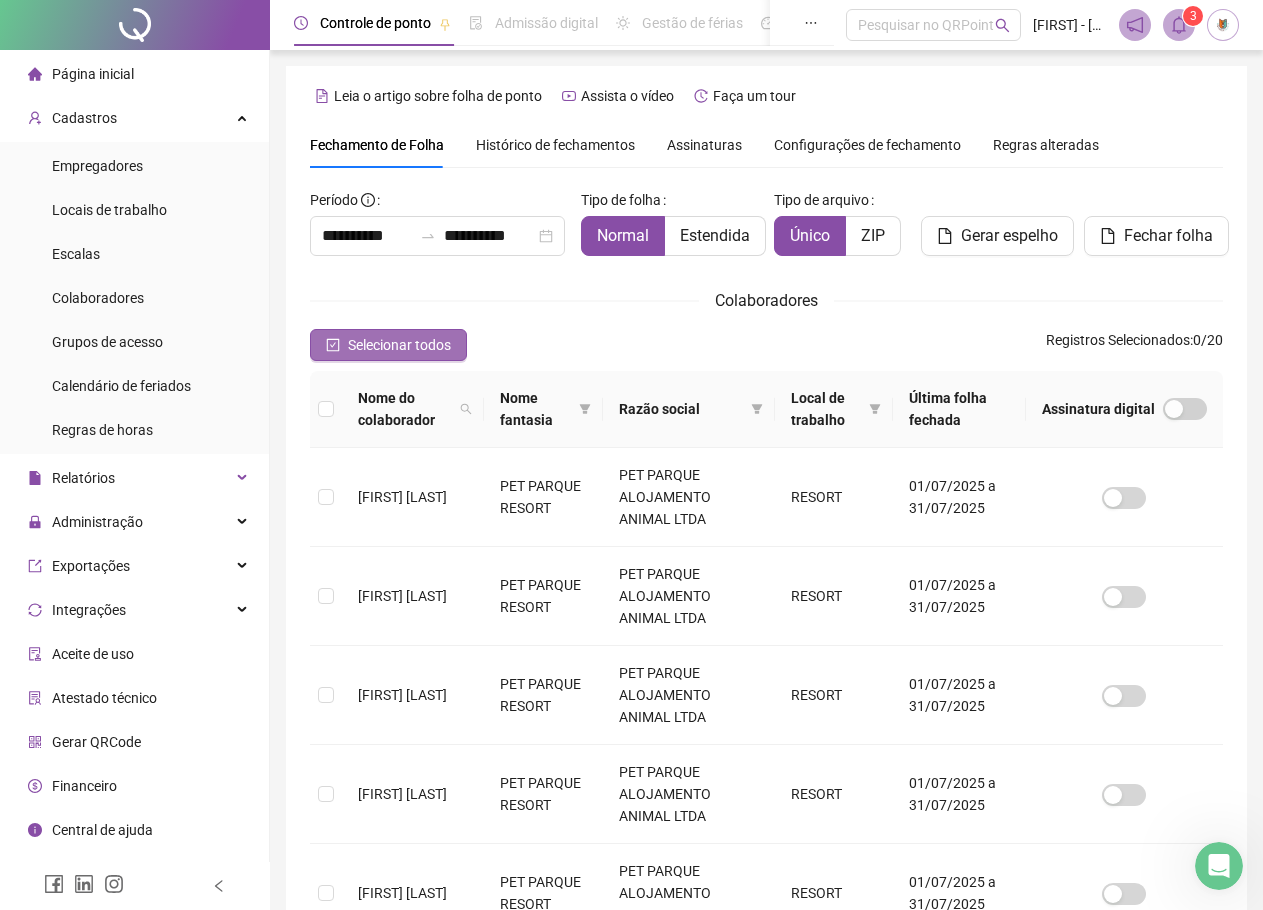 click on "Selecionar todos" at bounding box center [399, 345] 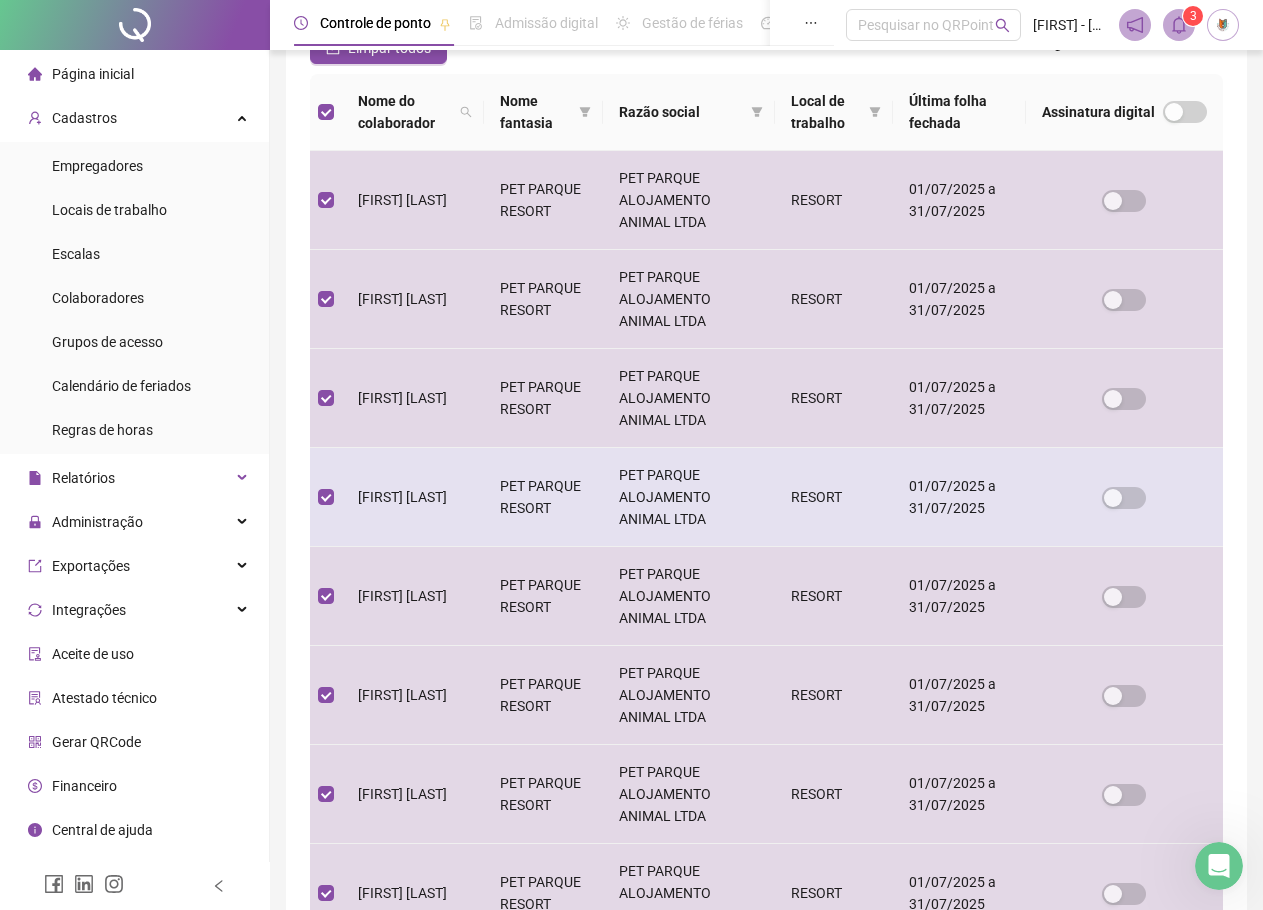 scroll, scrollTop: 600, scrollLeft: 0, axis: vertical 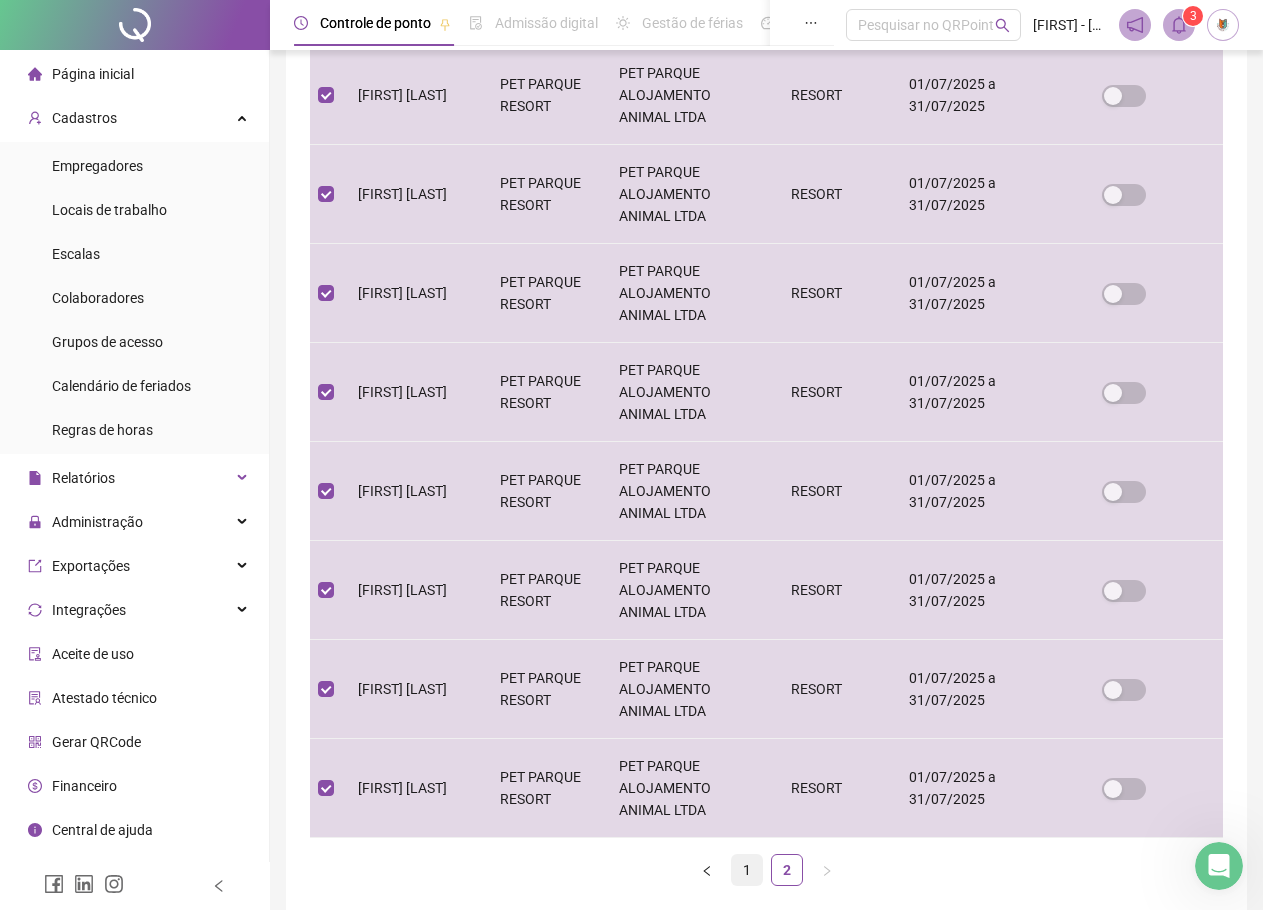 click on "1" at bounding box center [747, 870] 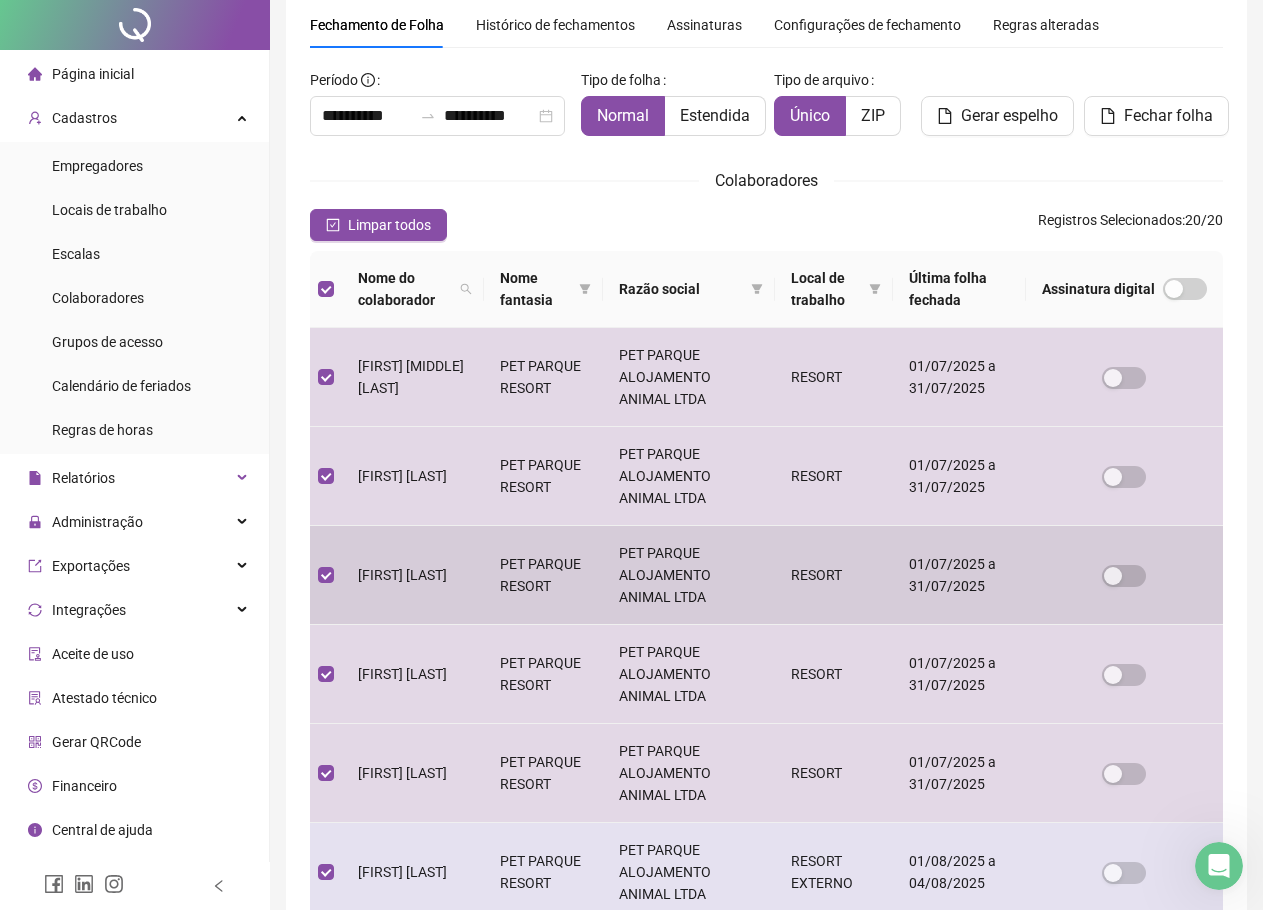 scroll, scrollTop: 300, scrollLeft: 0, axis: vertical 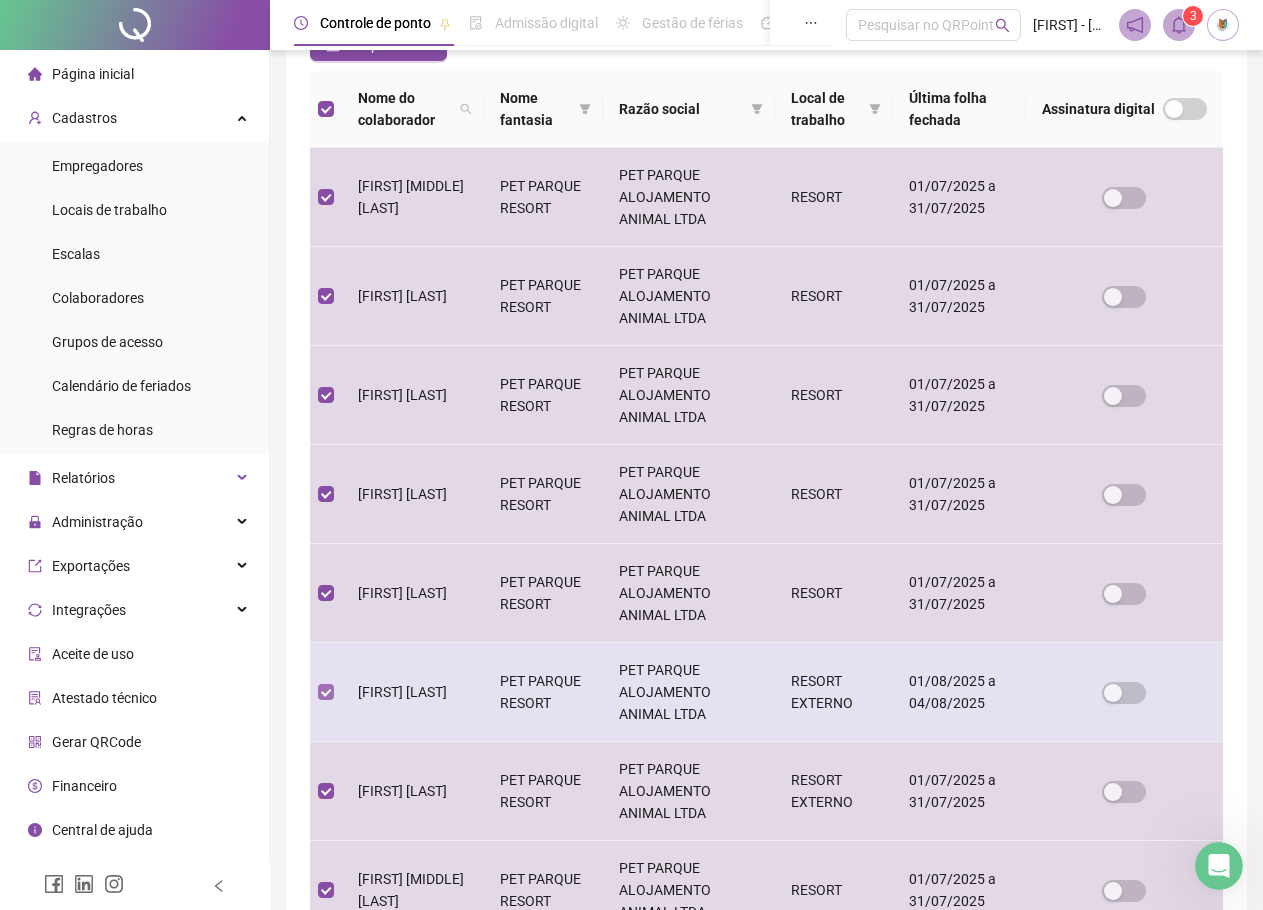 click at bounding box center [326, 692] 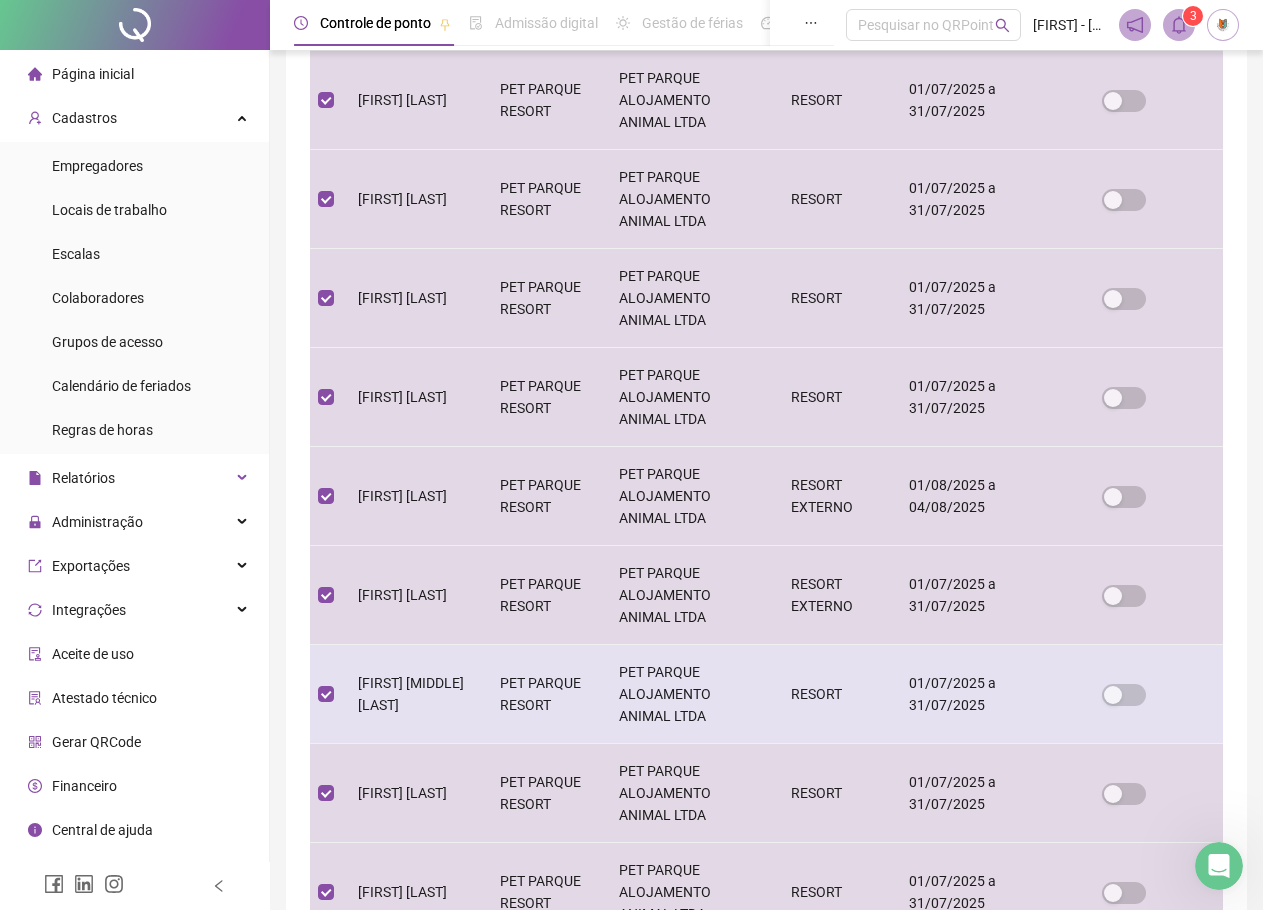 scroll, scrollTop: 500, scrollLeft: 0, axis: vertical 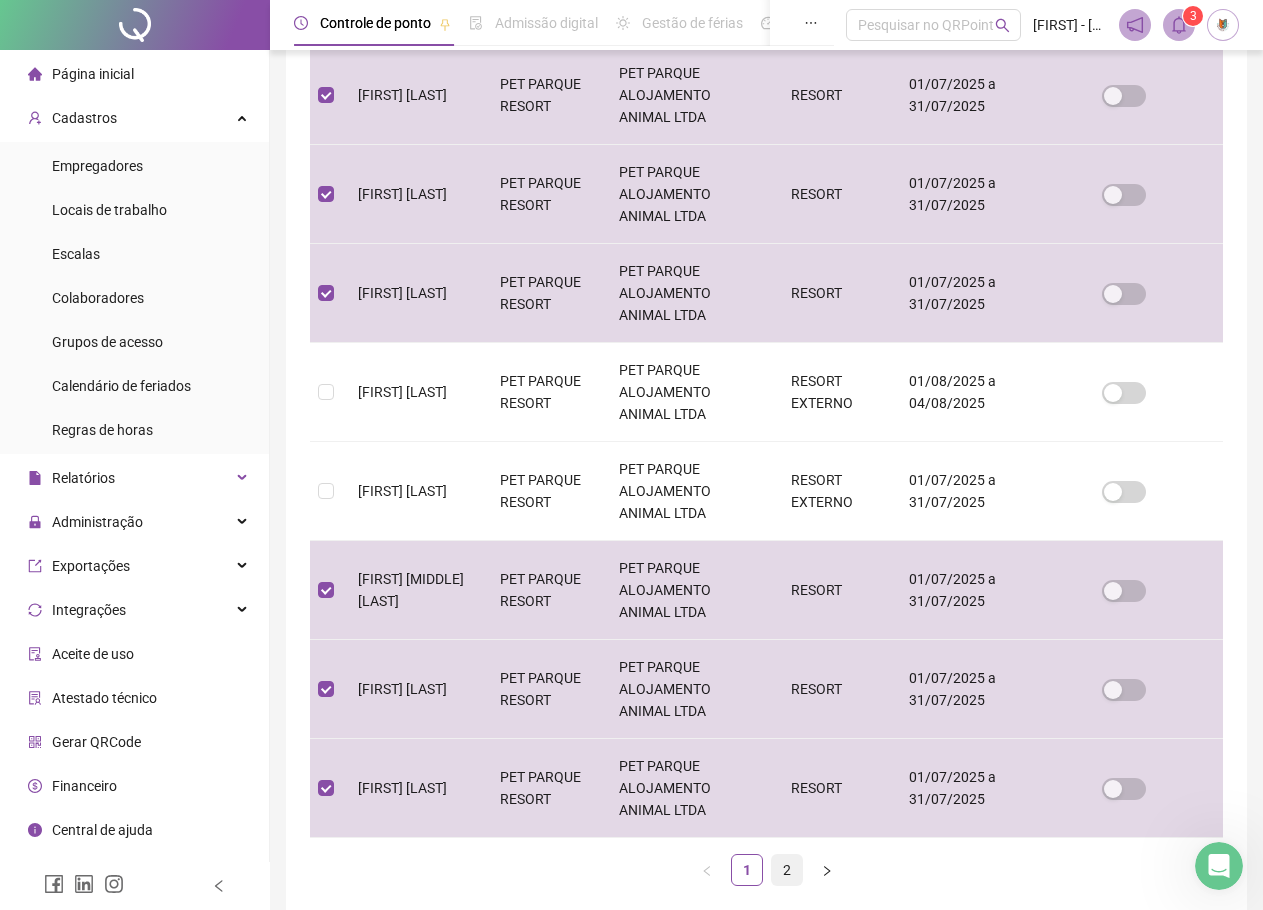 click on "2" at bounding box center [787, 870] 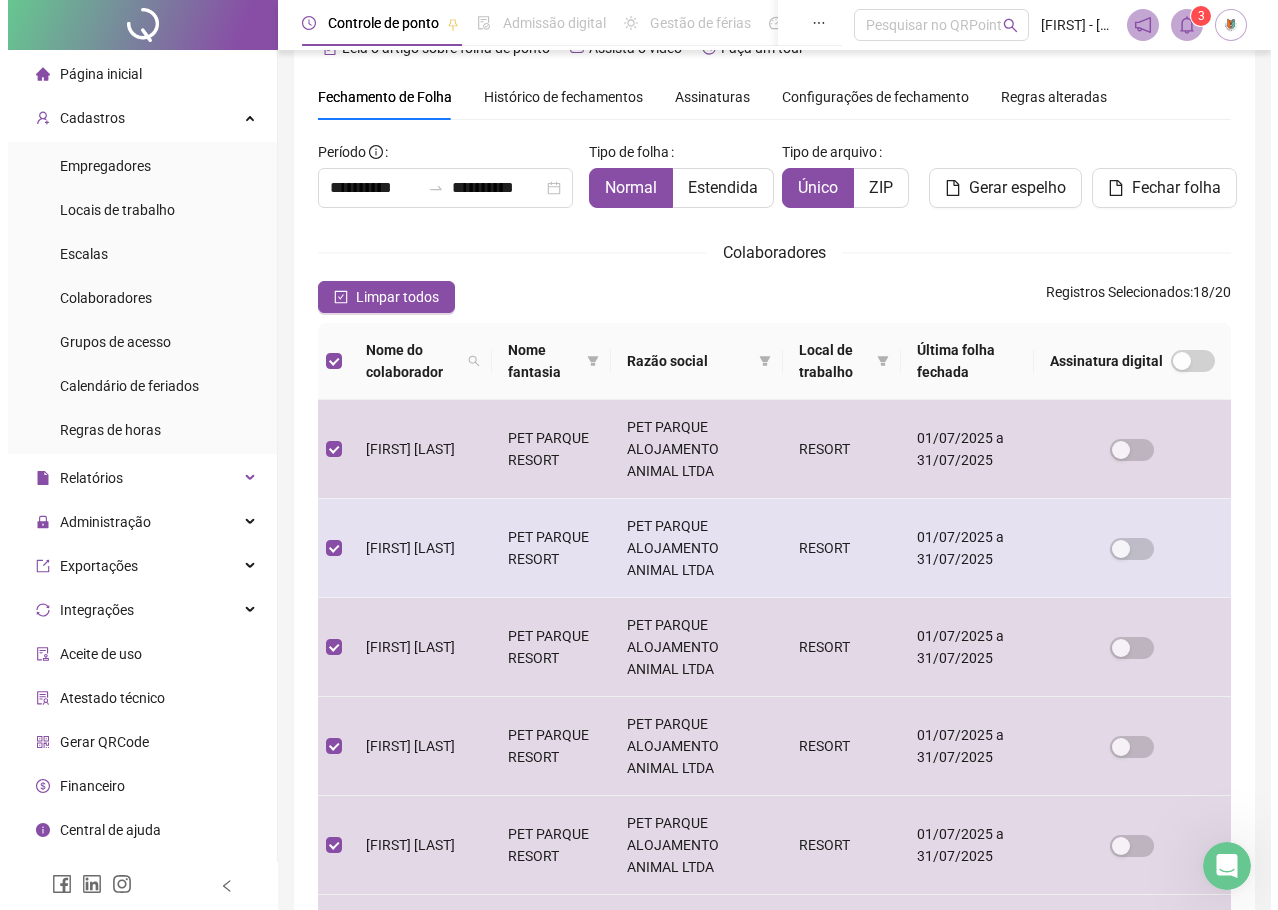 scroll, scrollTop: 0, scrollLeft: 0, axis: both 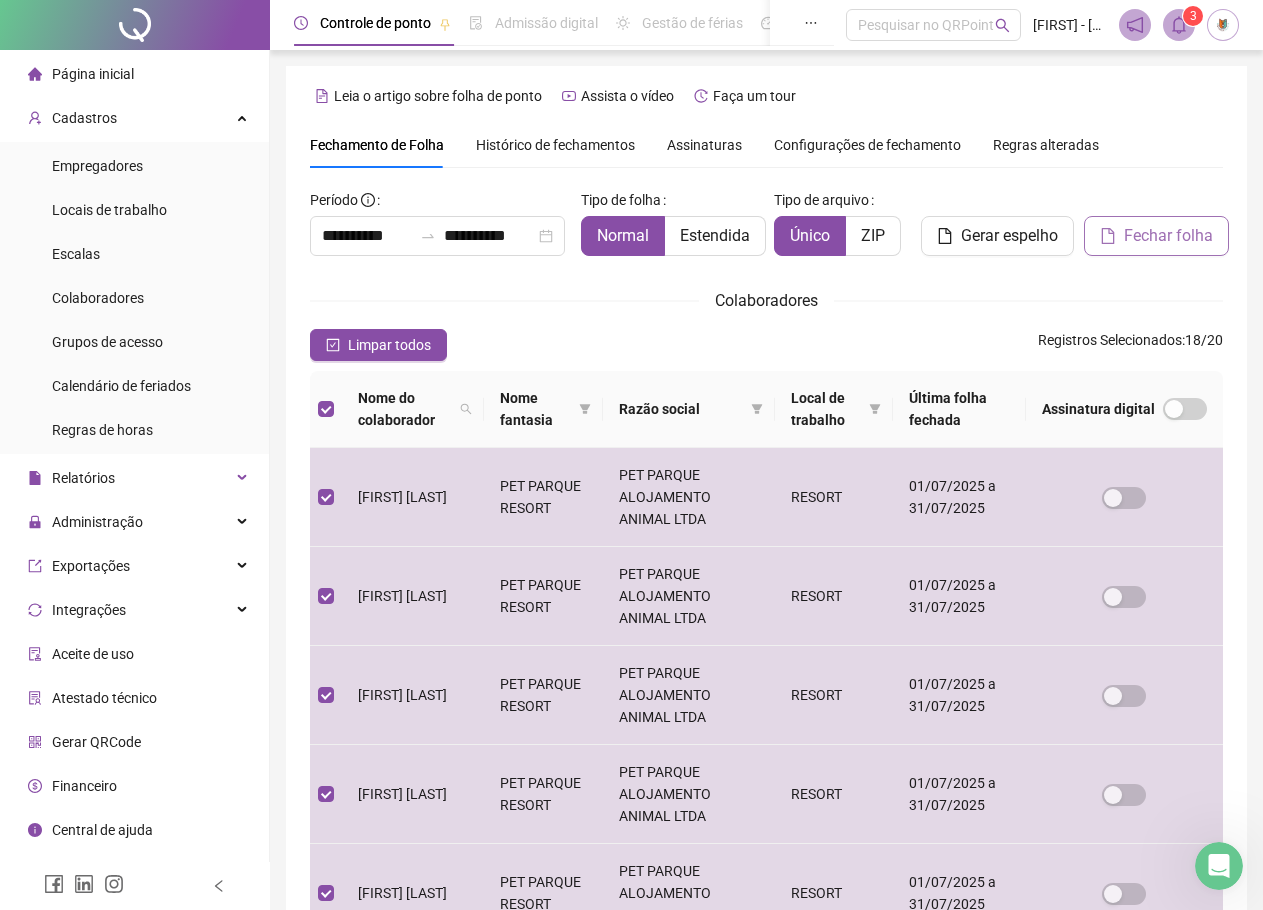click on "Fechar folha" at bounding box center [1168, 236] 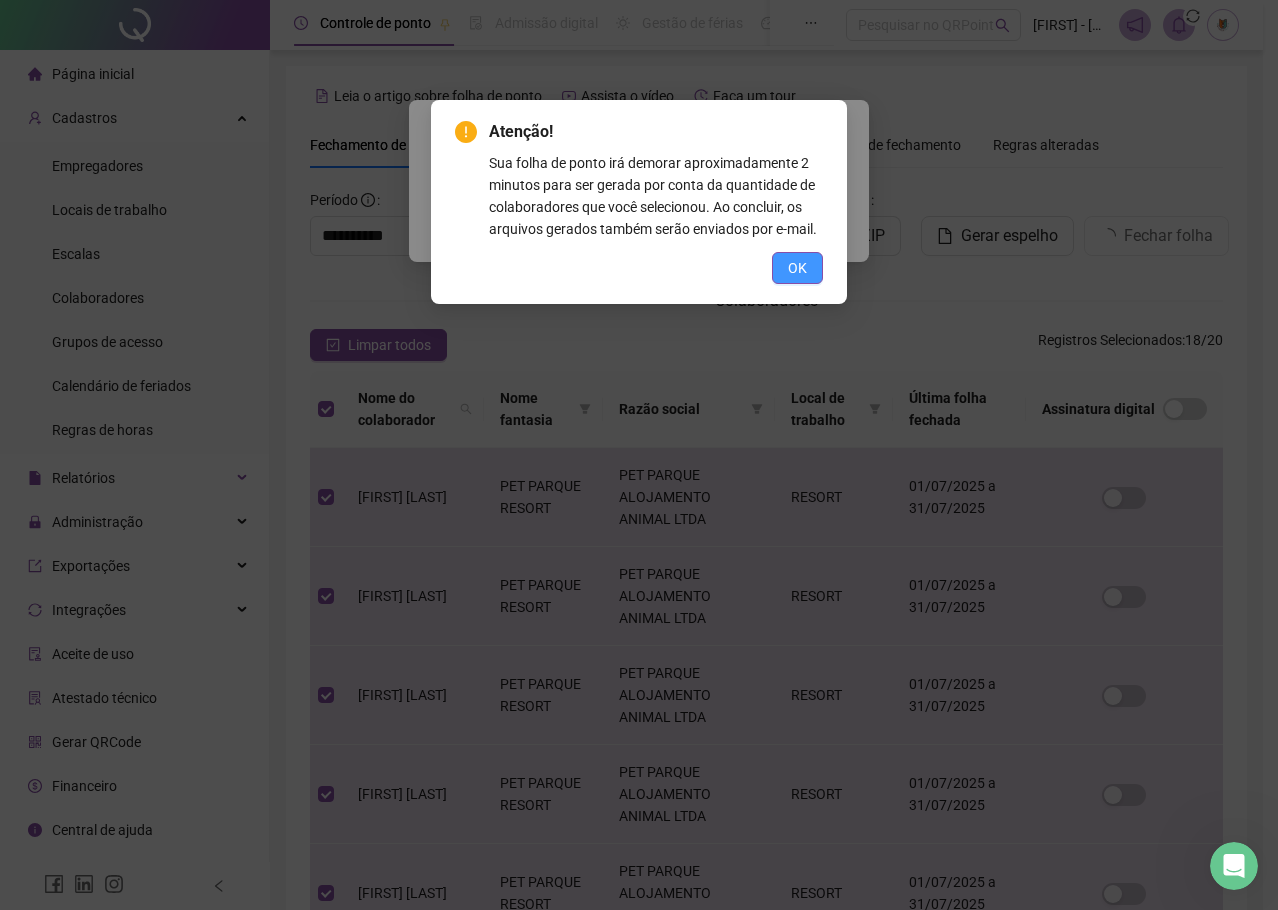 click on "OK" at bounding box center (797, 268) 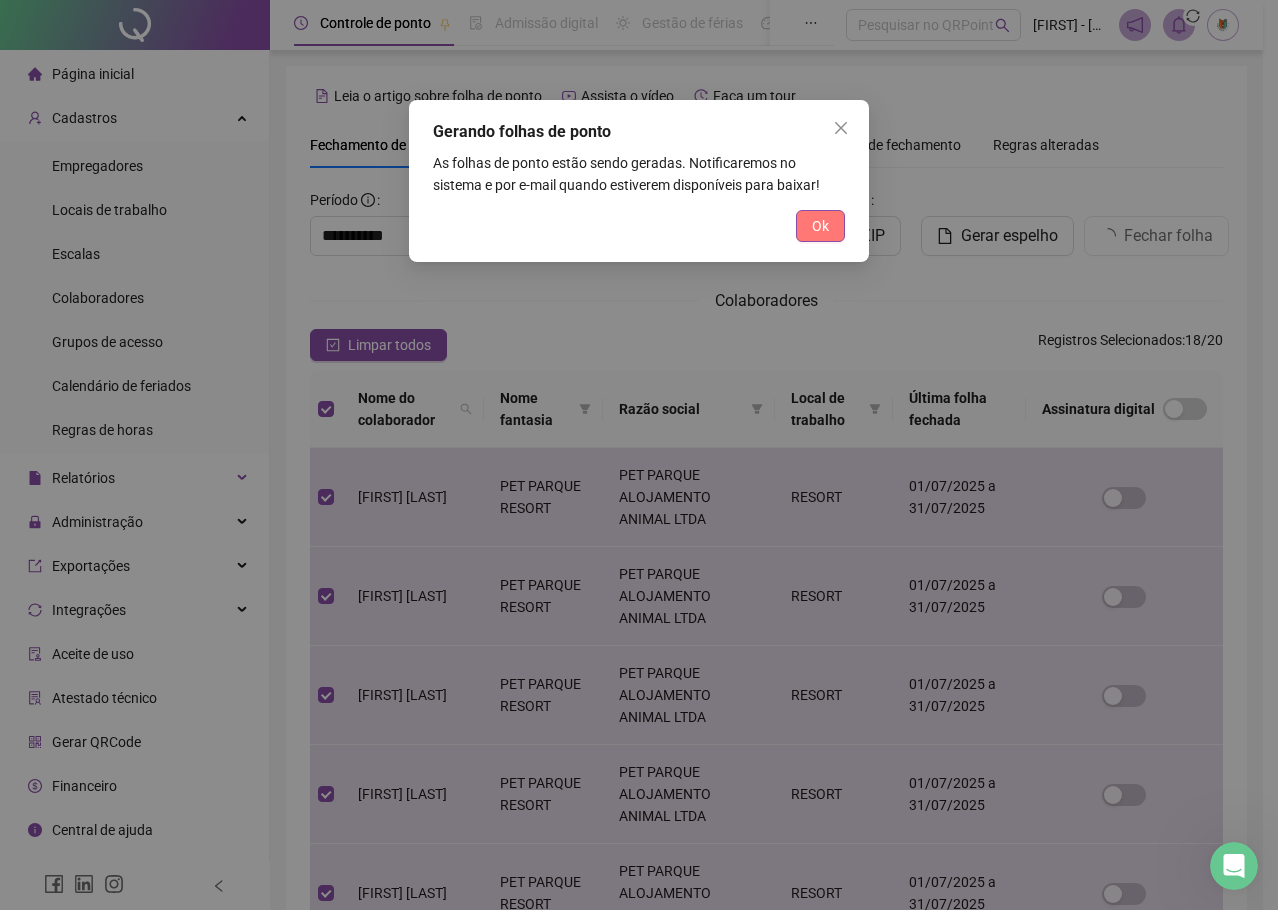 click on "Ok" at bounding box center (820, 226) 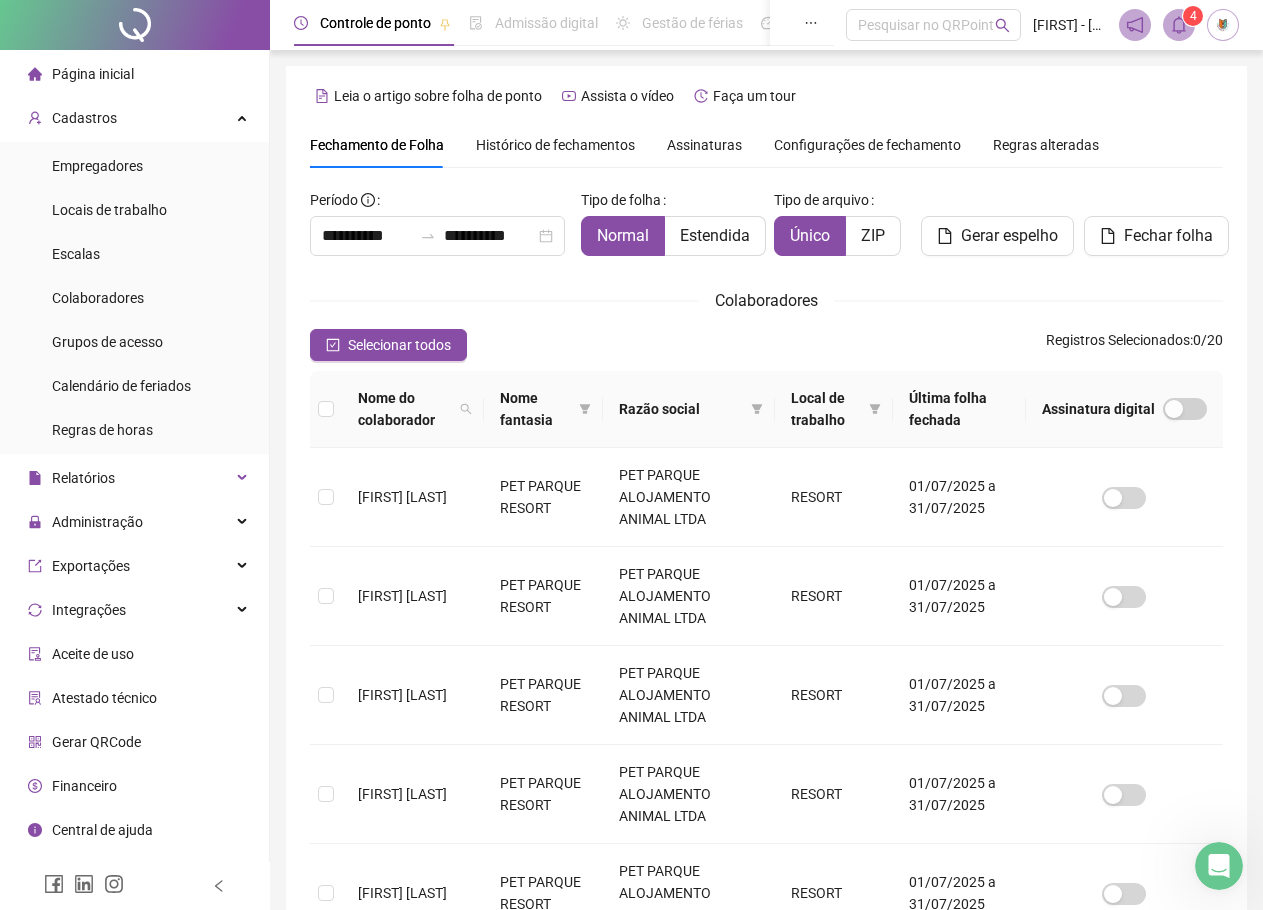 click at bounding box center (1179, 25) 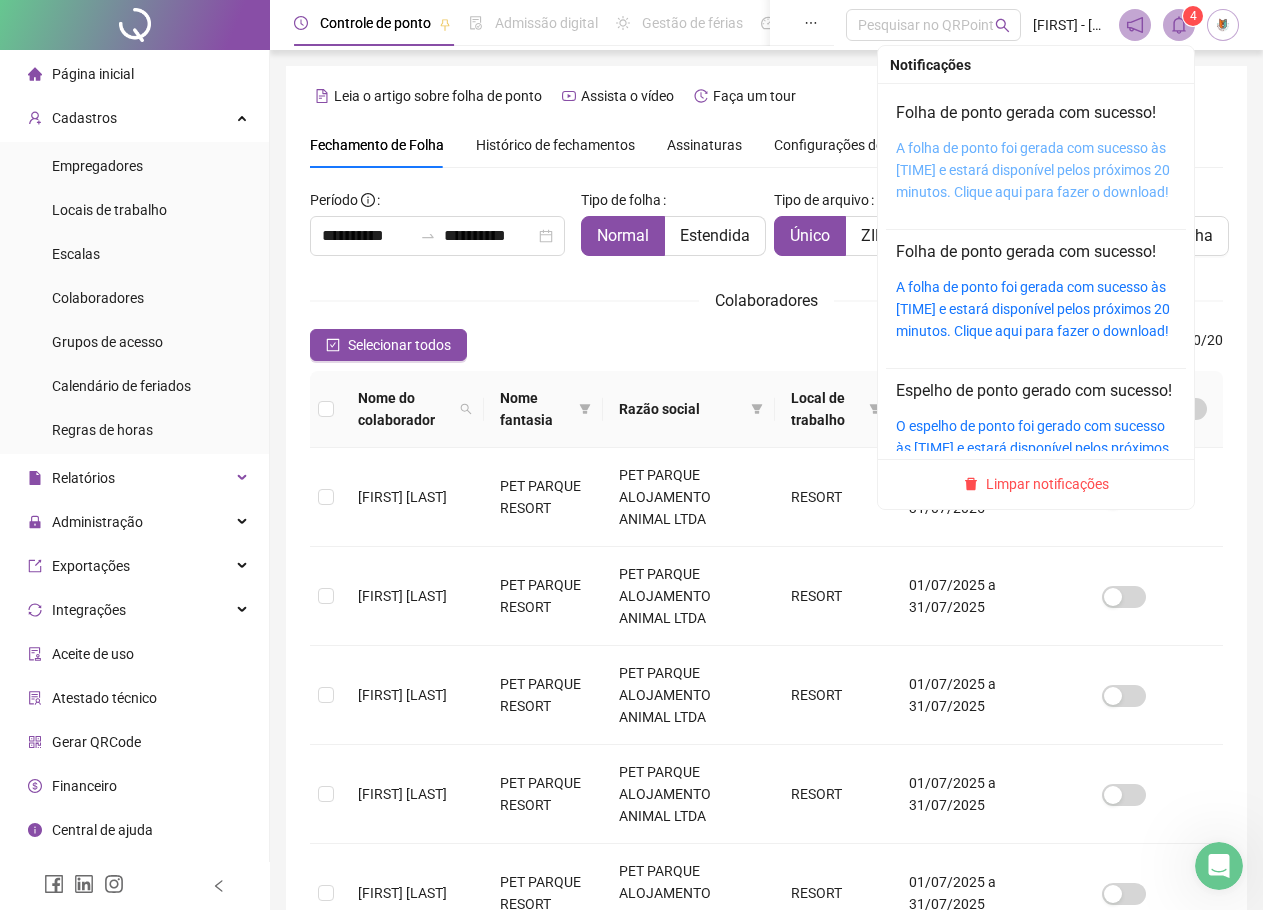 click on "A folha de ponto foi gerada com sucesso às [TIME] e estará disponível pelos próximos 20 minutos.
Clique aqui para fazer o download!" at bounding box center (1033, 170) 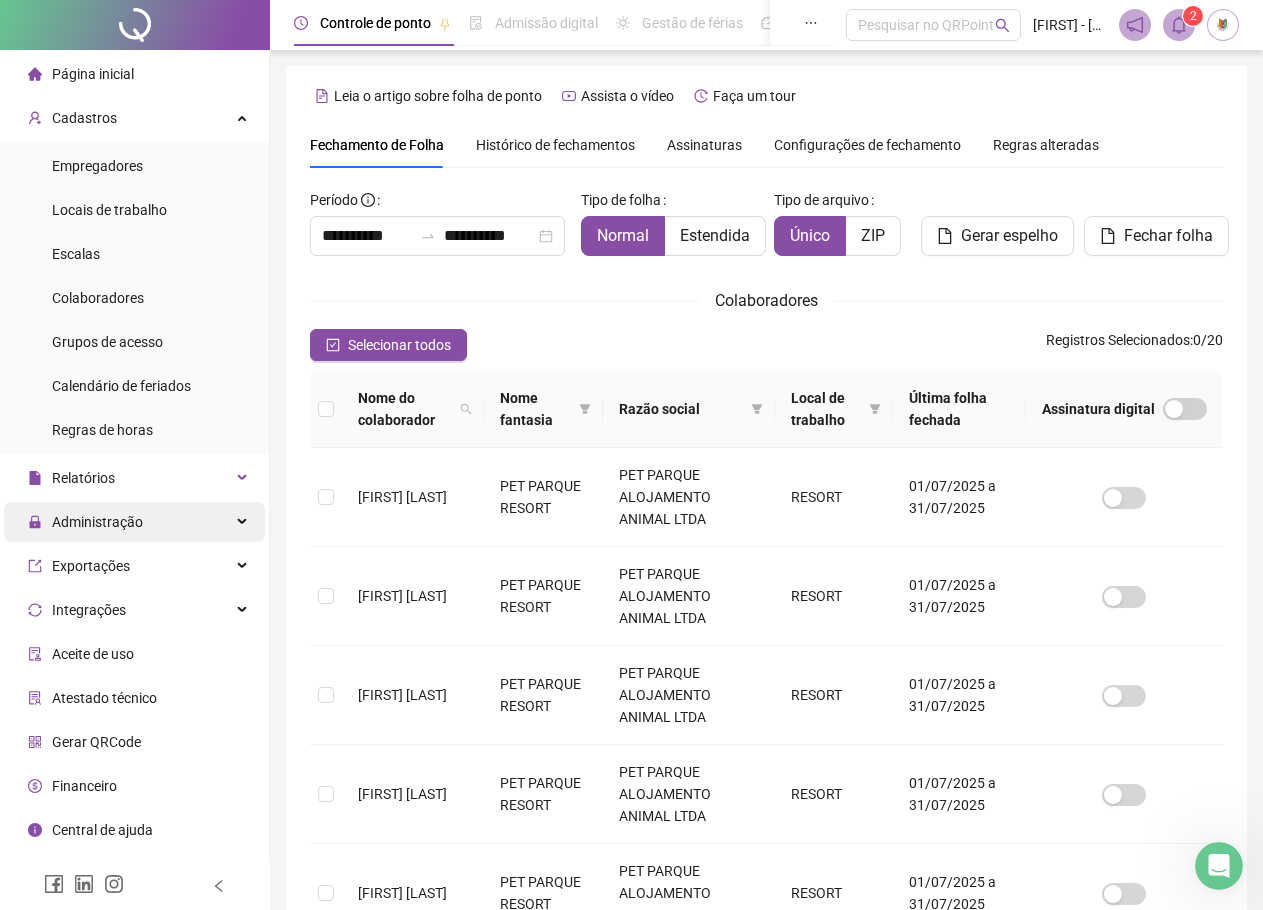 click on "Administração" at bounding box center [97, 522] 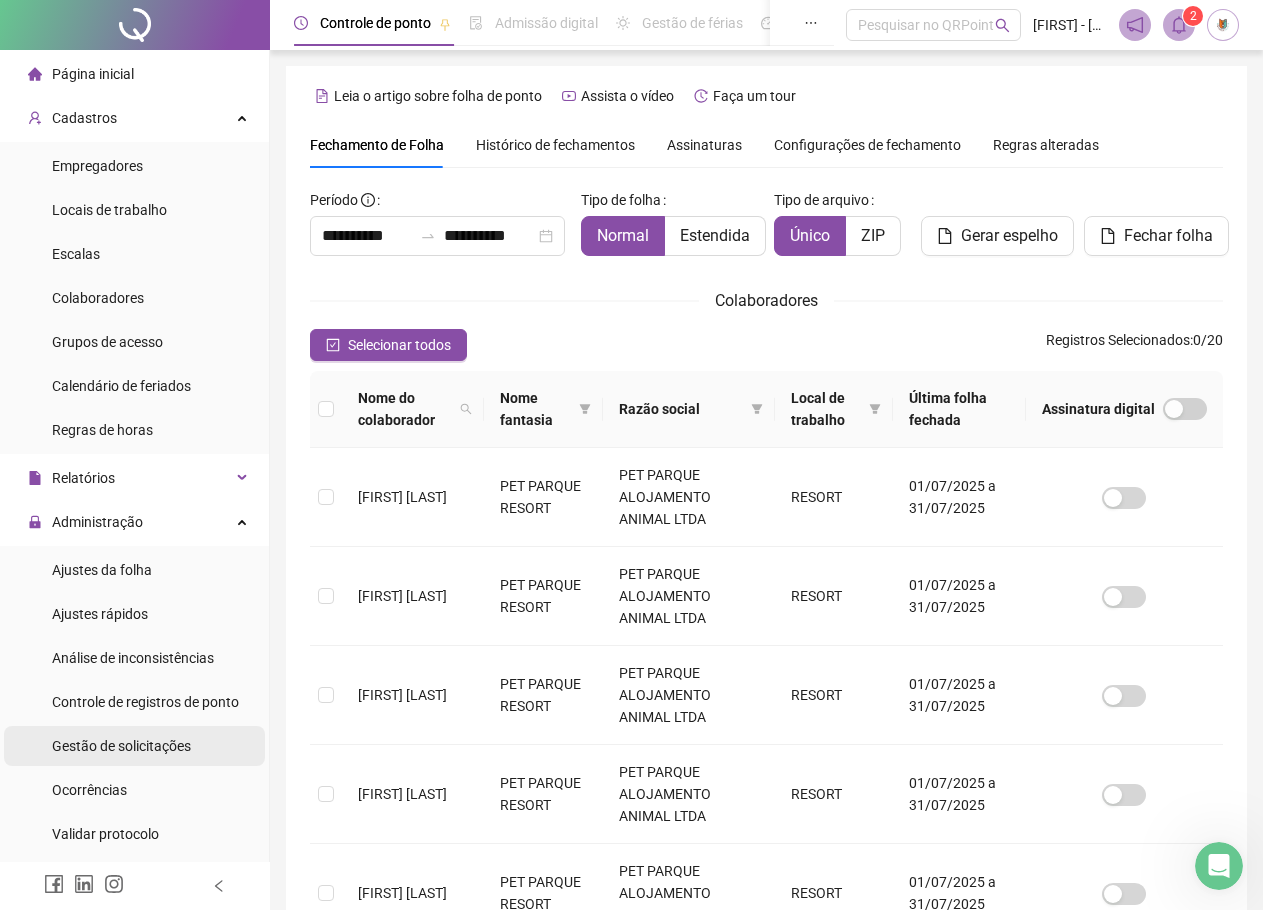 click on "Gestão de solicitações" at bounding box center (121, 746) 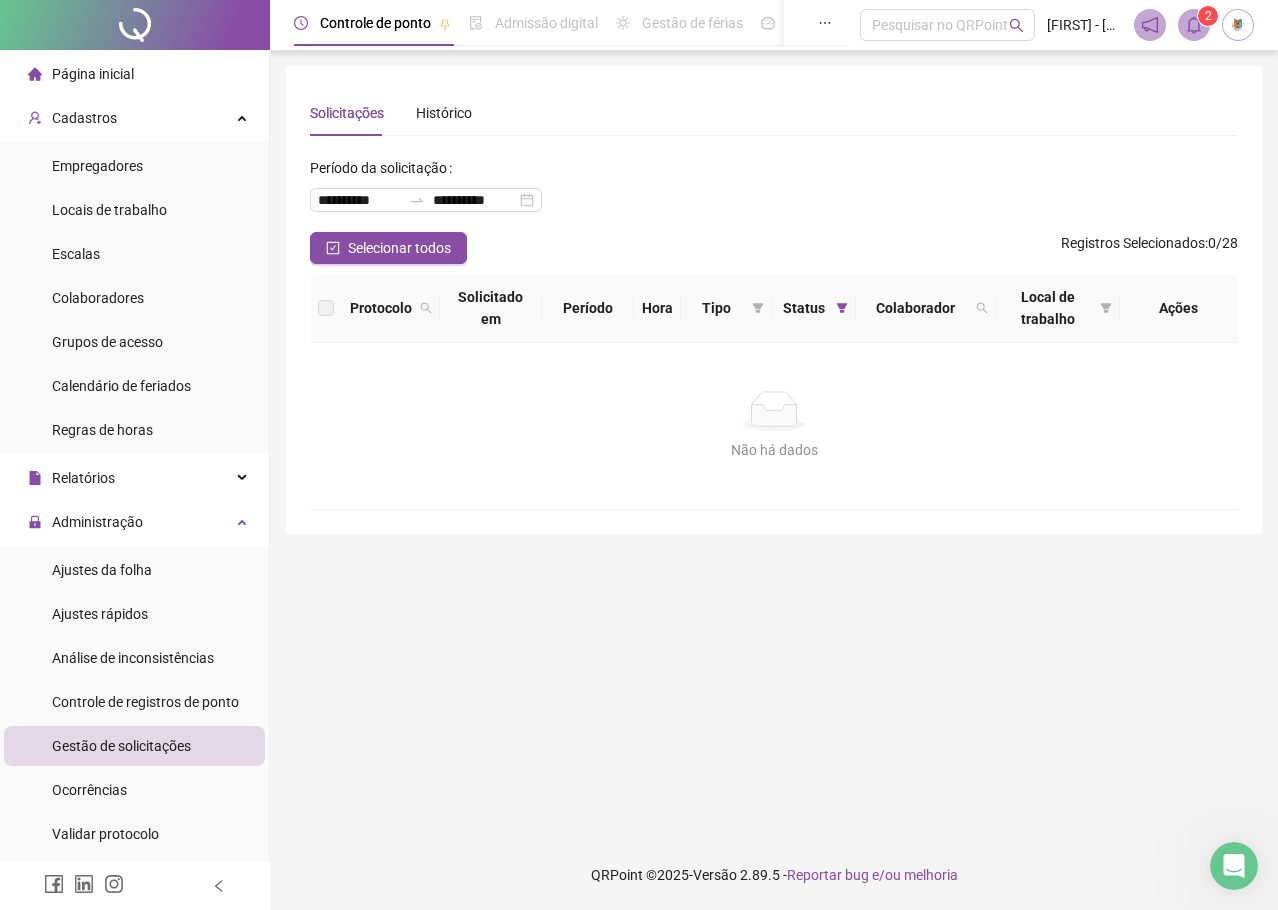 click at bounding box center [1238, 25] 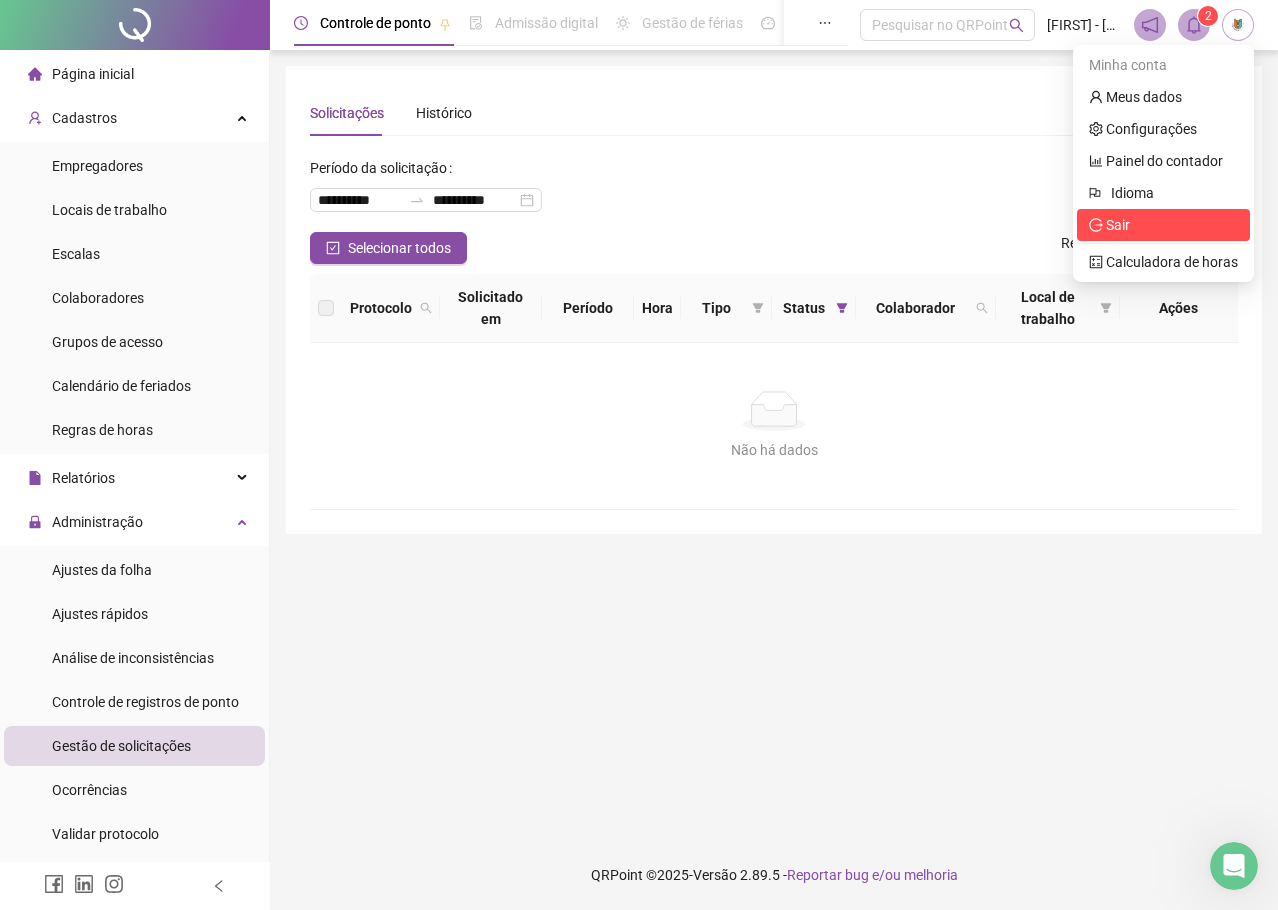 click on "Sair" at bounding box center [1118, 225] 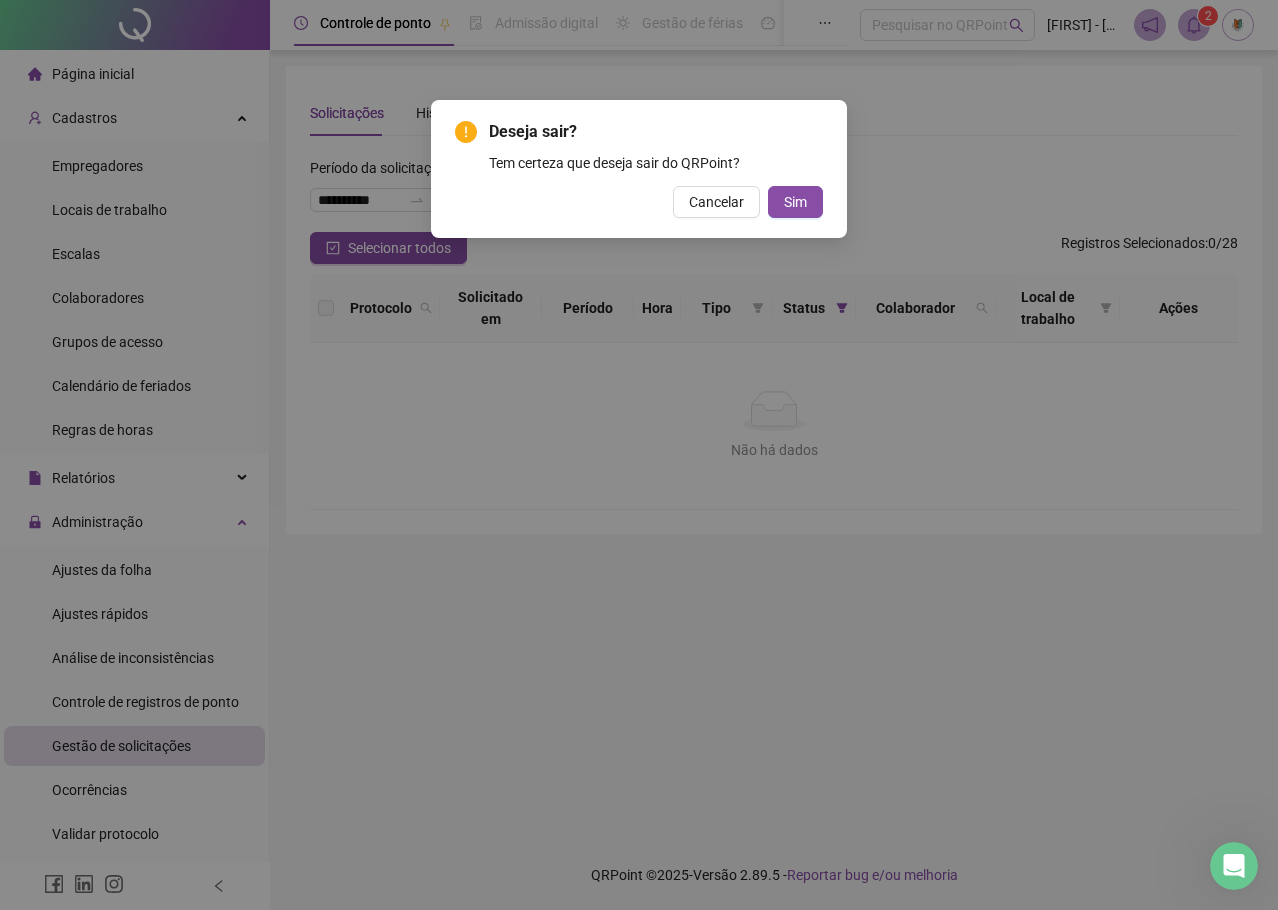 click on "Deseja sair? Tem certeza que deseja sair do QRPoint? Cancelar Sim" at bounding box center [639, 455] 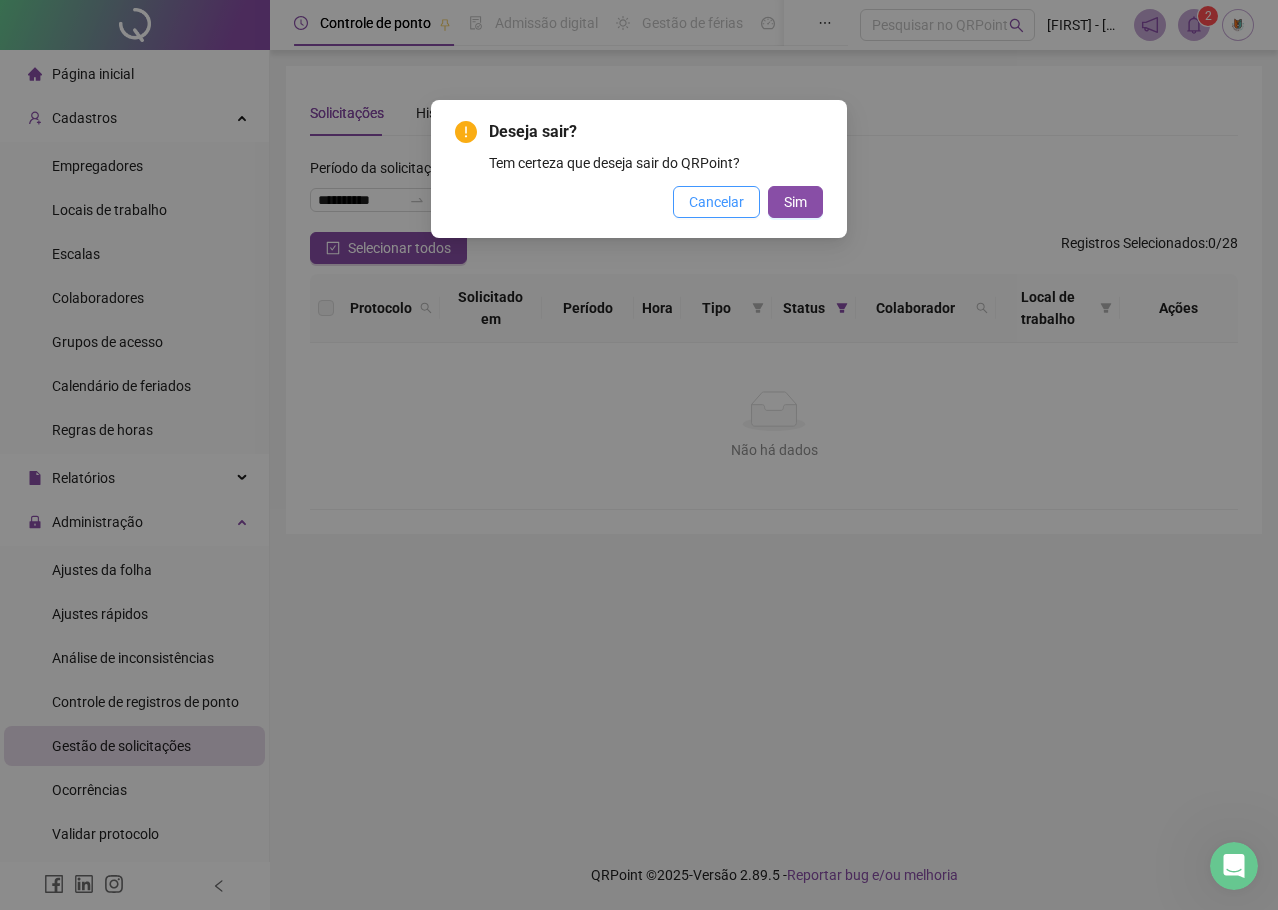 click on "Cancelar" at bounding box center (716, 202) 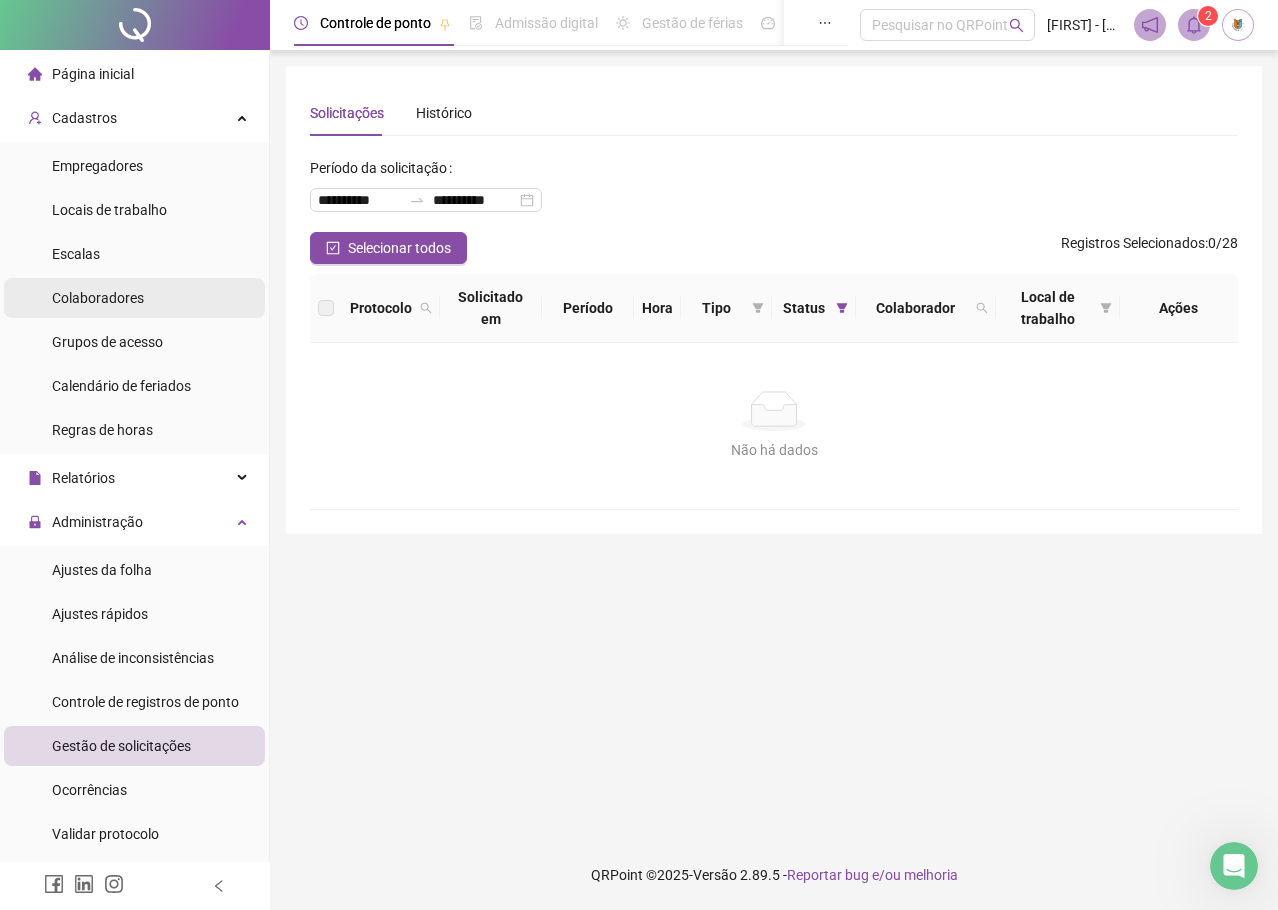 click on "Colaboradores" at bounding box center [98, 298] 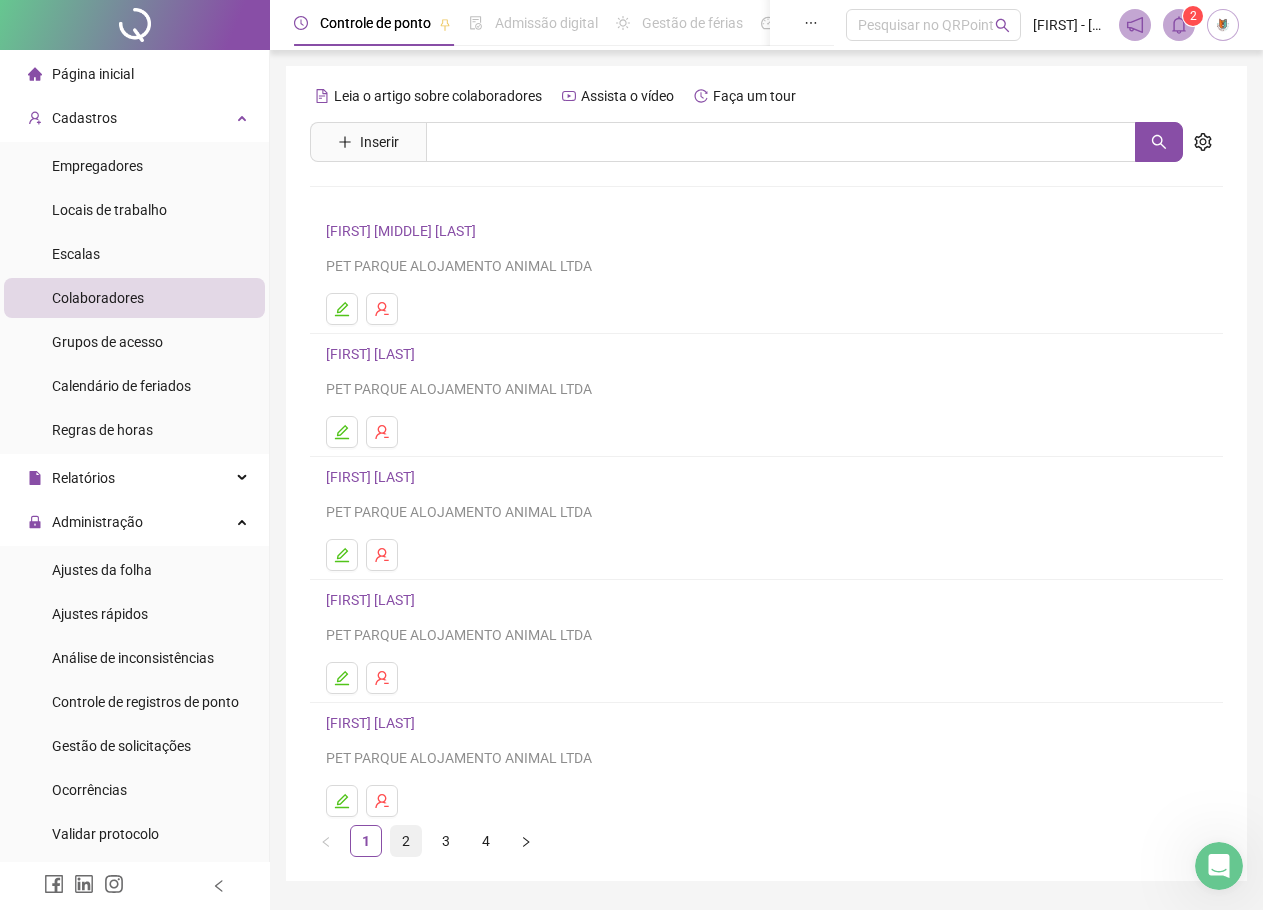 click on "2" at bounding box center [406, 841] 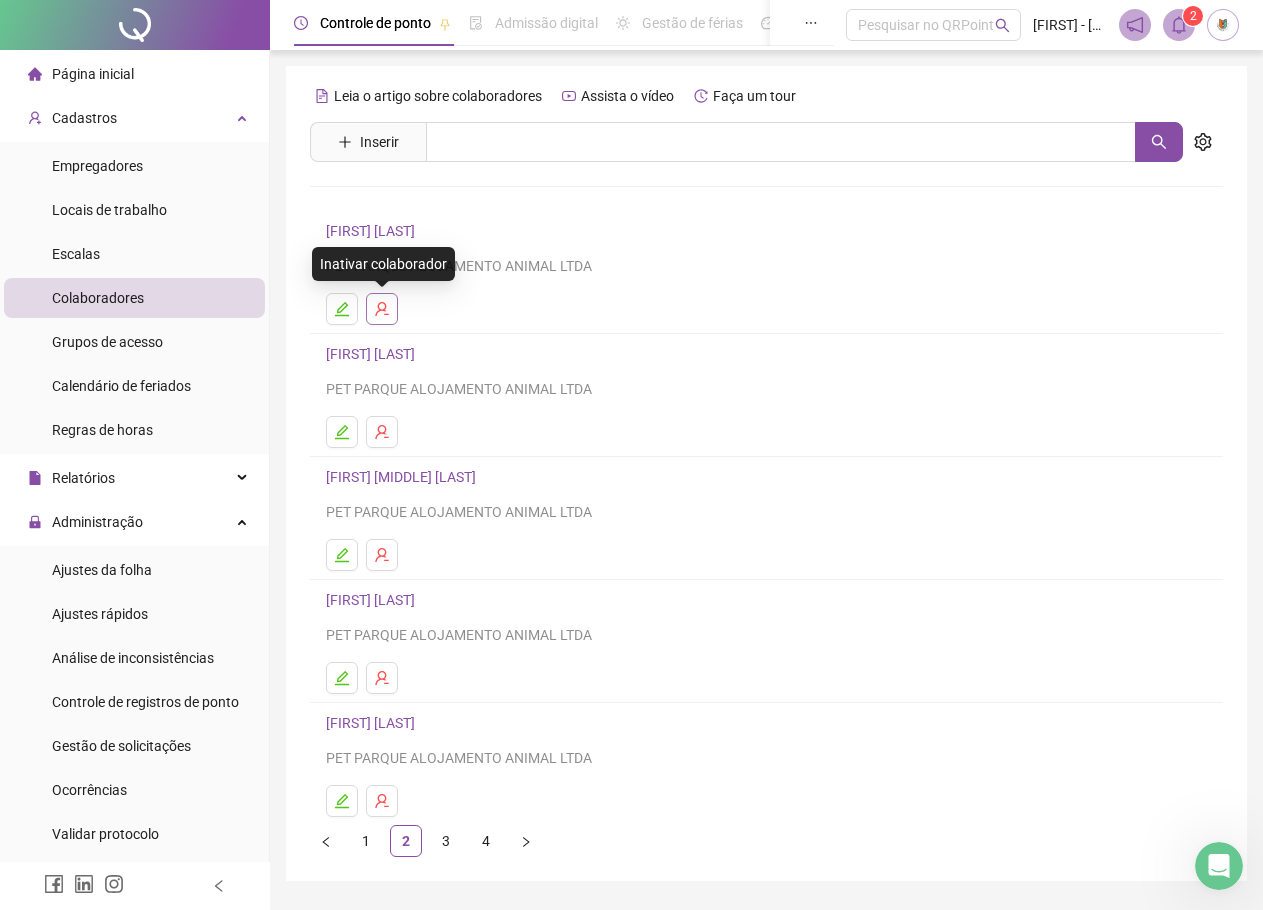 click 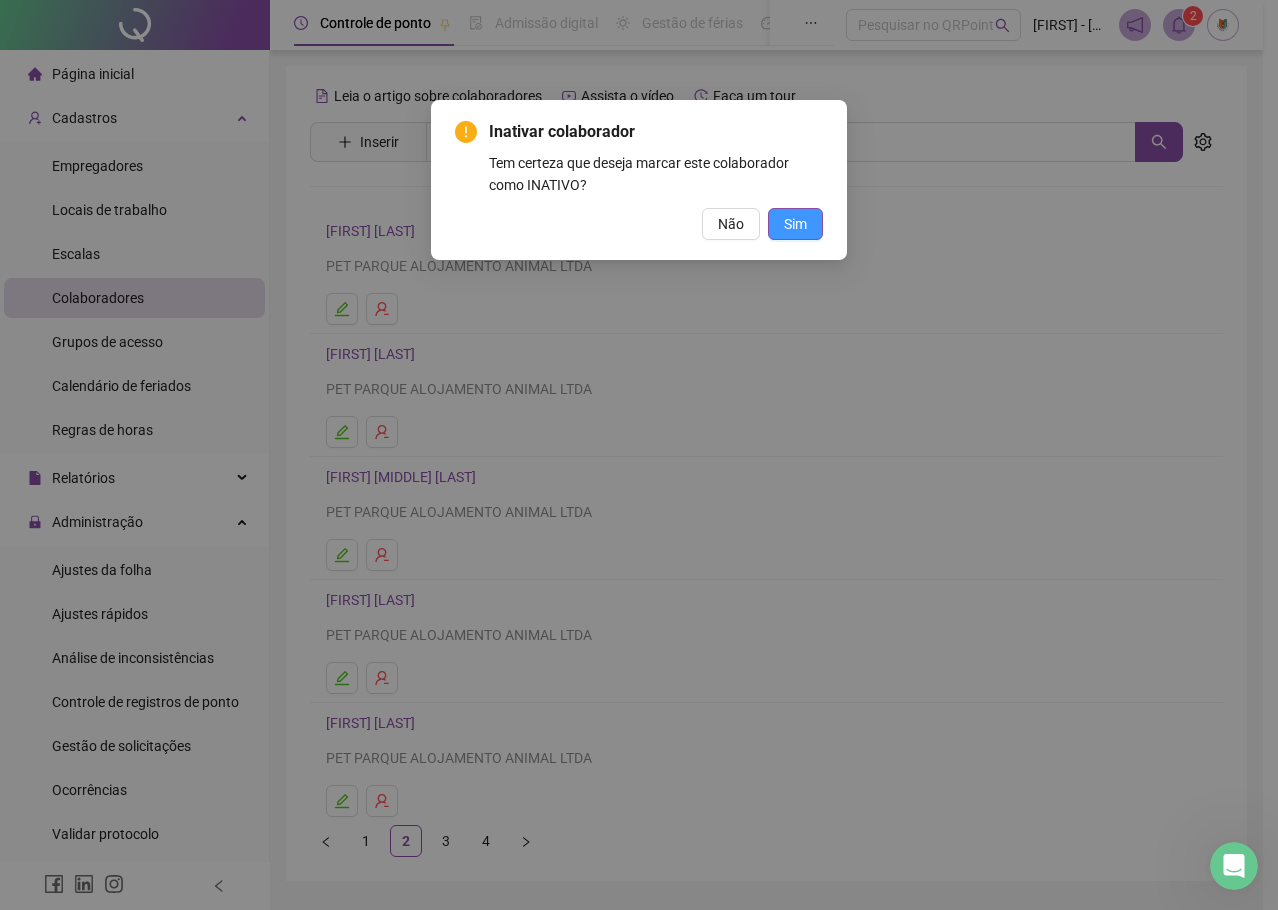 click on "Sim" at bounding box center [795, 224] 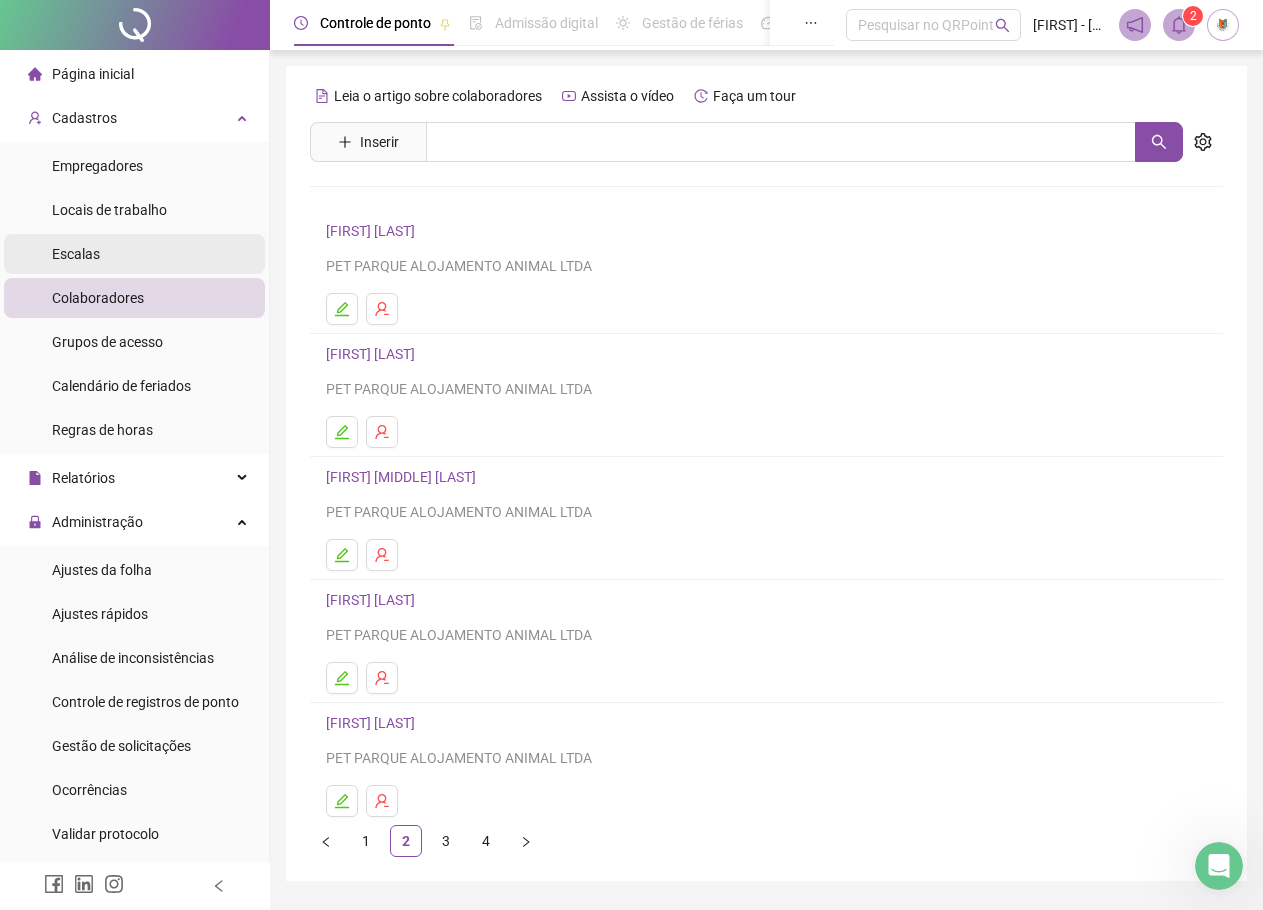 click on "Escalas" at bounding box center [76, 254] 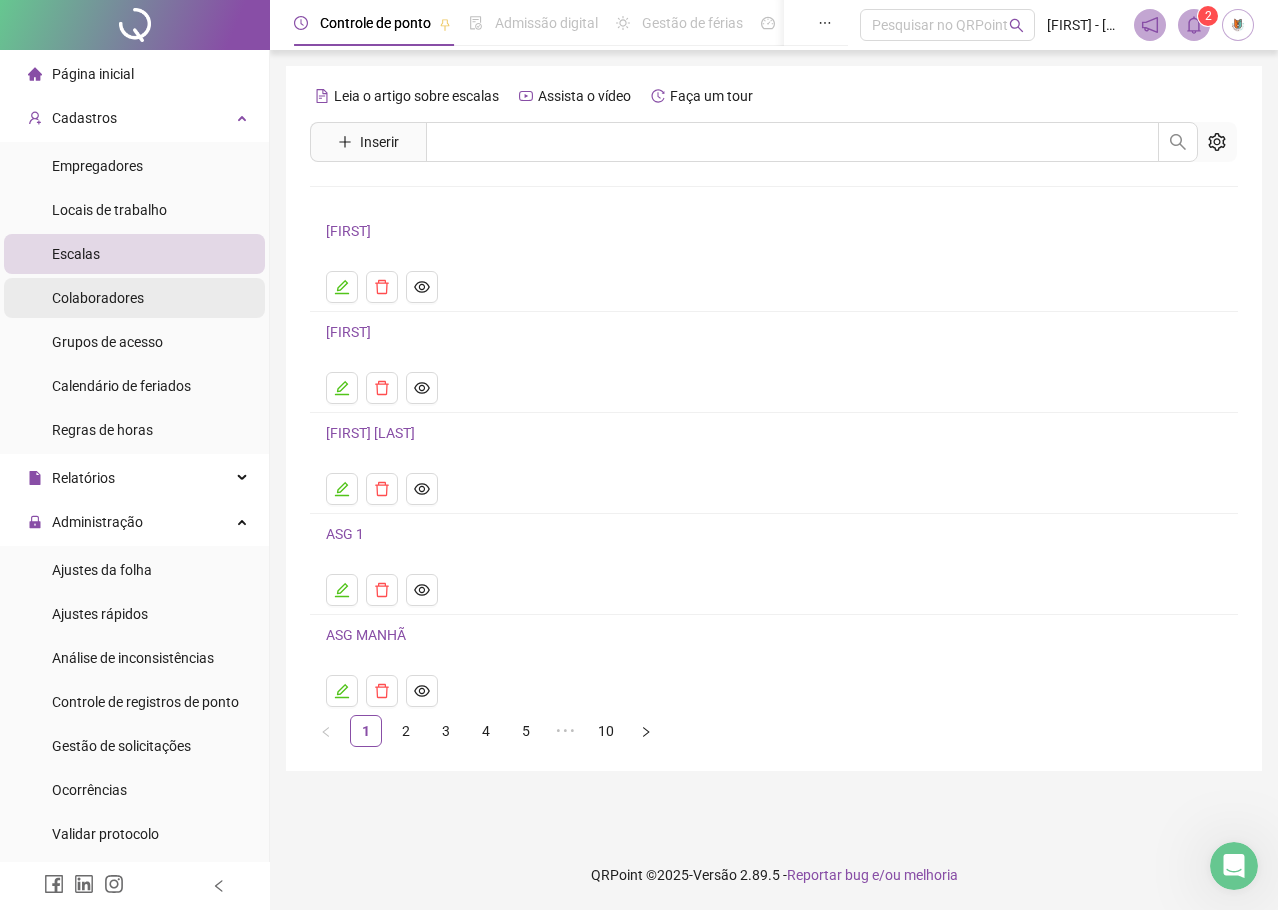 click on "Colaboradores" at bounding box center (98, 298) 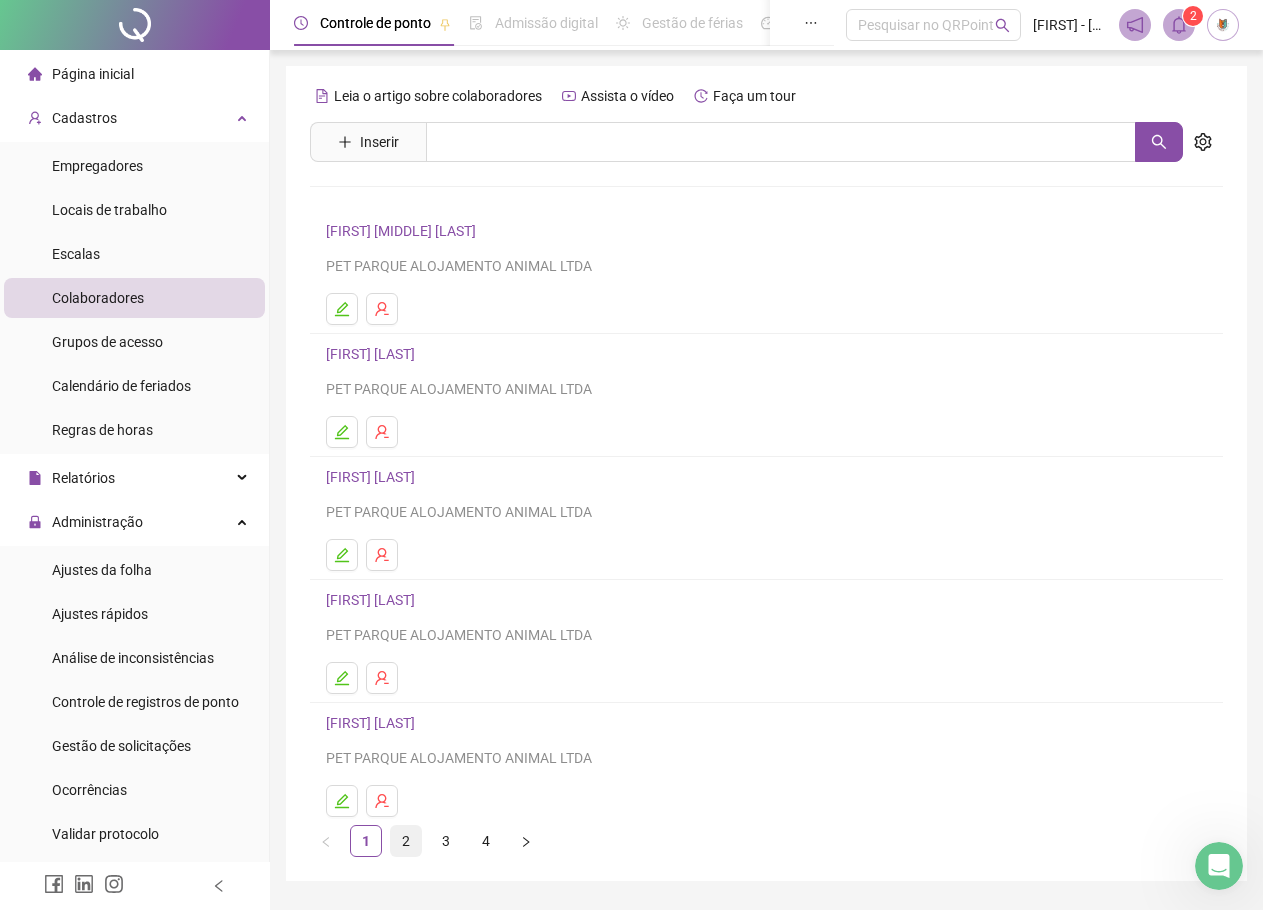 click on "2" at bounding box center [406, 841] 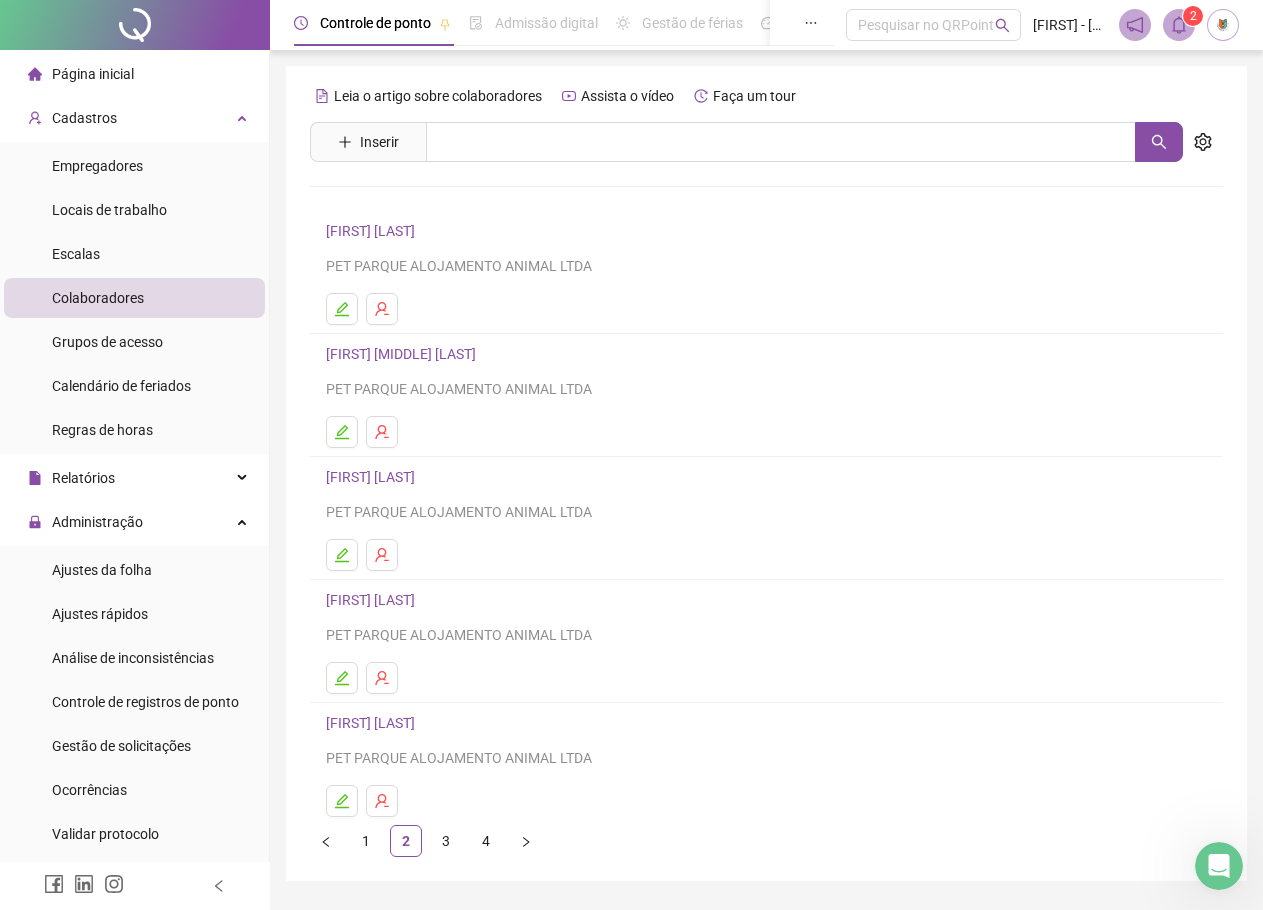 click on "3" at bounding box center (446, 841) 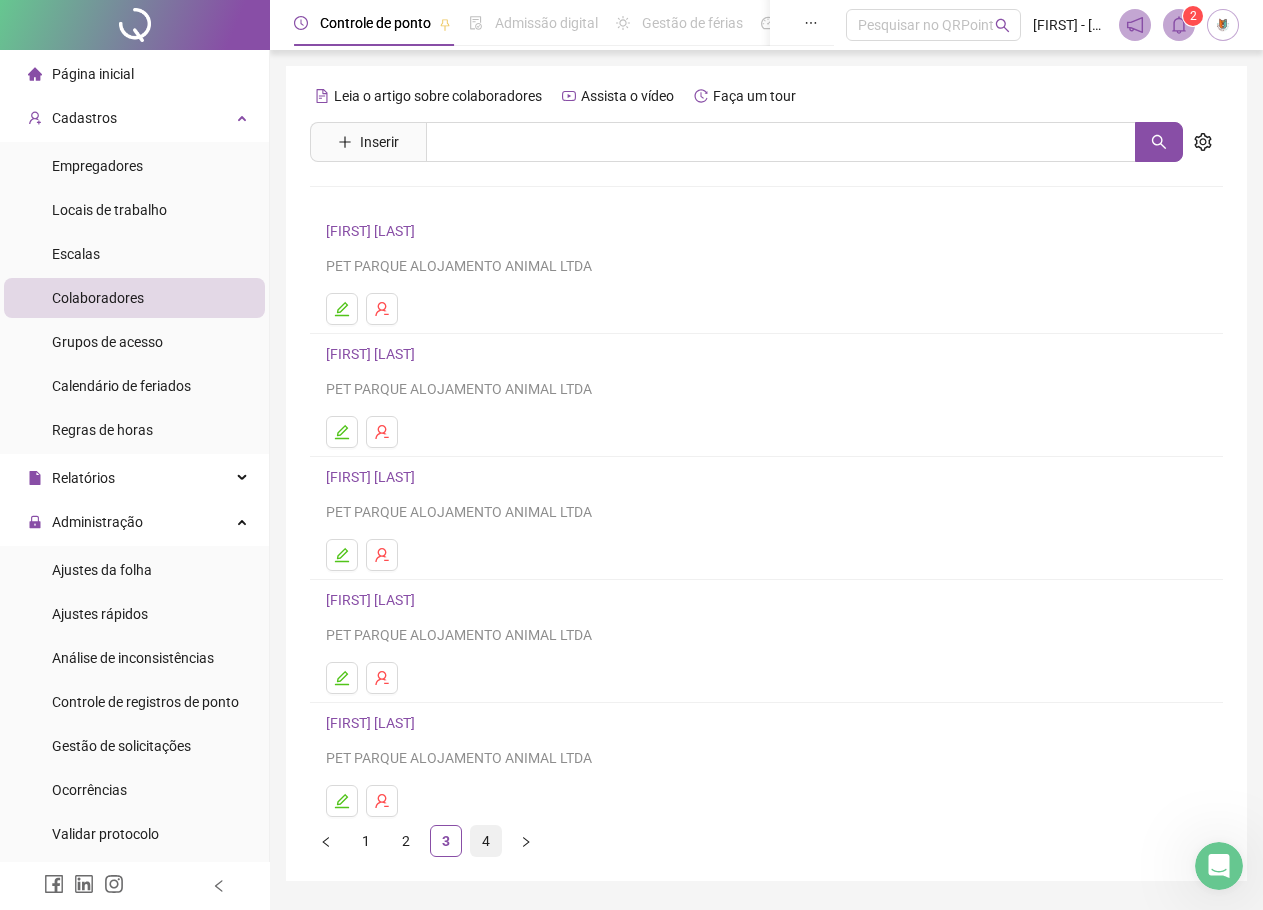 click on "4" at bounding box center (486, 841) 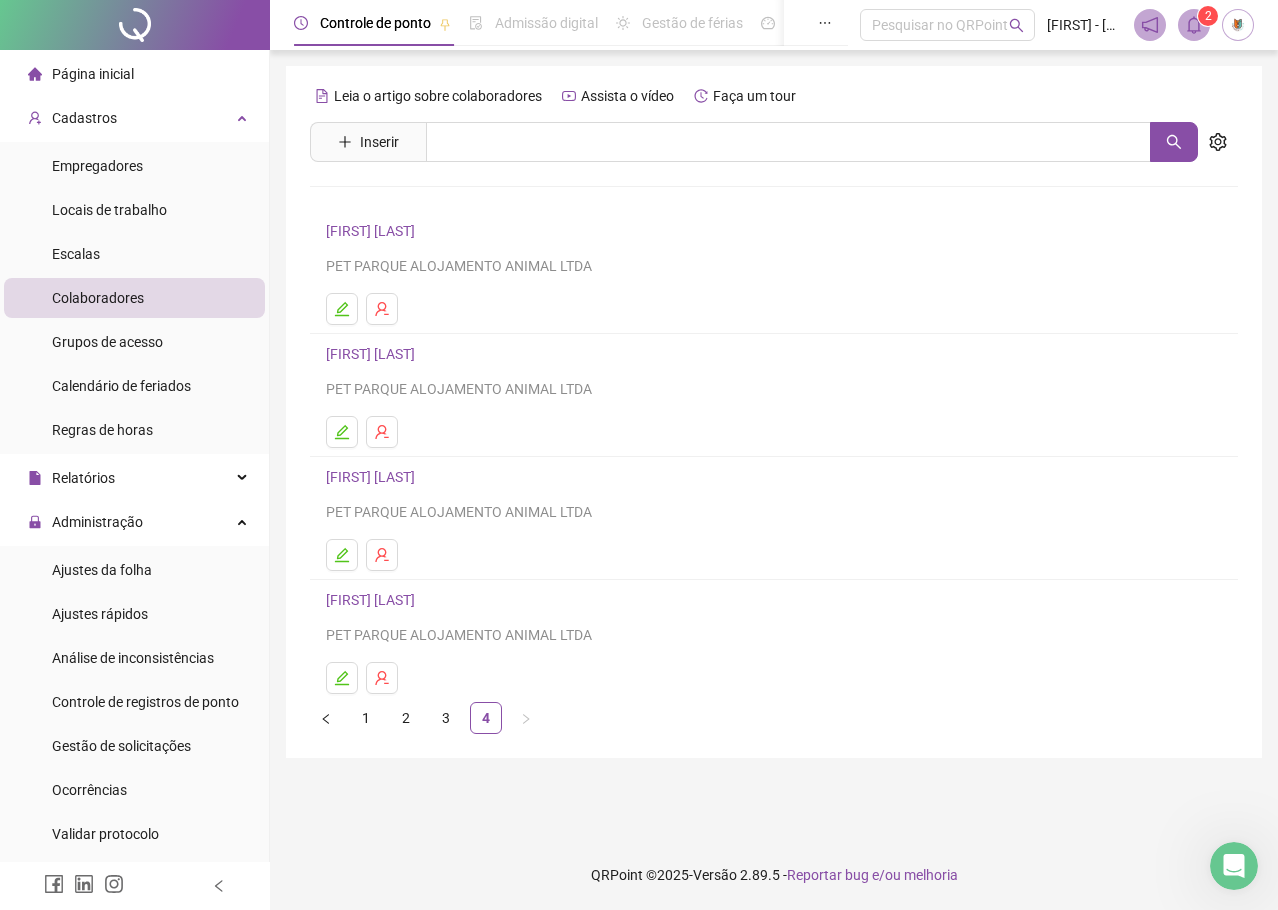 click at bounding box center (1238, 25) 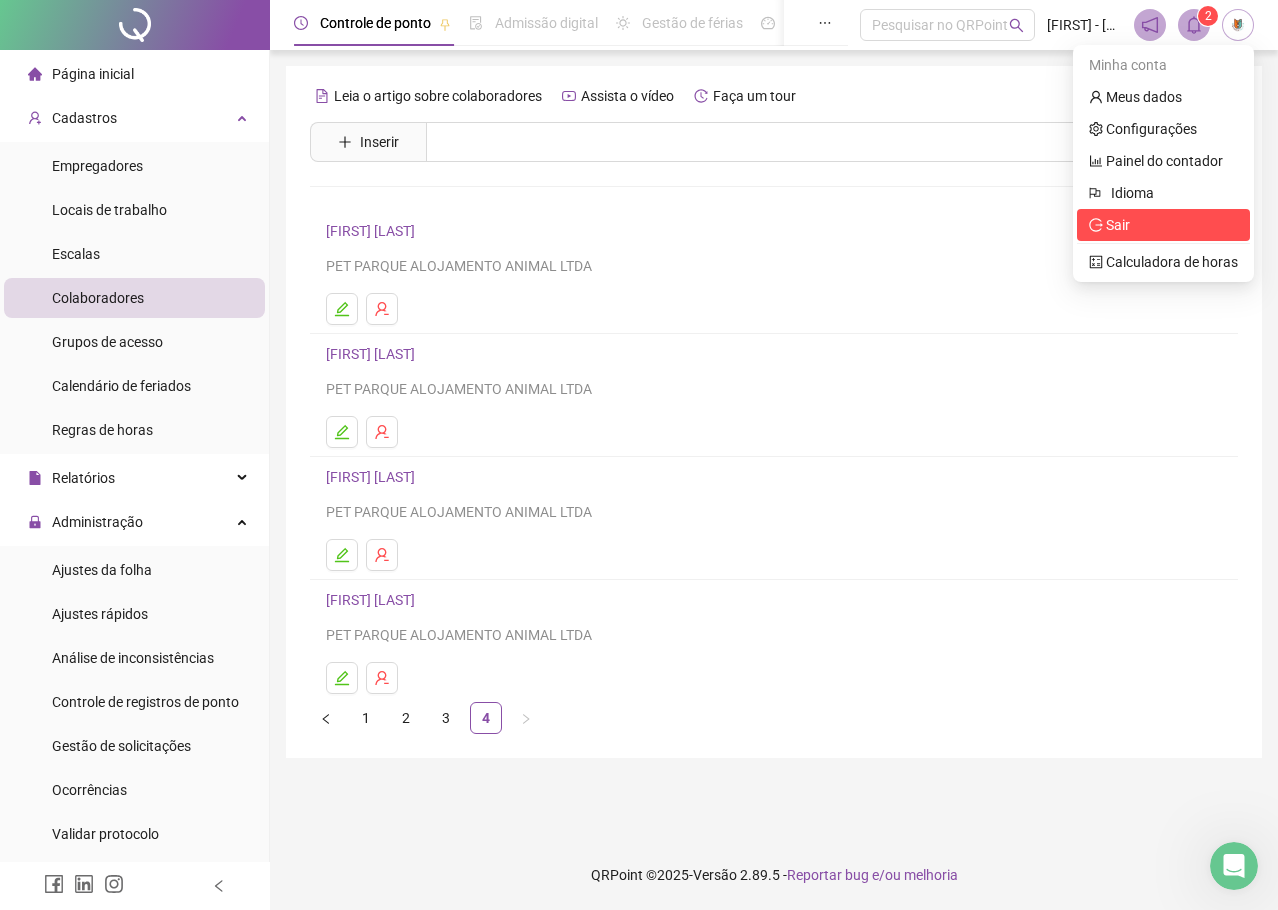 click on "Sair" at bounding box center (1163, 225) 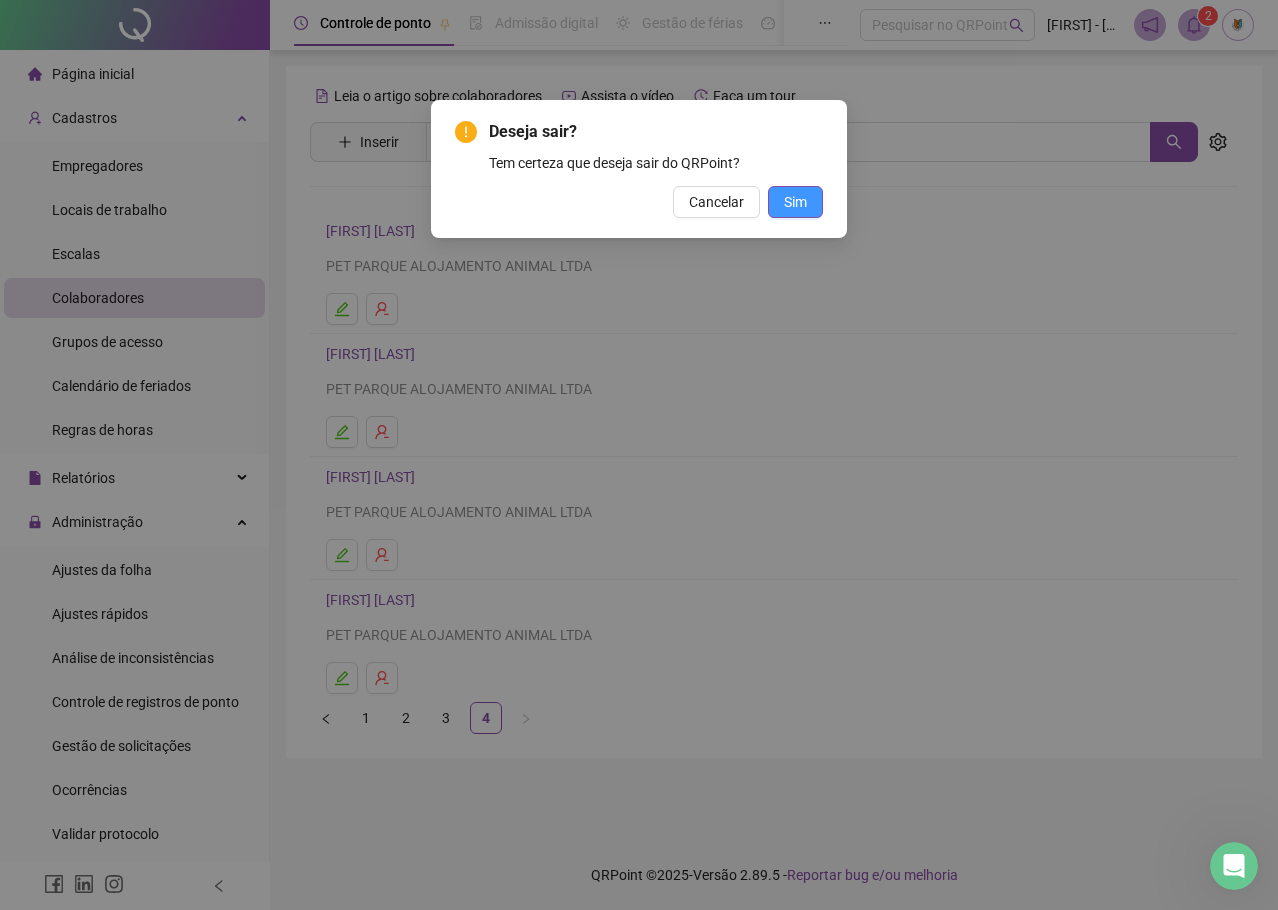 click on "Sim" at bounding box center [795, 202] 